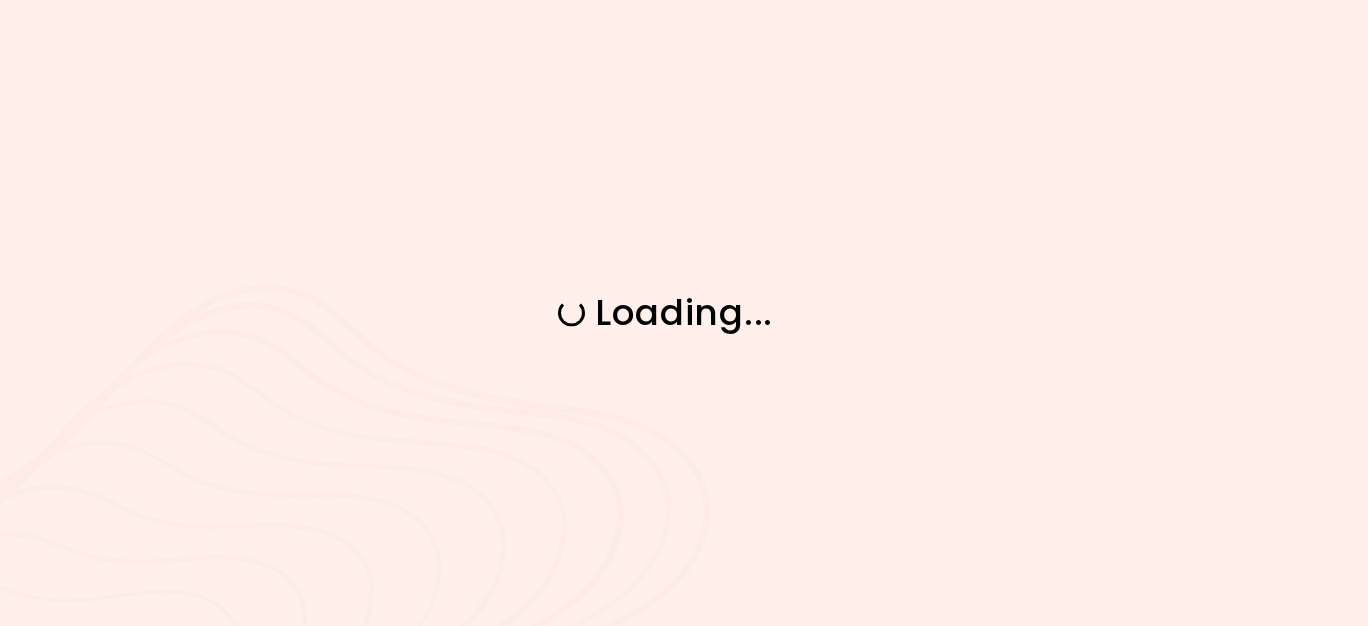 scroll, scrollTop: 0, scrollLeft: 0, axis: both 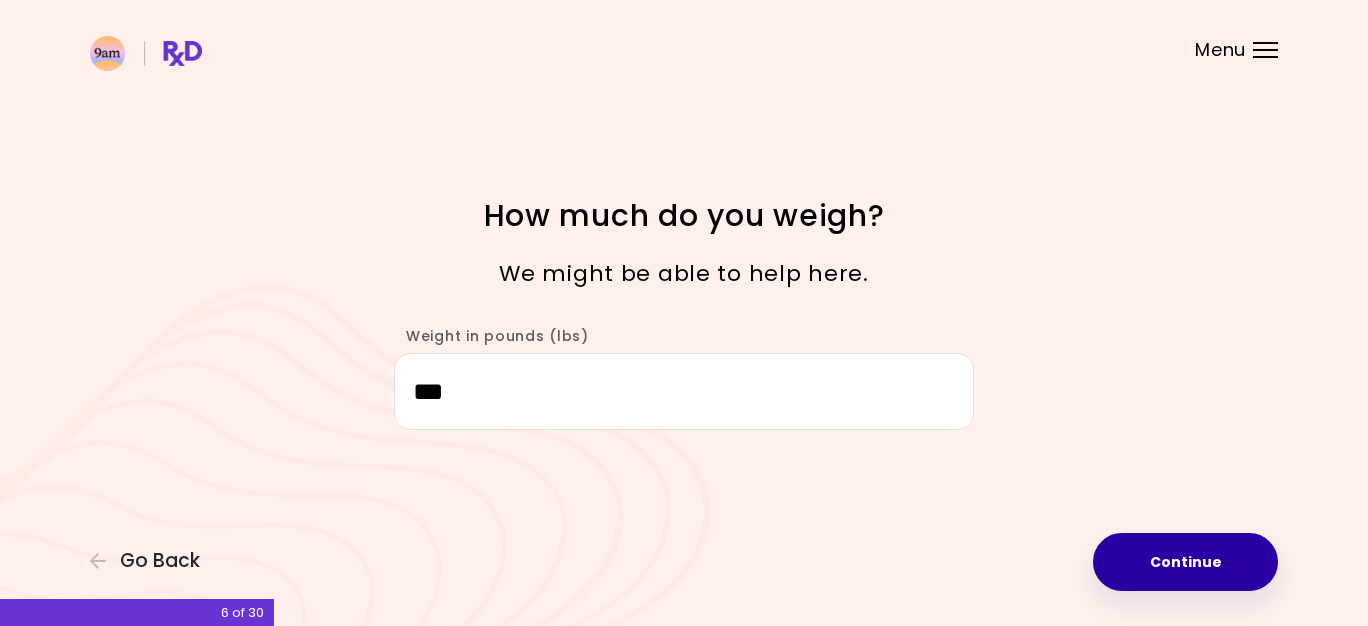 click on "Continue" at bounding box center [1185, 562] 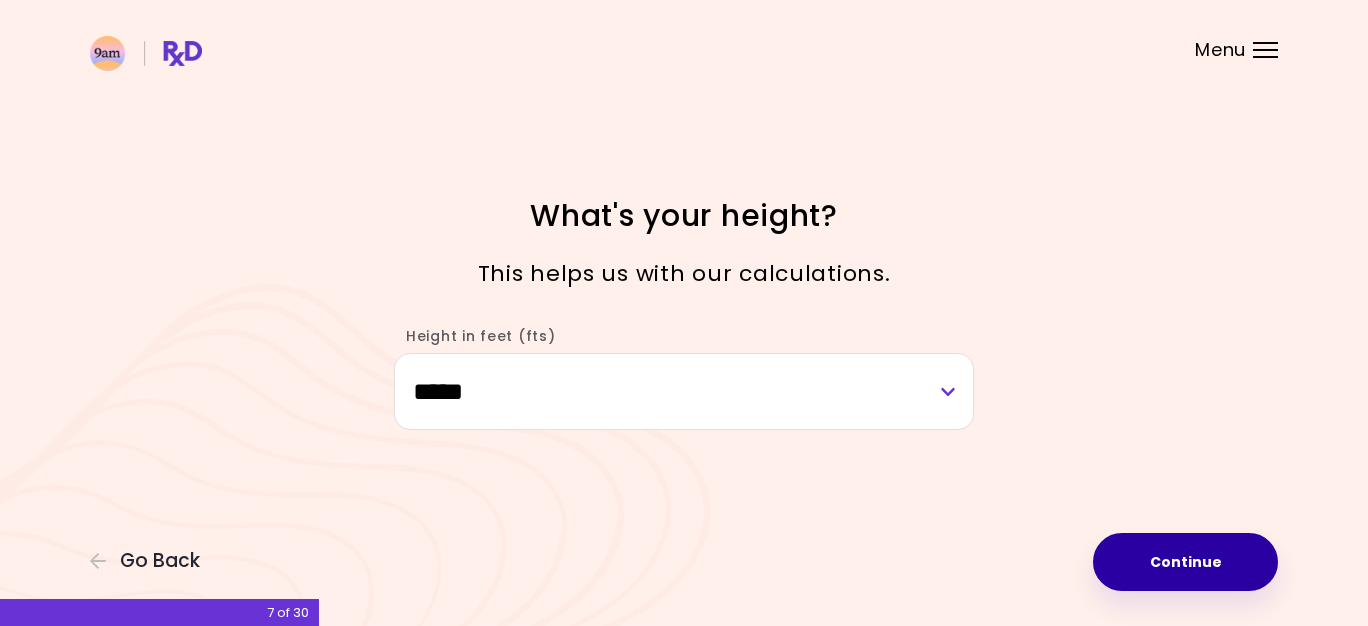 click on "Continue" at bounding box center [1185, 562] 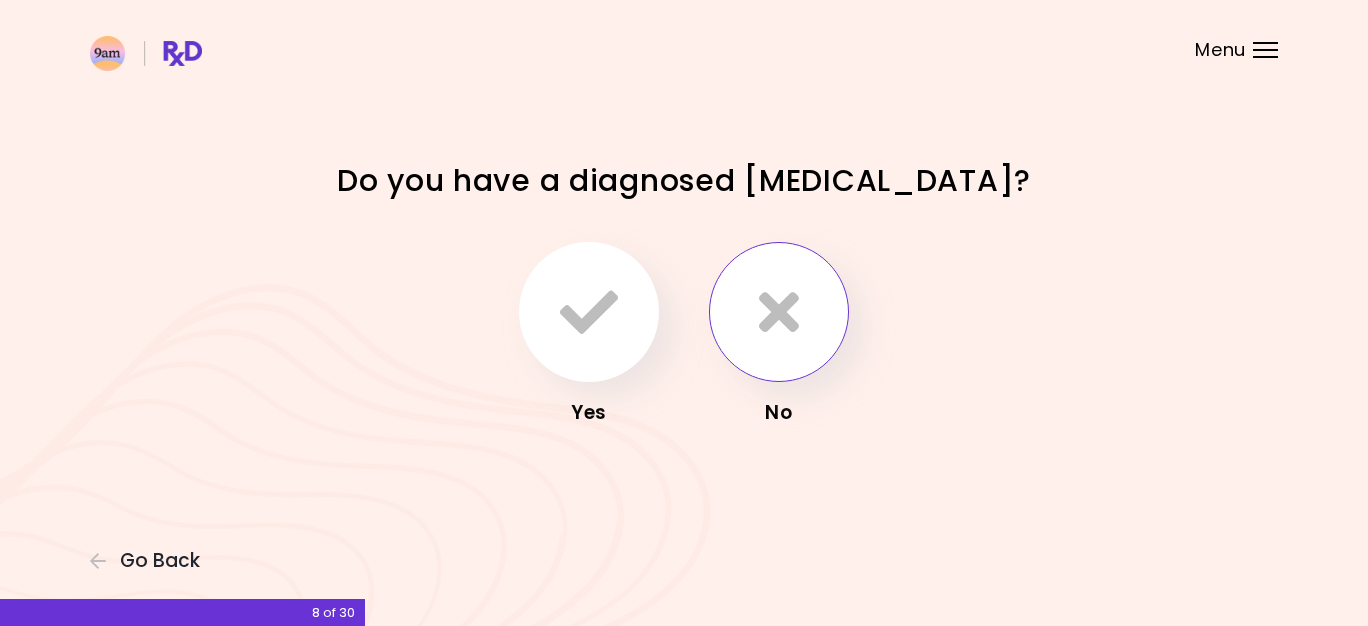 click at bounding box center [779, 312] 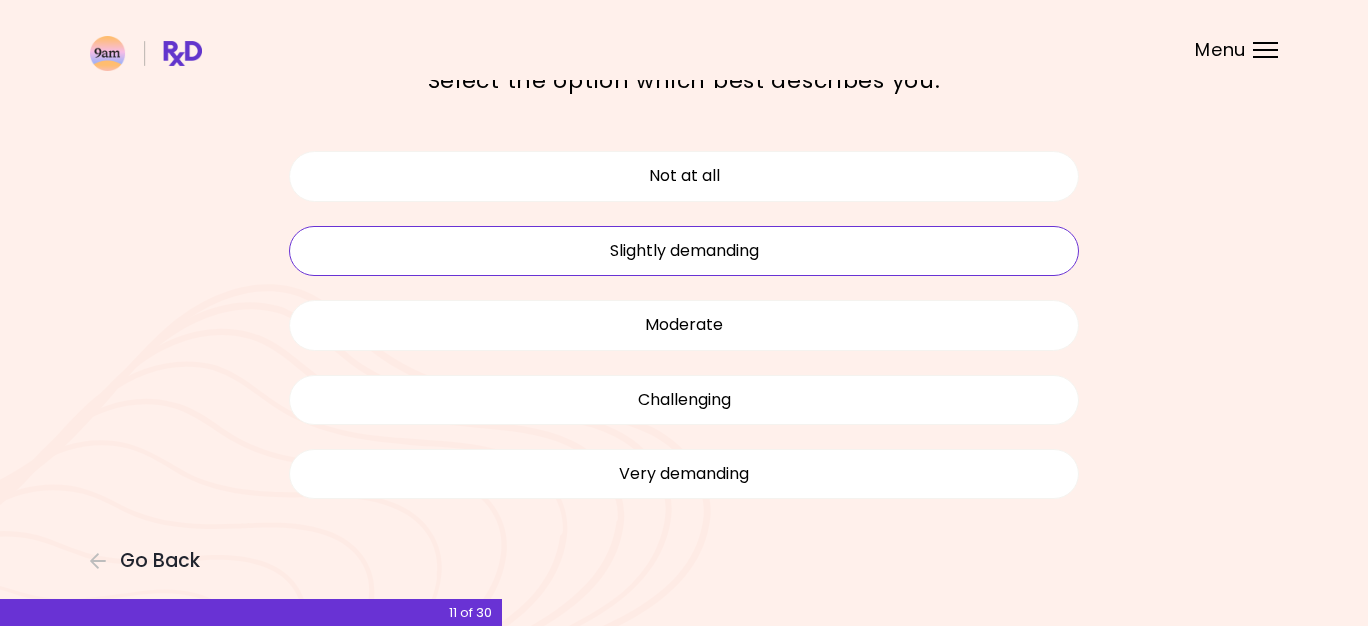 scroll, scrollTop: 113, scrollLeft: 0, axis: vertical 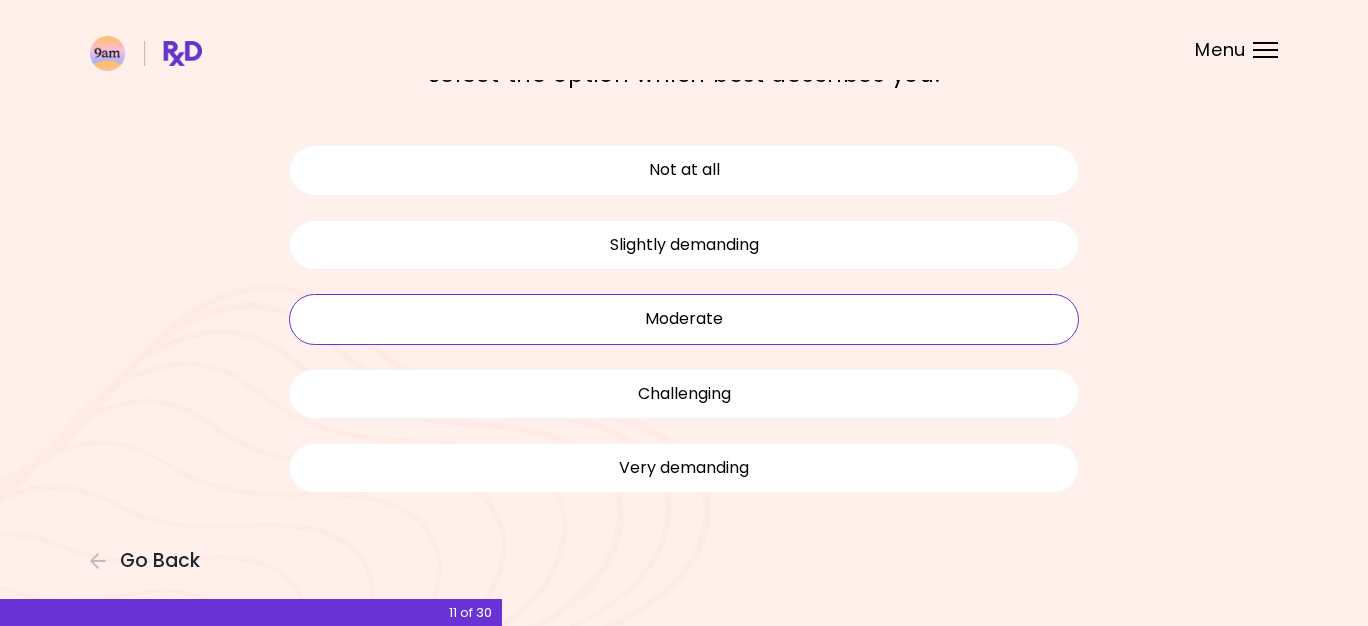 click on "Moderate" at bounding box center (684, 319) 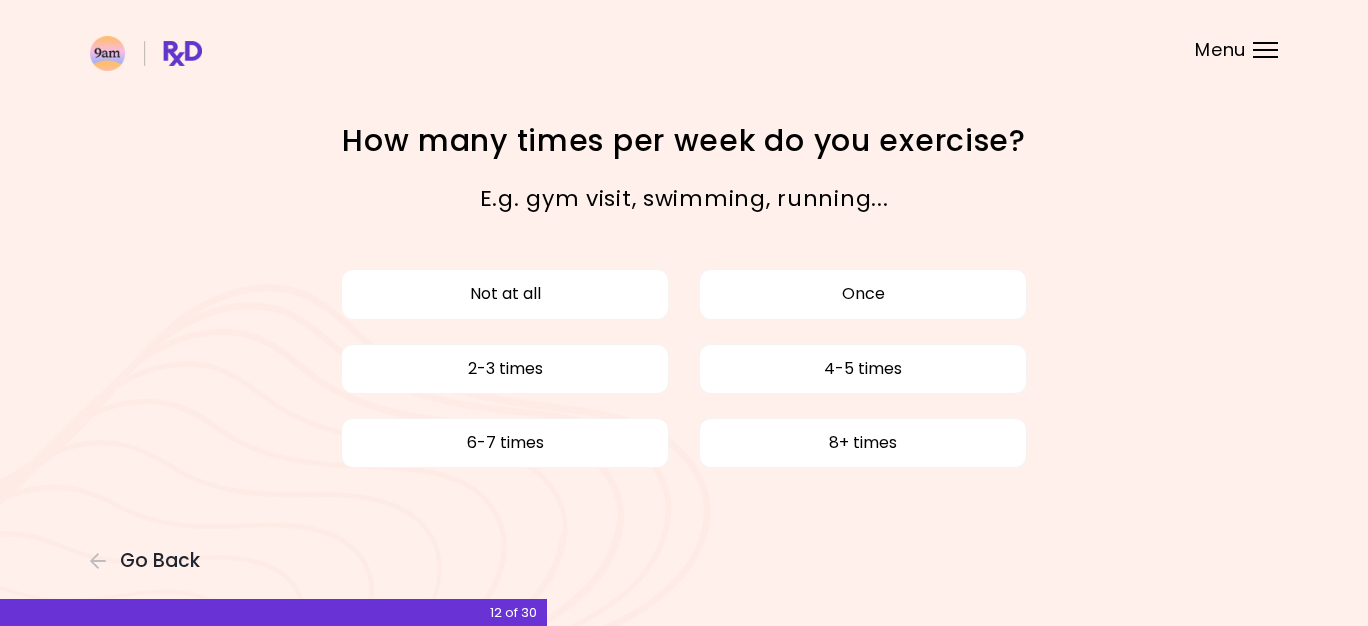 scroll, scrollTop: 0, scrollLeft: 0, axis: both 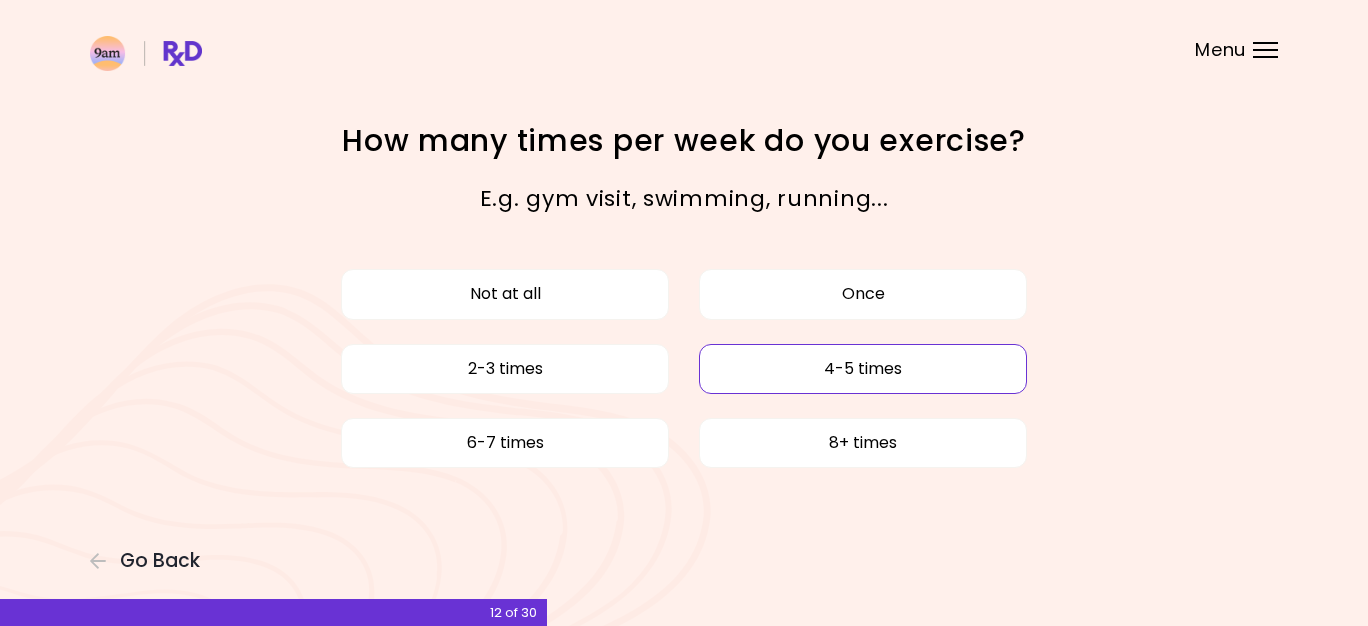 click on "4-5 times" at bounding box center [863, 369] 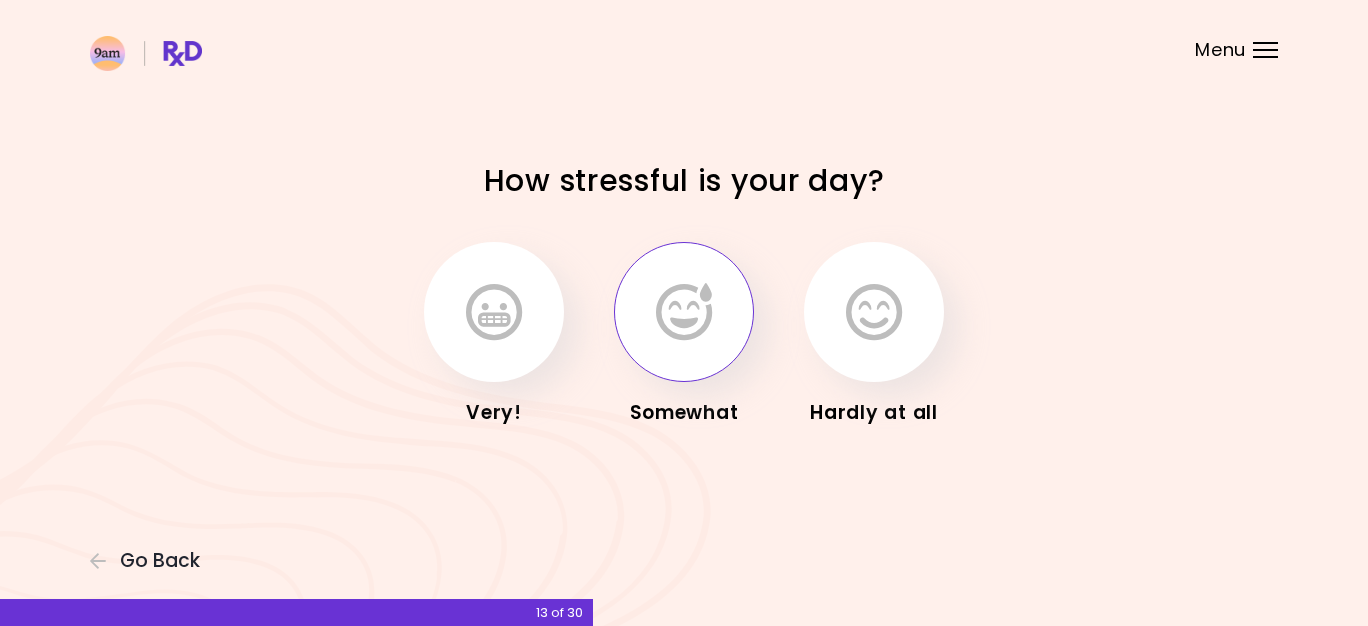 click at bounding box center (684, 312) 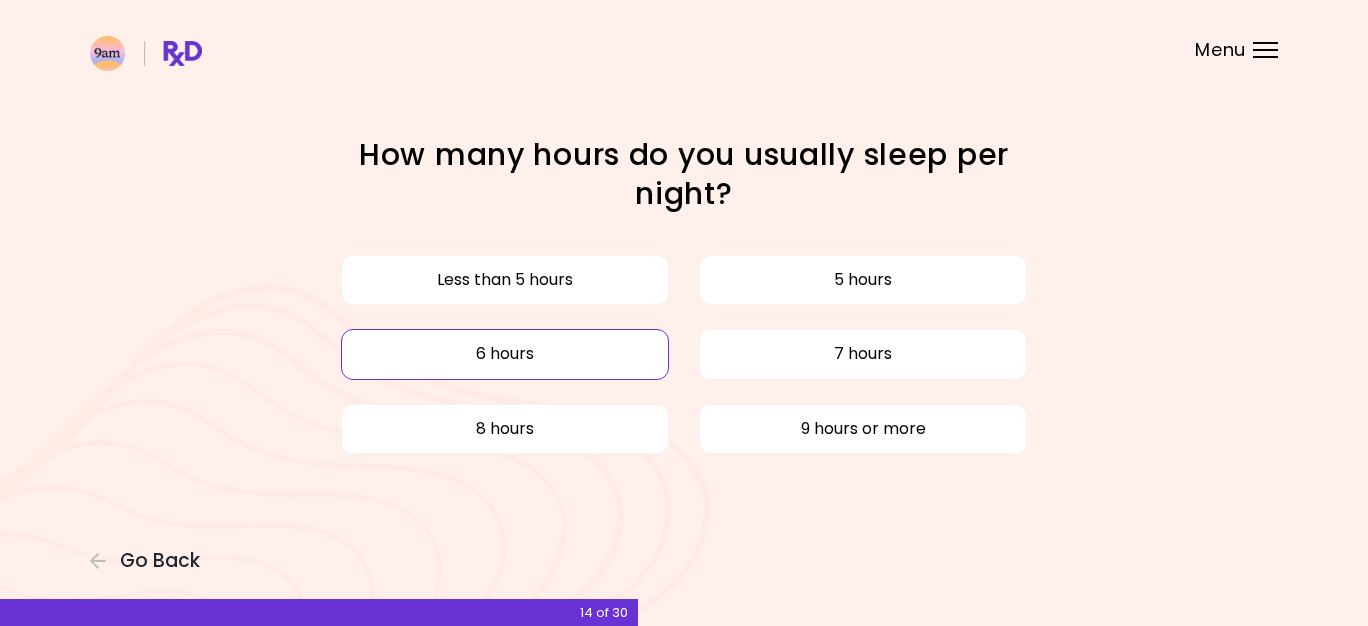 click on "6 hours" at bounding box center (505, 354) 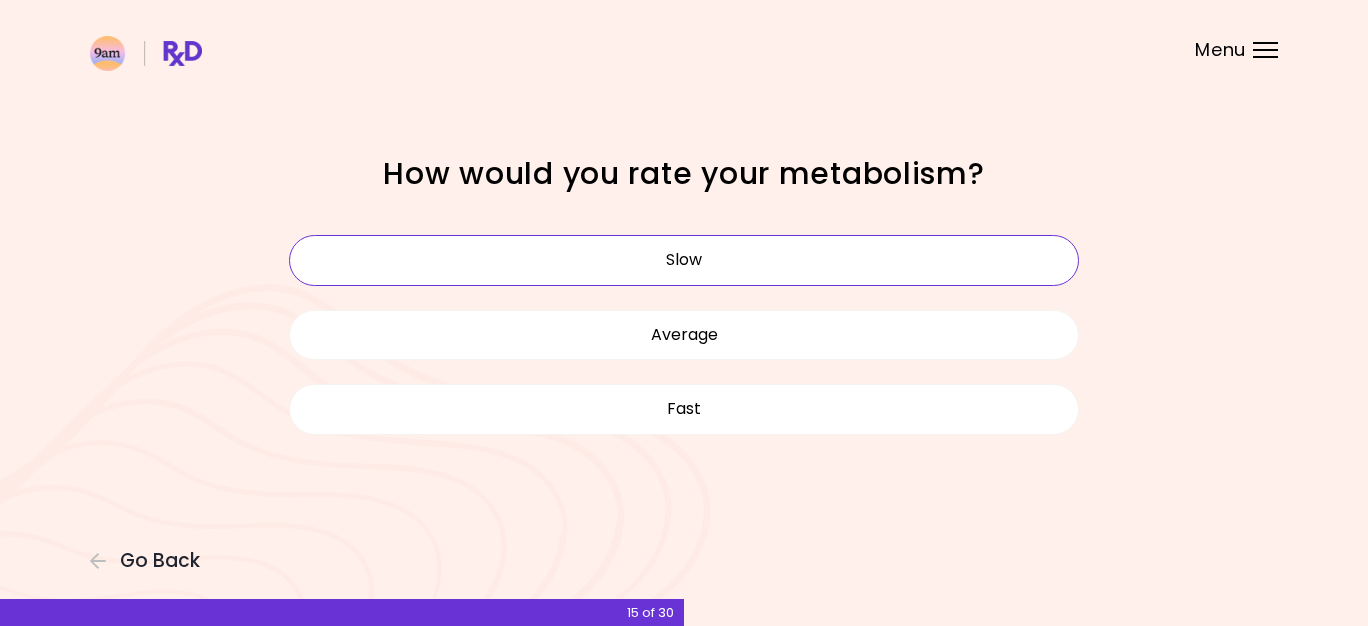 click on "Slow" at bounding box center [684, 260] 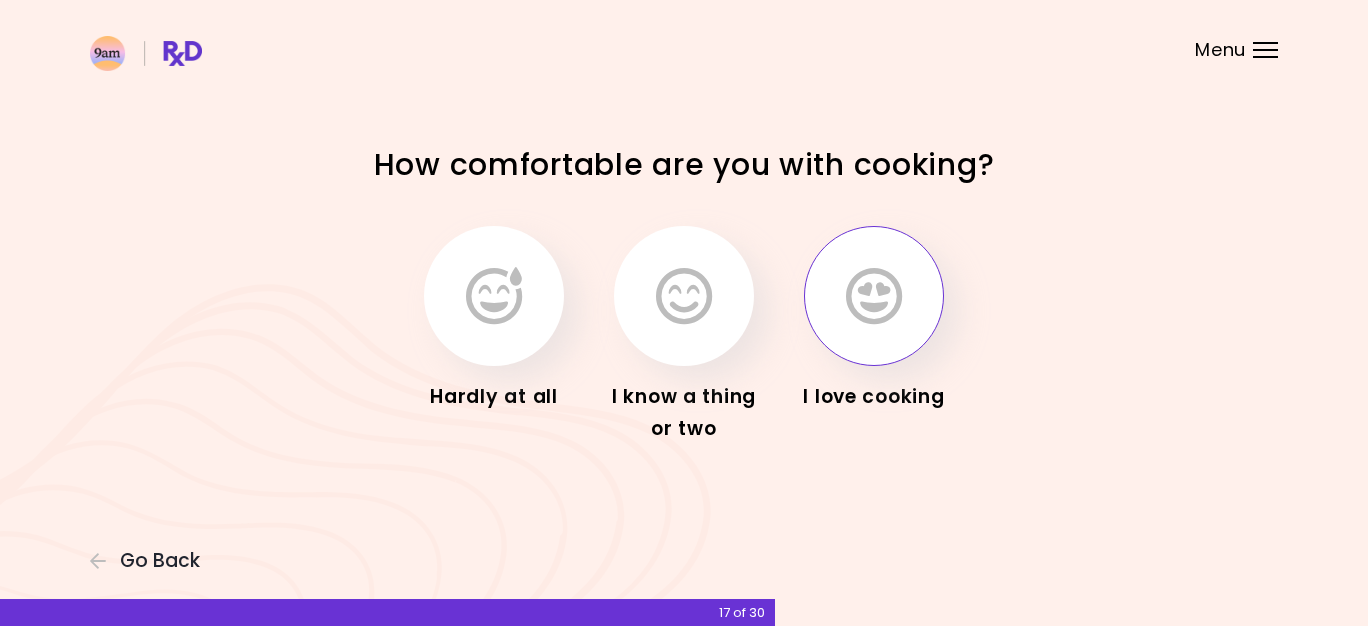 click at bounding box center [874, 296] 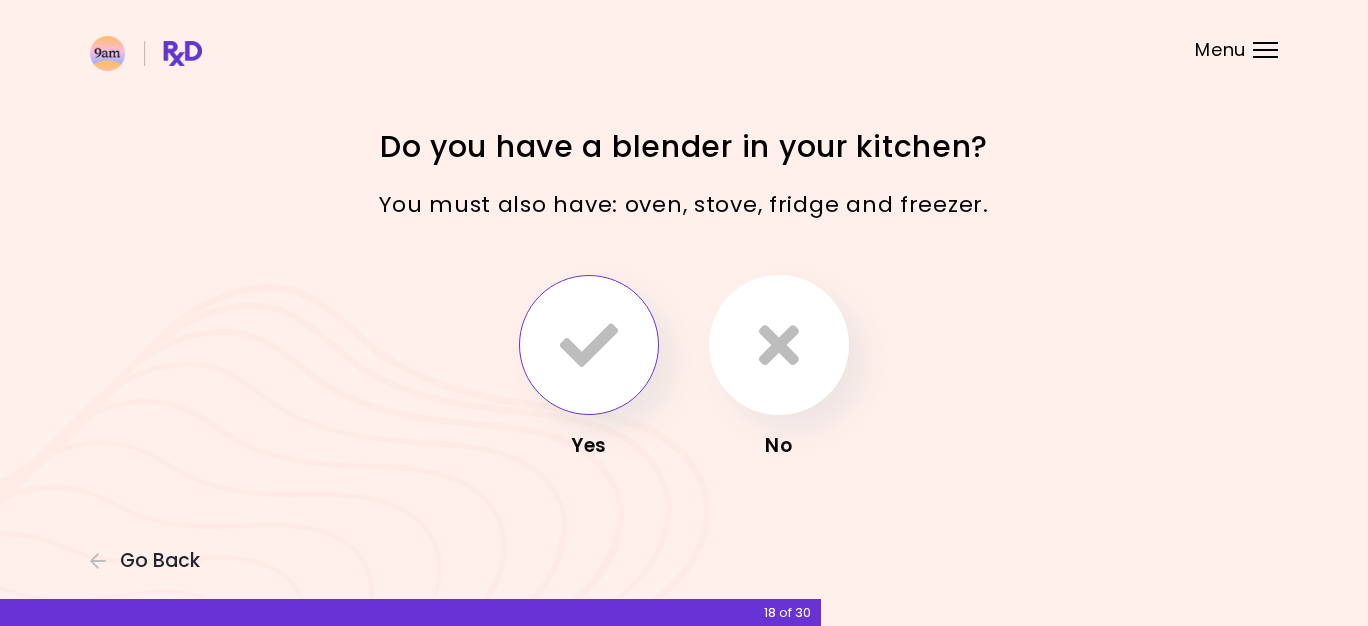 click at bounding box center [589, 345] 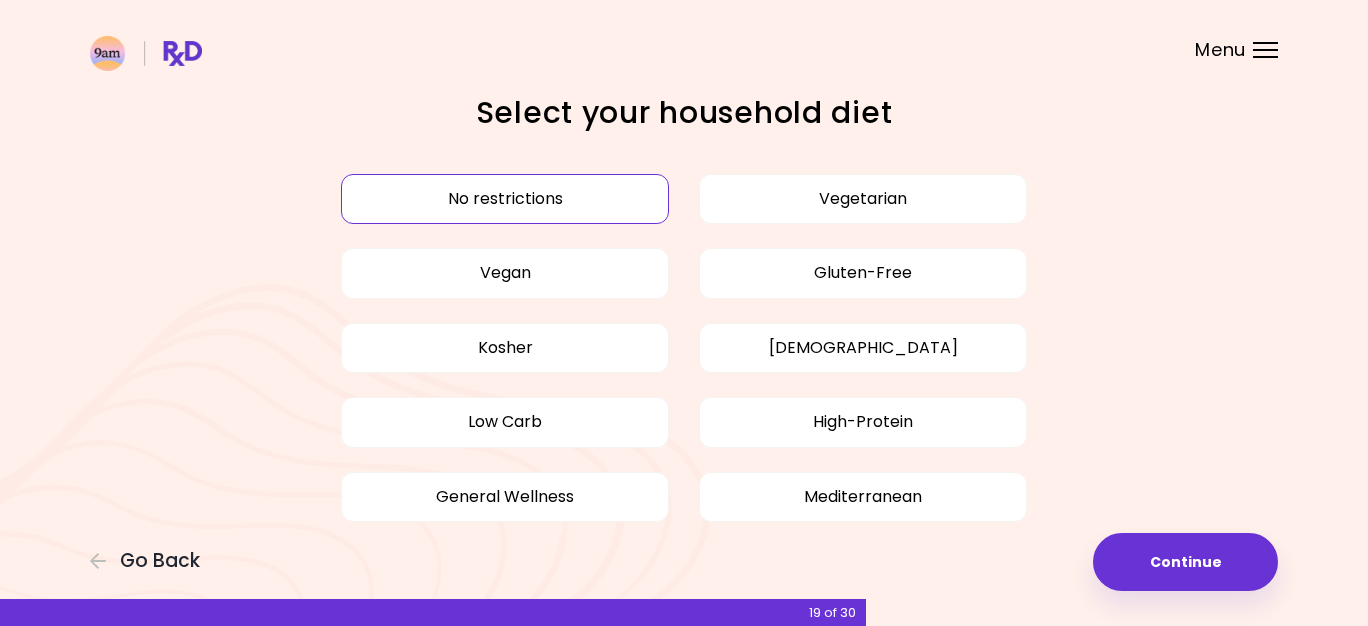scroll, scrollTop: 16, scrollLeft: 0, axis: vertical 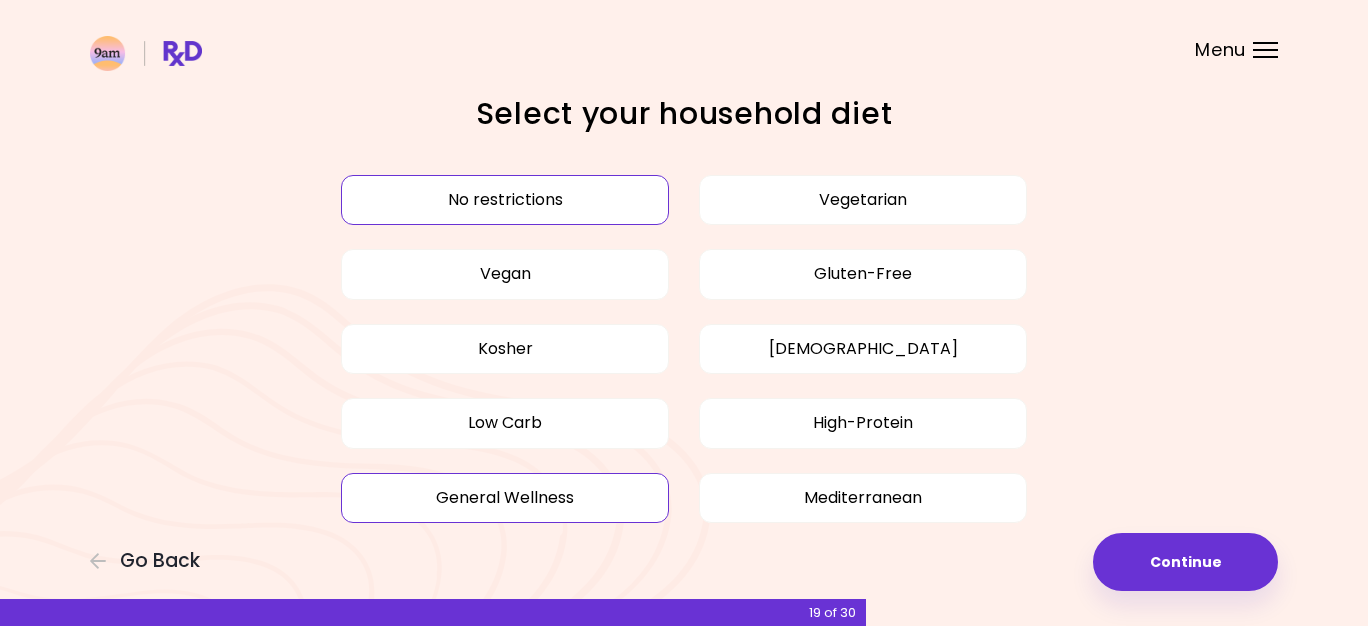 click on "General Wellness" at bounding box center (505, 498) 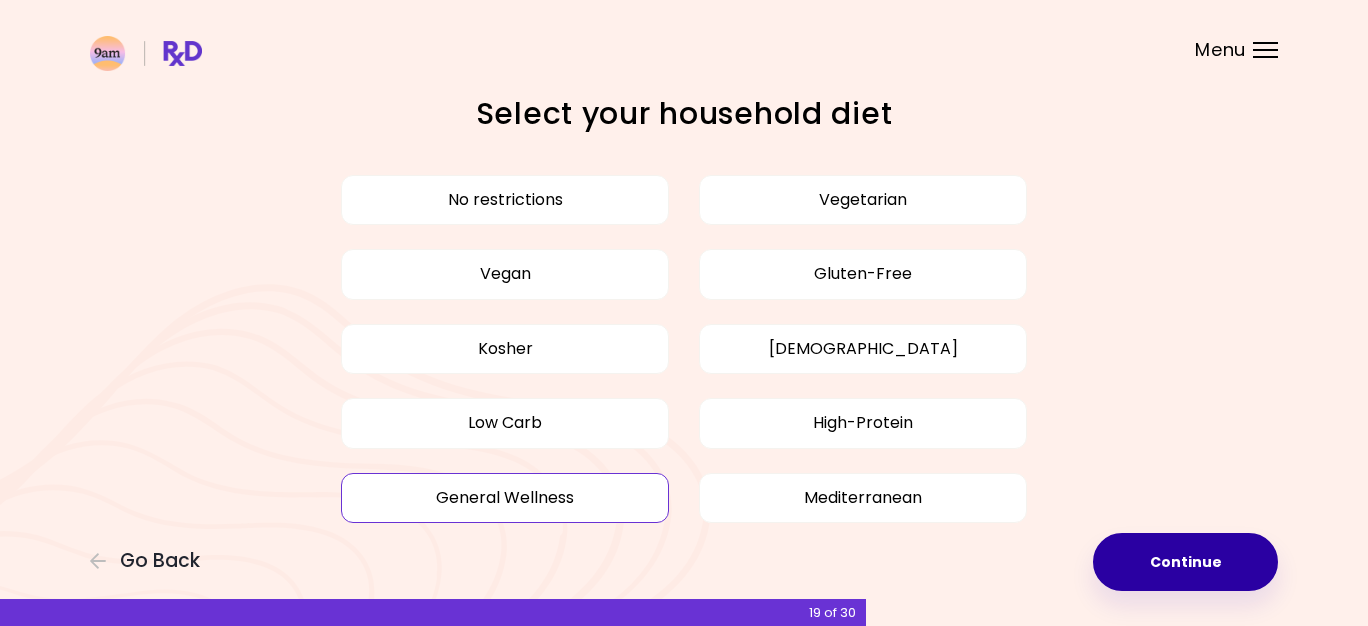 click on "Continue" at bounding box center [1185, 562] 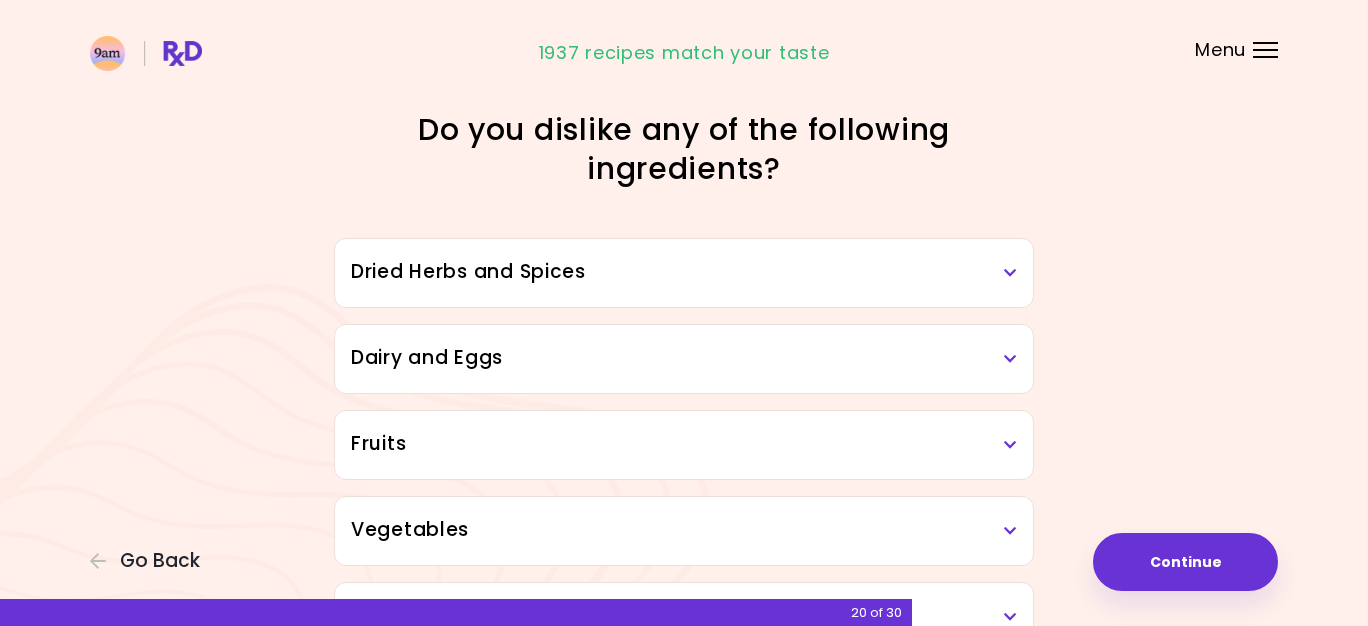 scroll, scrollTop: 0, scrollLeft: 0, axis: both 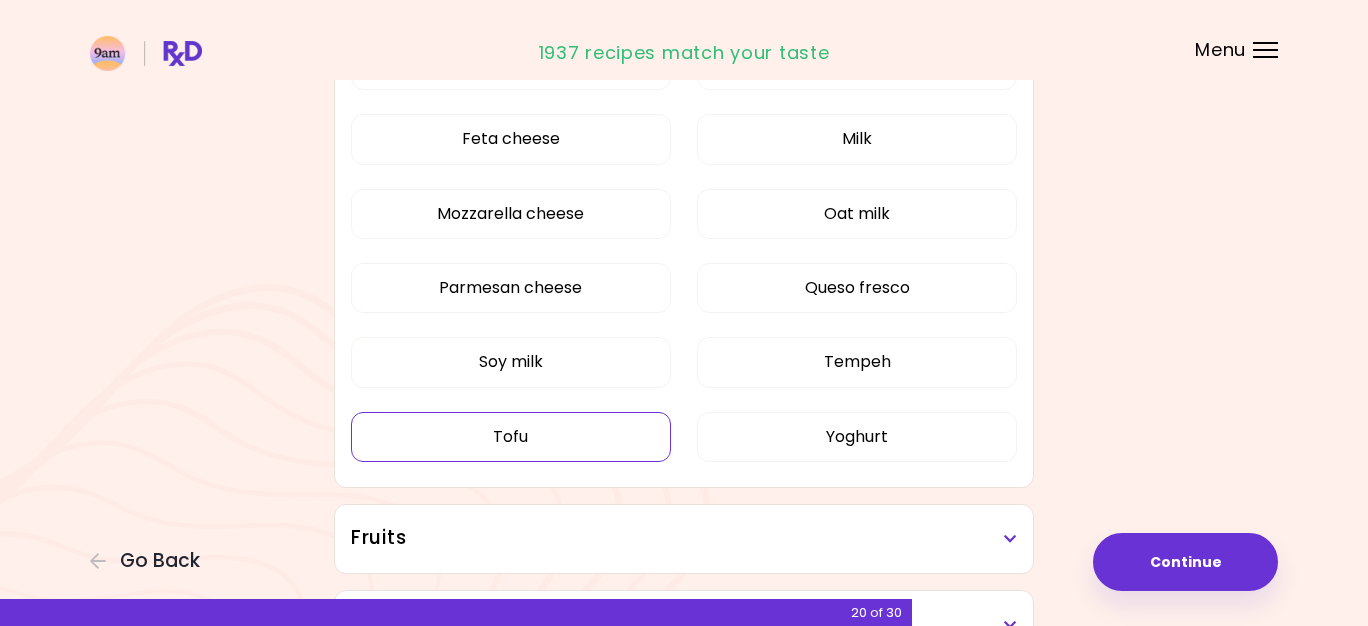click on "Tofu" at bounding box center (511, 437) 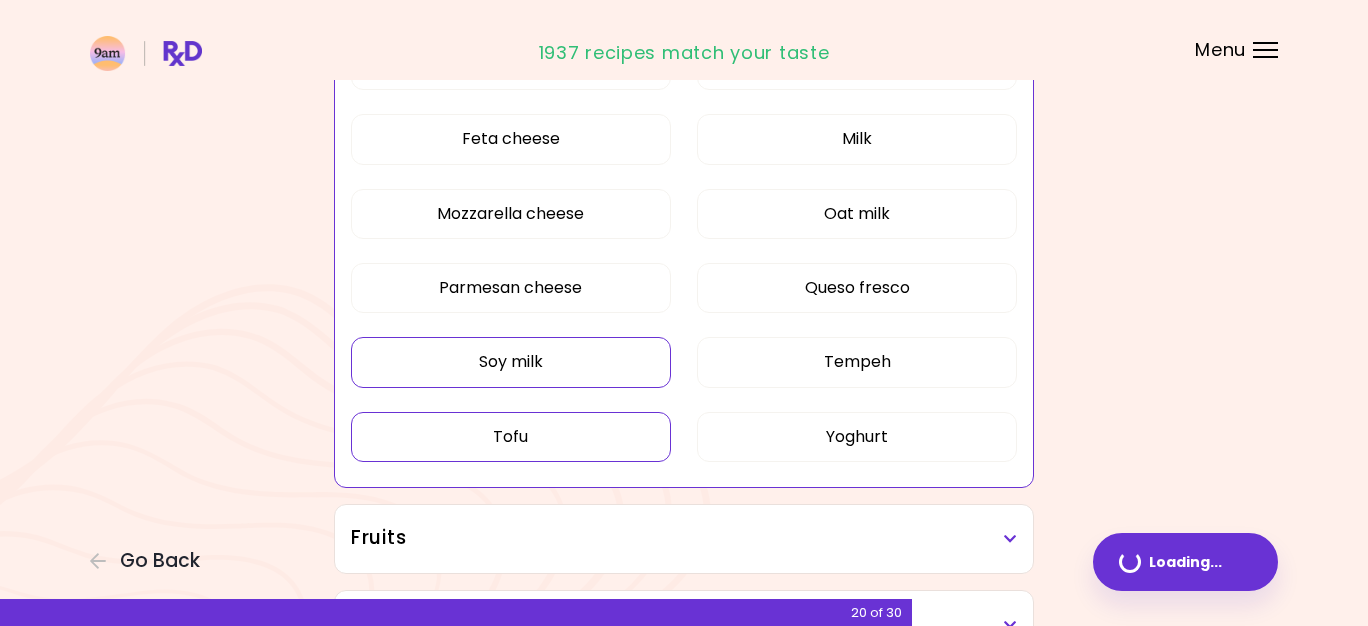 click on "Soy milk" at bounding box center (511, 362) 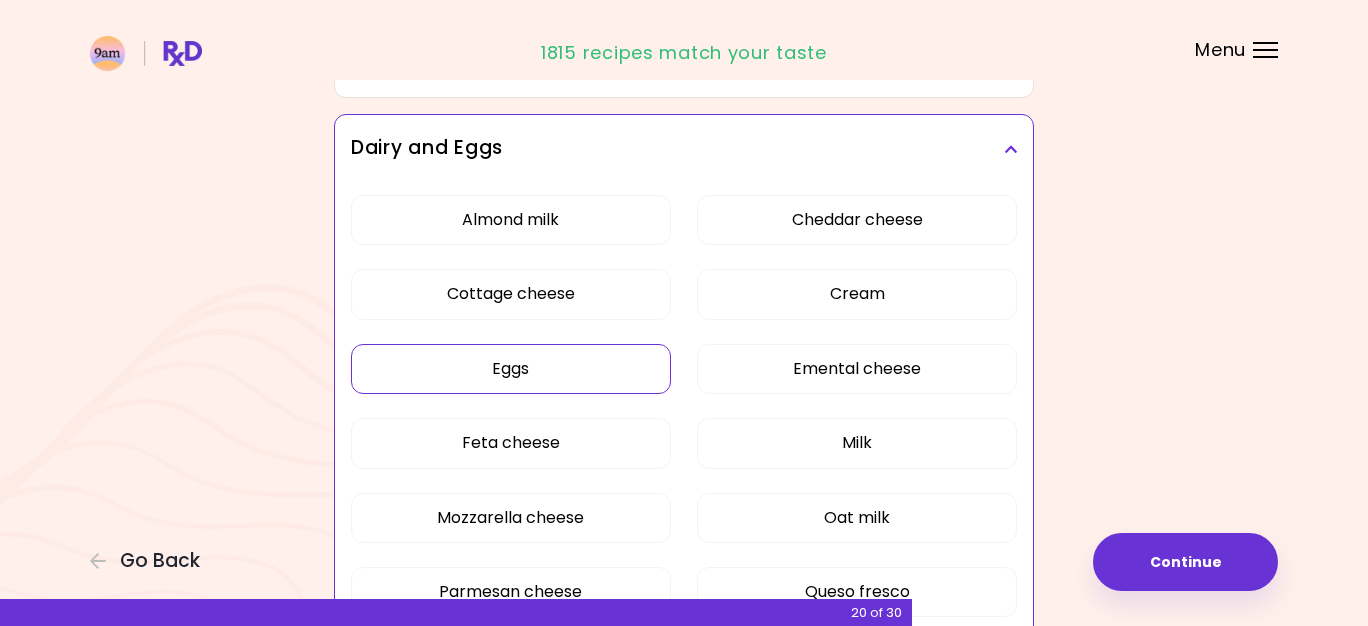 scroll, scrollTop: 208, scrollLeft: 0, axis: vertical 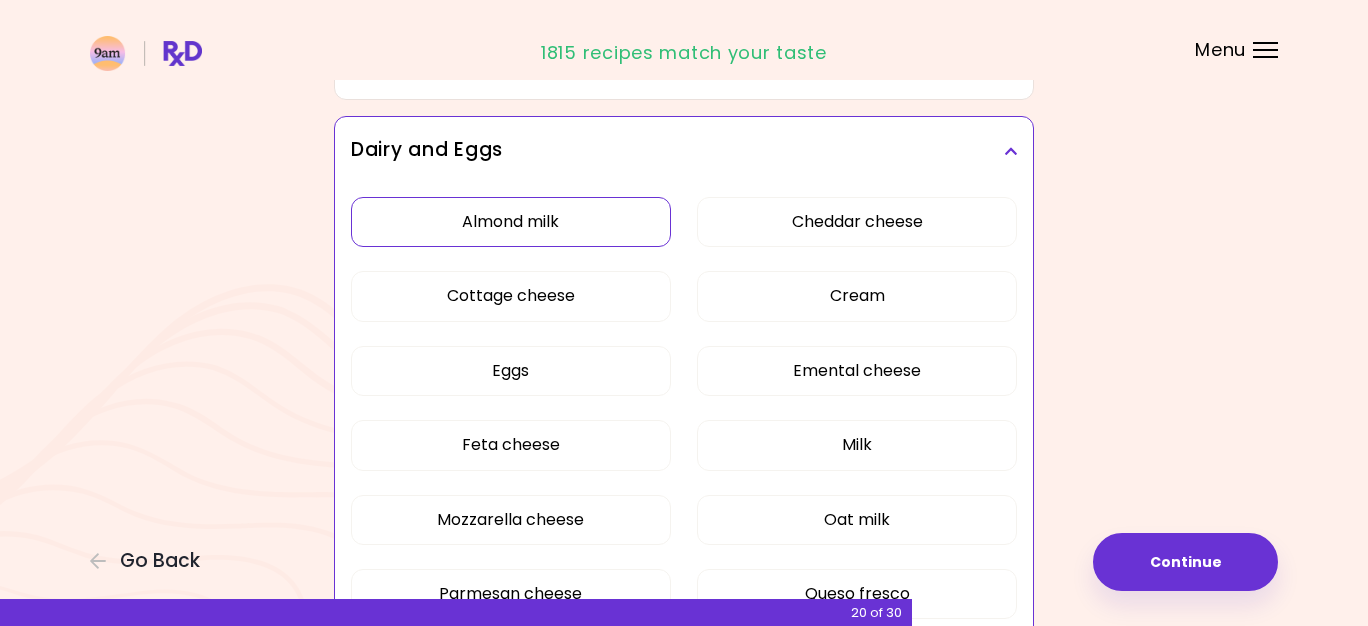click on "Almond milk" at bounding box center (511, 222) 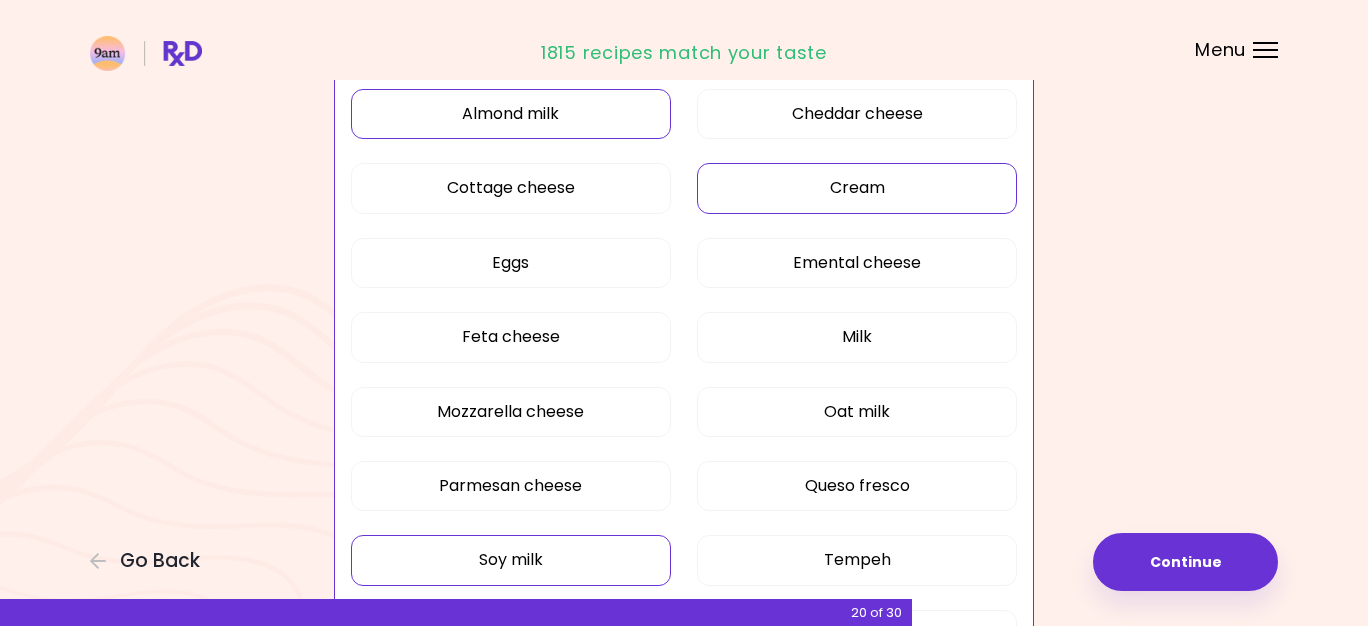 scroll, scrollTop: 317, scrollLeft: 0, axis: vertical 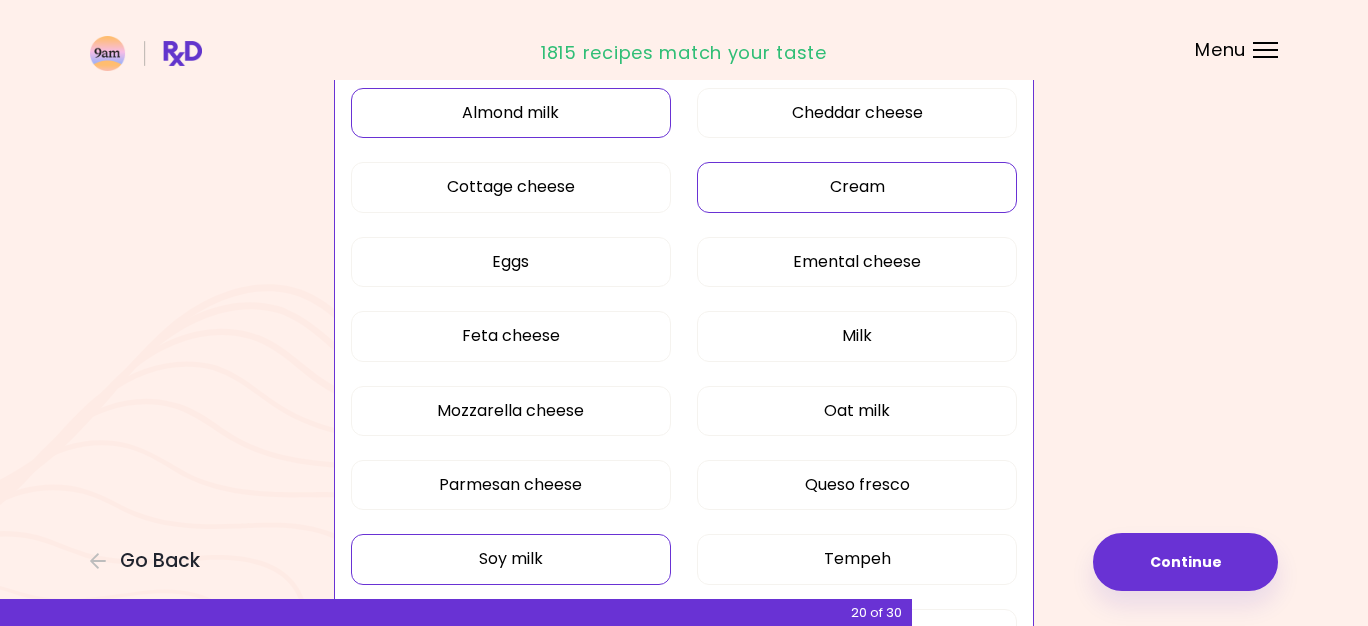 click on "Cream" at bounding box center [857, 187] 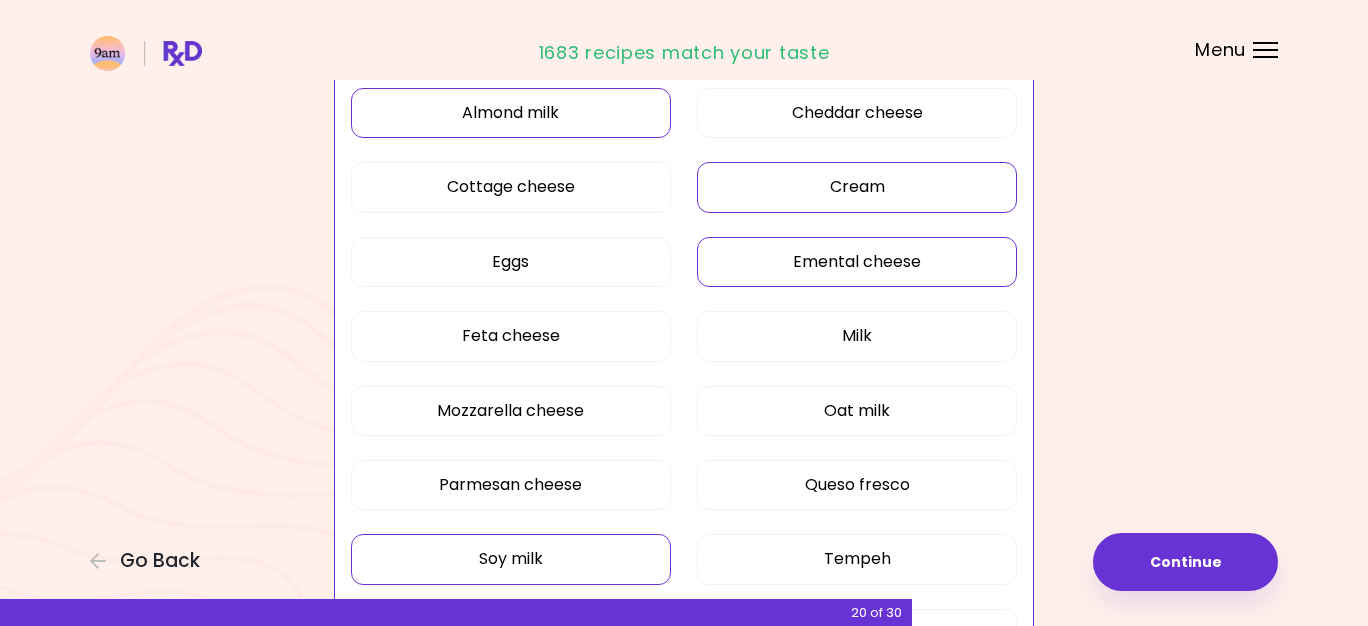 click on "Emental cheese" at bounding box center [857, 262] 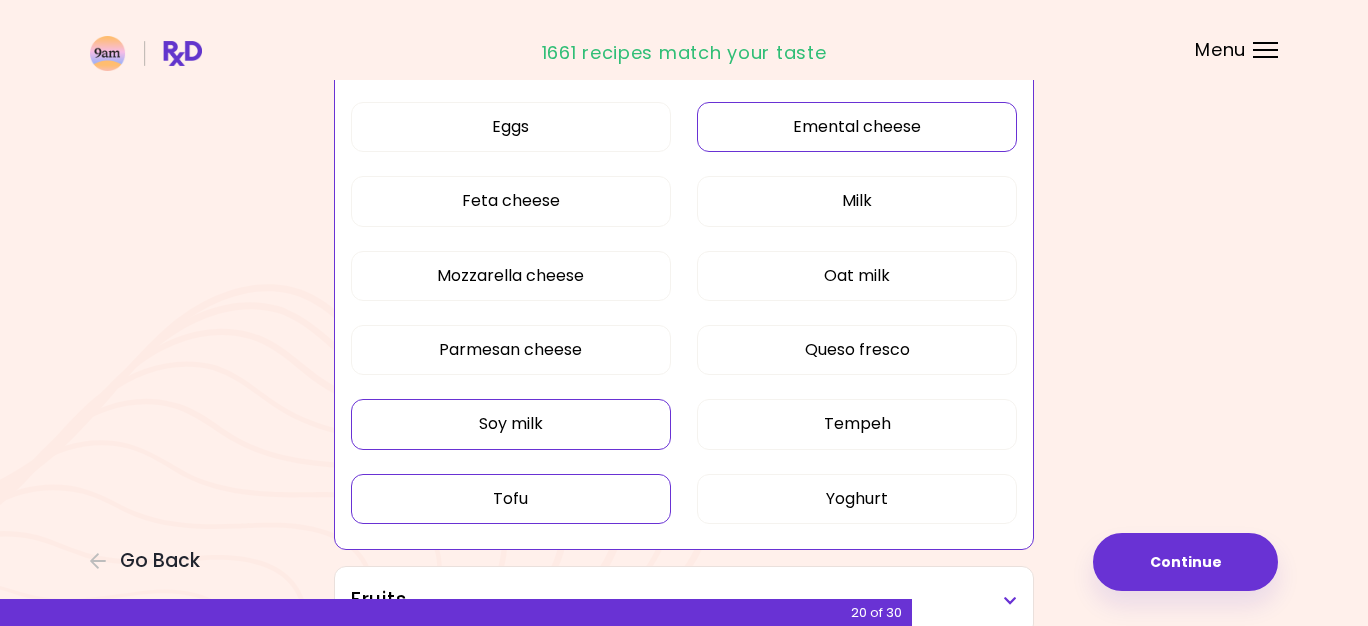 scroll, scrollTop: 463, scrollLeft: 0, axis: vertical 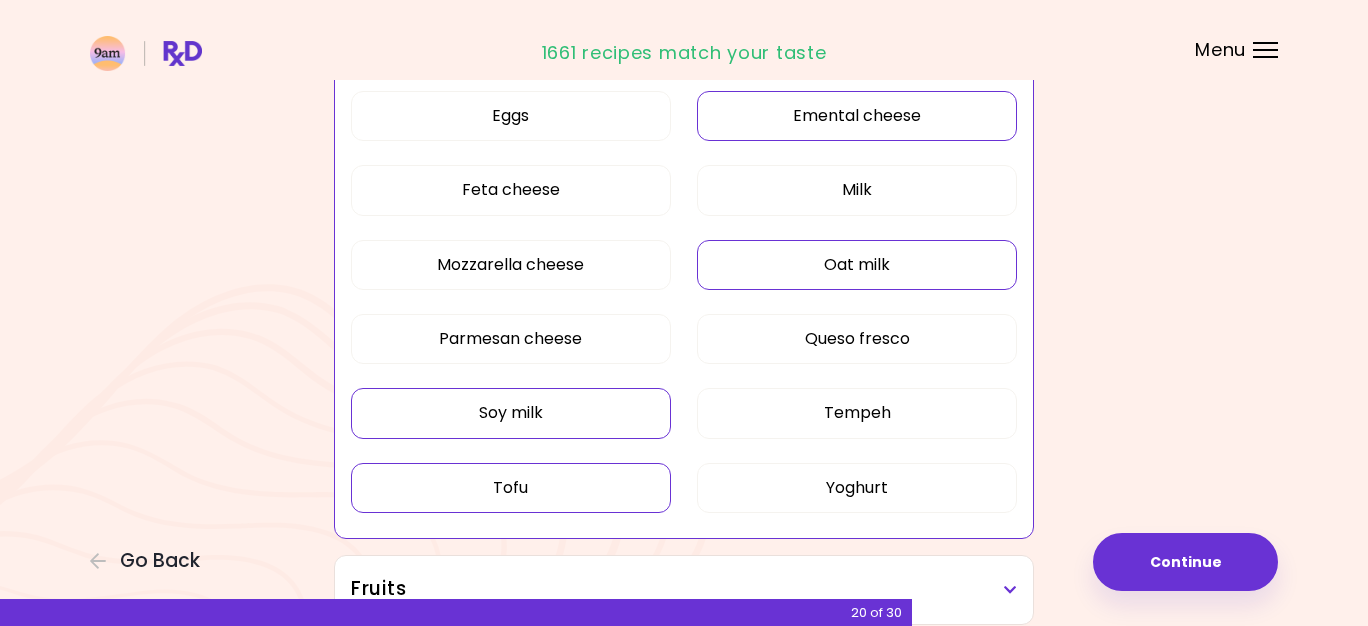 click on "Oat milk" at bounding box center (857, 265) 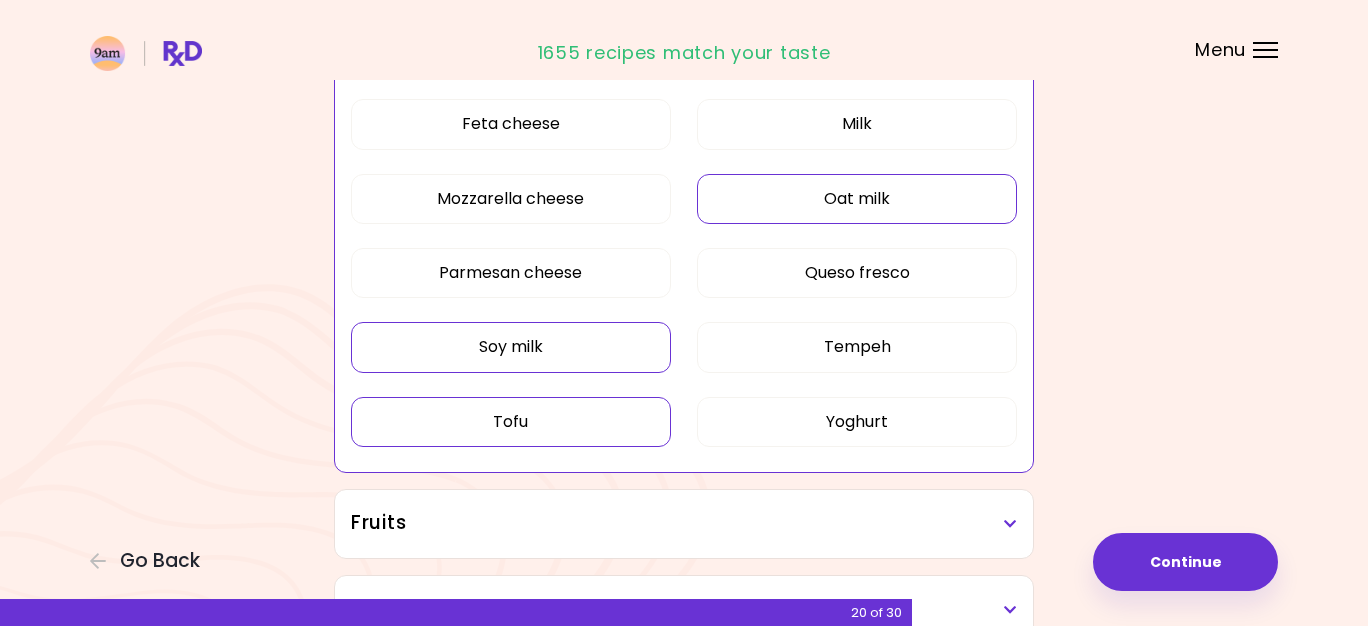 scroll, scrollTop: 551, scrollLeft: 0, axis: vertical 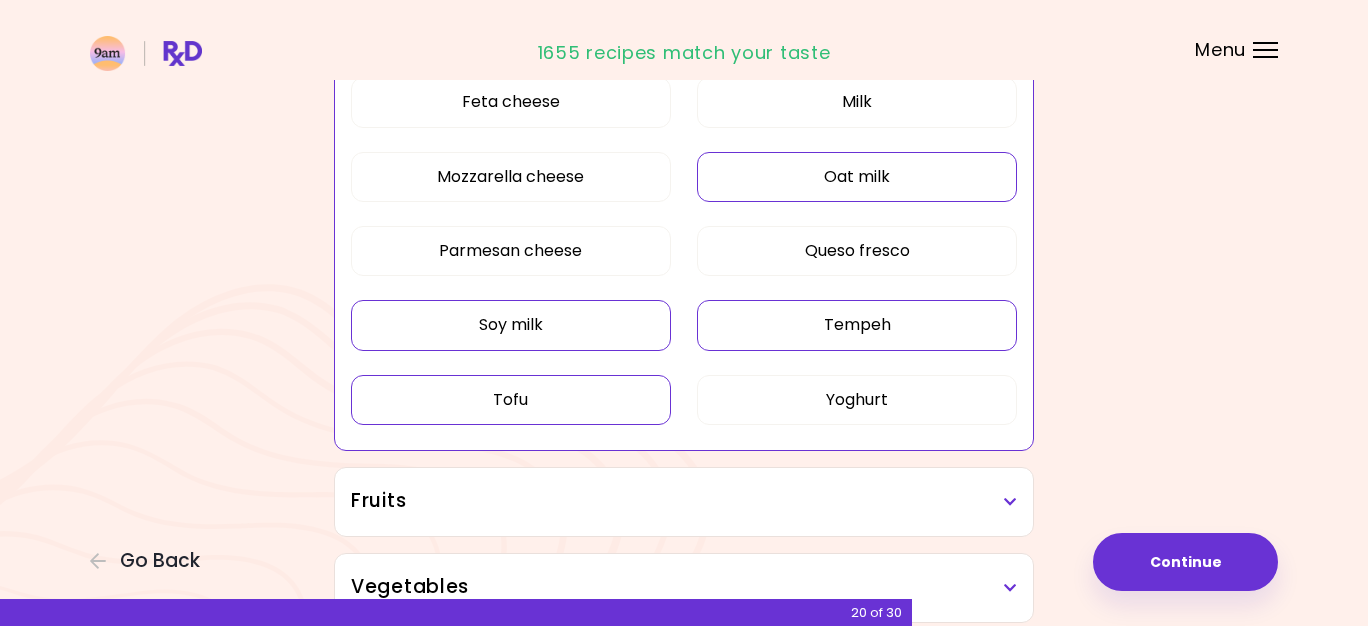 click on "Tempeh" at bounding box center [857, 325] 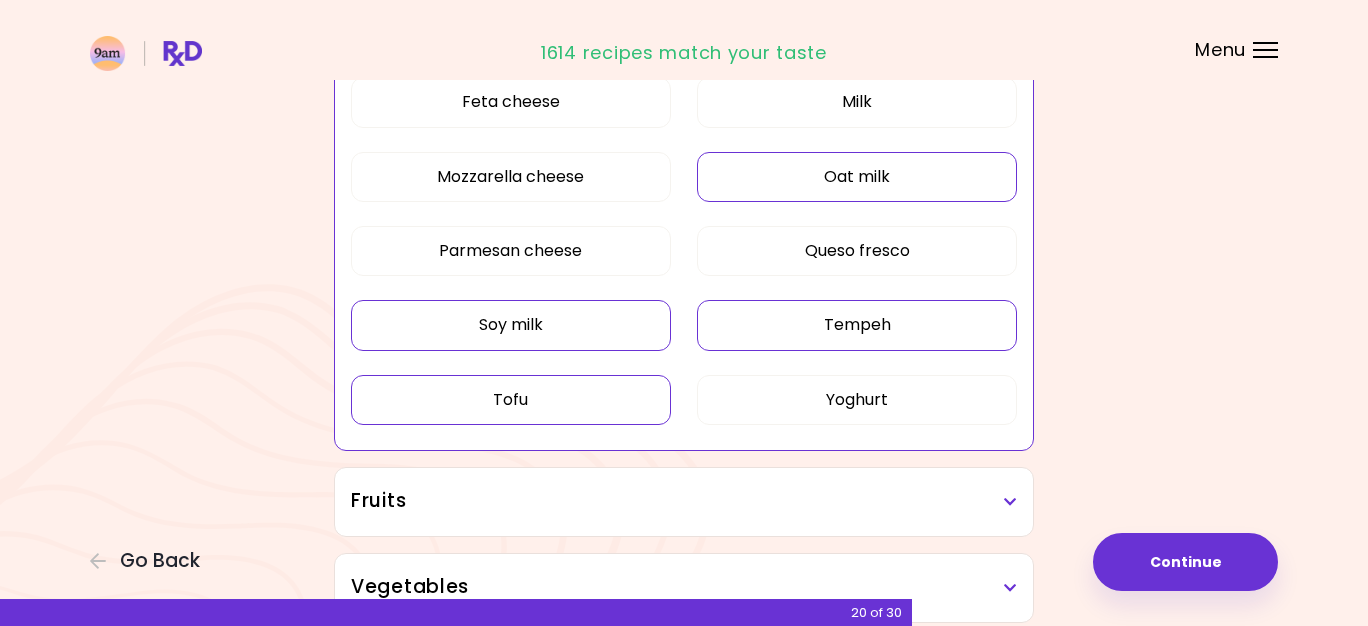 scroll, scrollTop: 591, scrollLeft: 0, axis: vertical 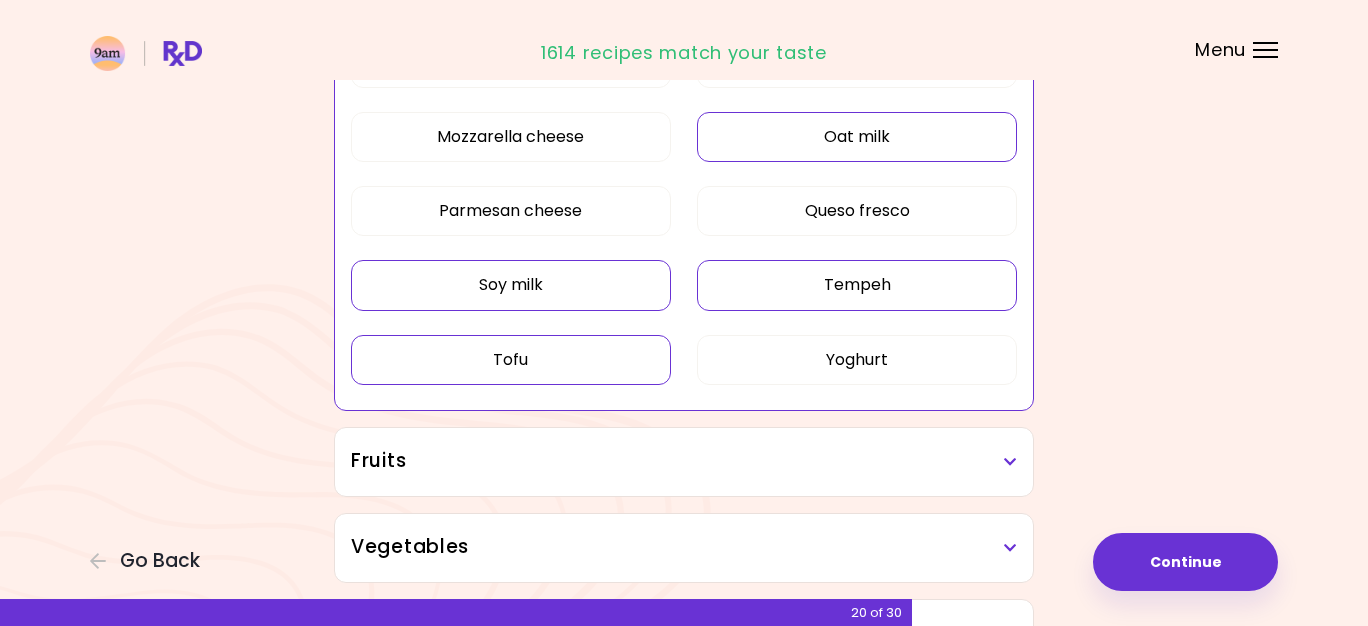 click on "Fruits" at bounding box center [684, 461] 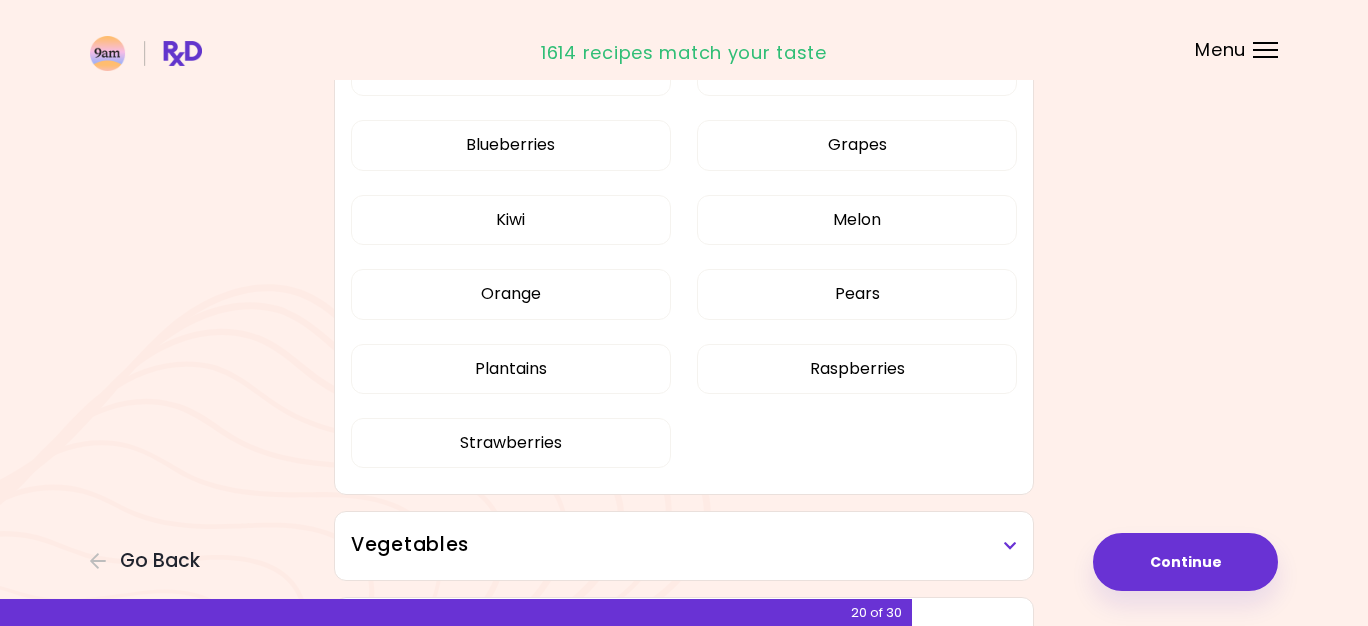scroll, scrollTop: 1054, scrollLeft: 0, axis: vertical 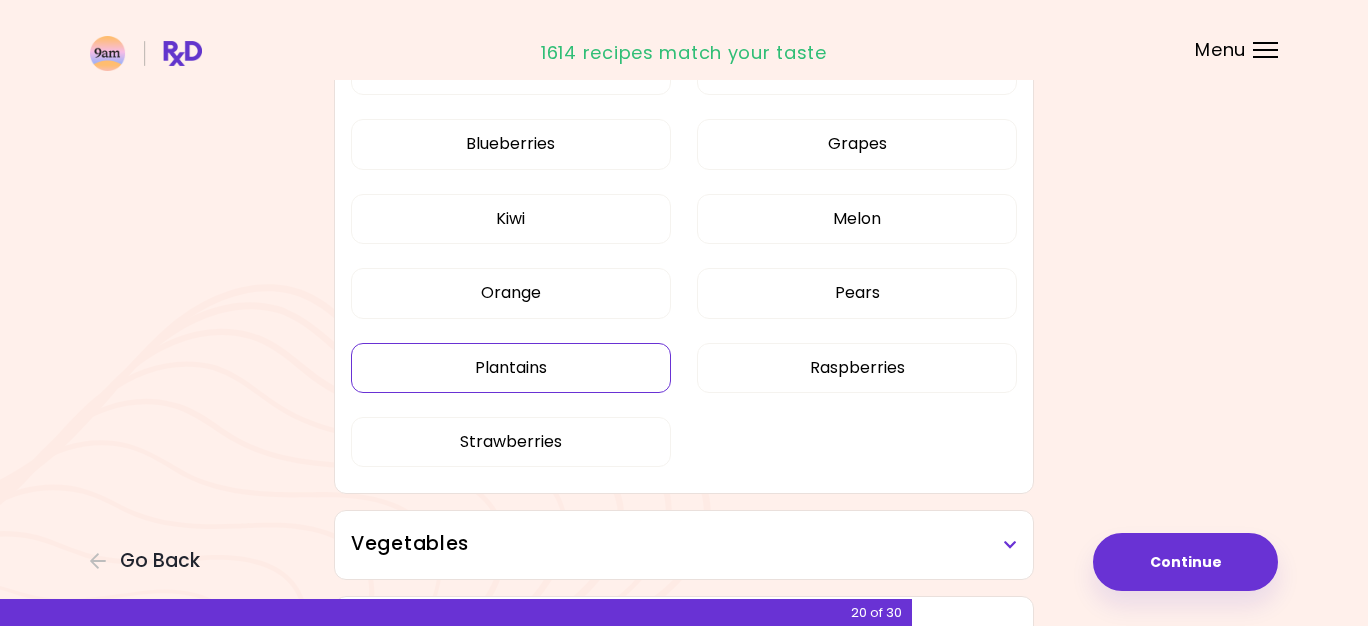 click on "Plantains" at bounding box center [511, 368] 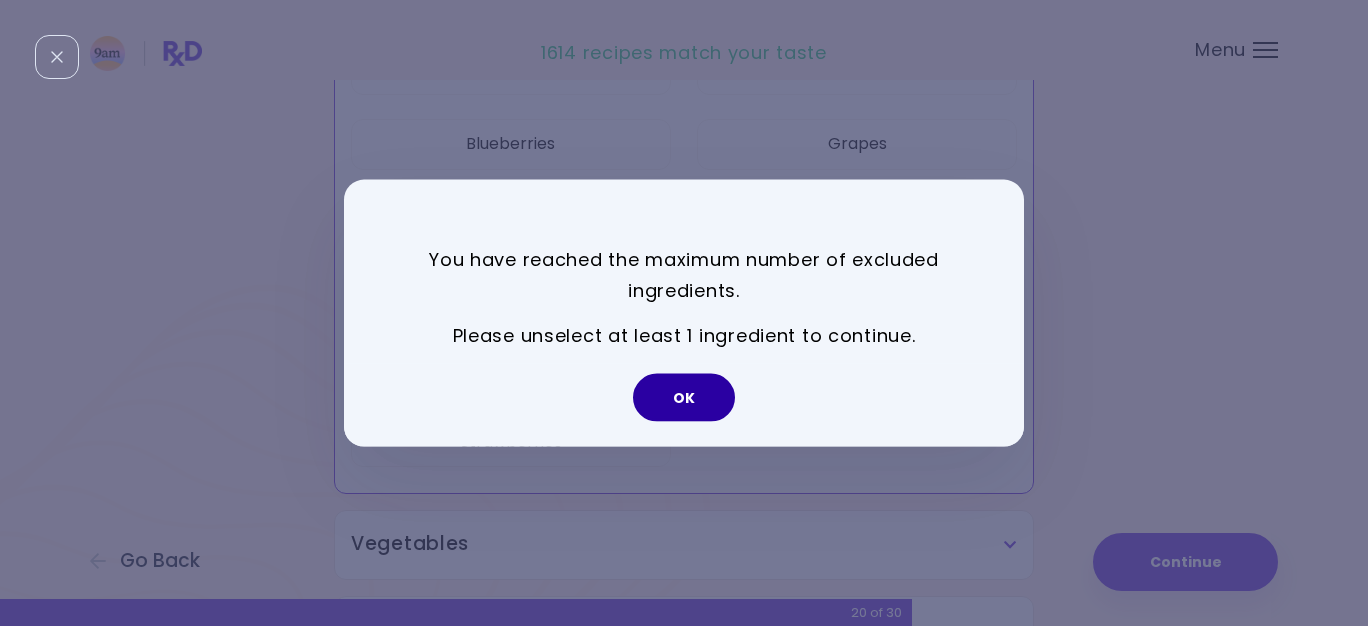 click on "OK" at bounding box center [684, 397] 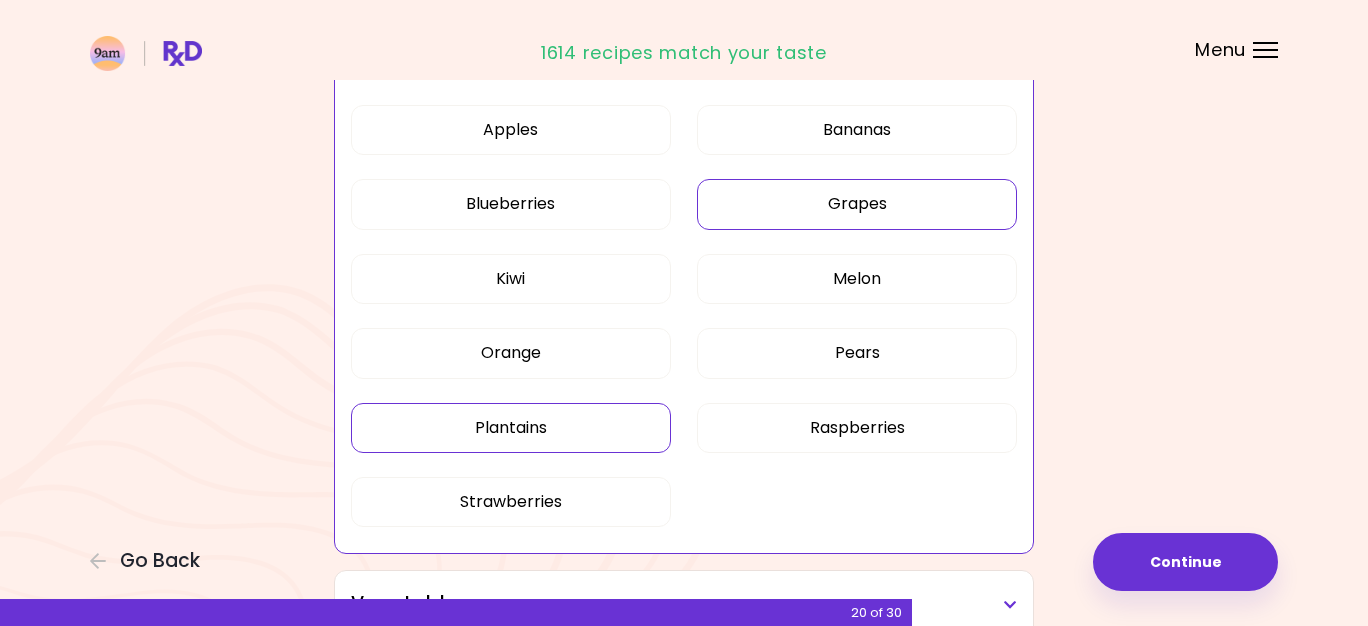 scroll, scrollTop: 996, scrollLeft: 0, axis: vertical 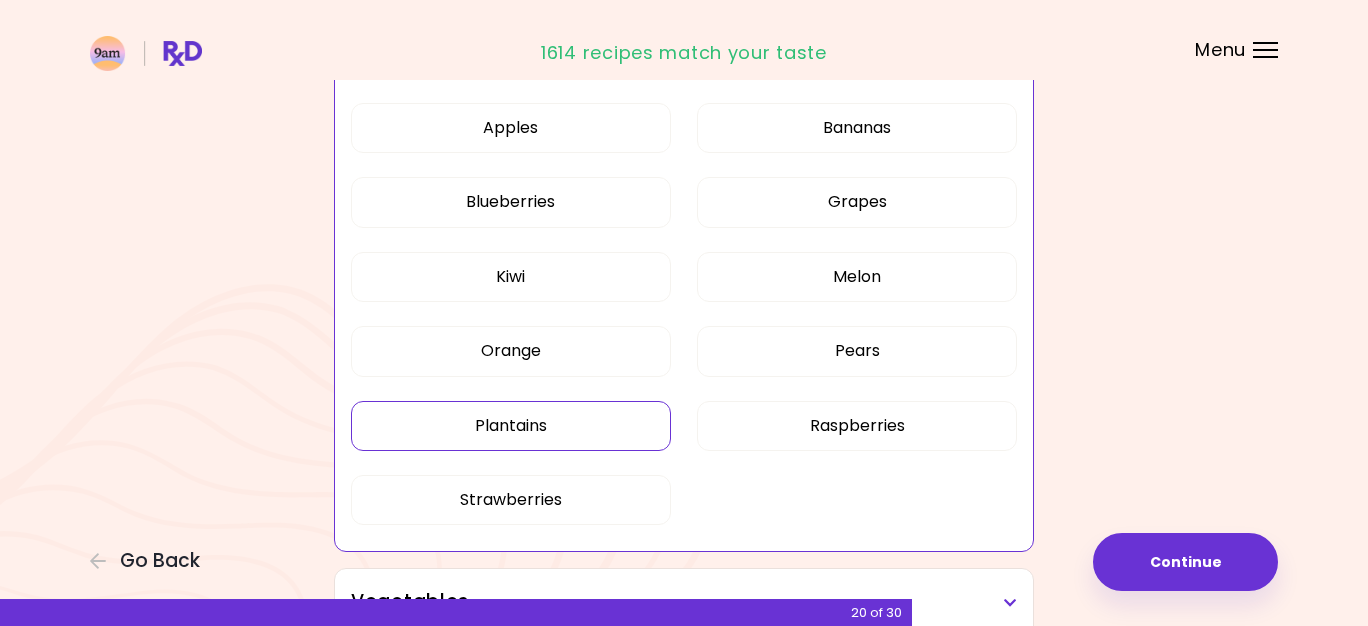 click on "Plantains" at bounding box center [511, 426] 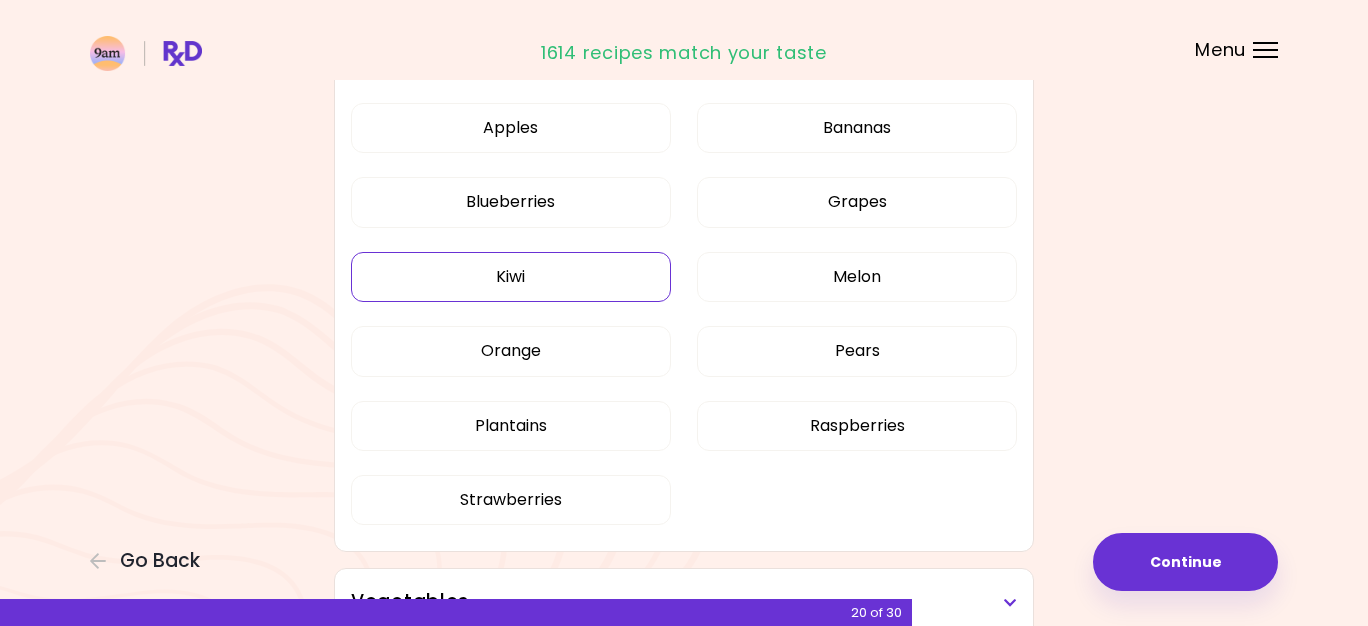 click on "Kiwi" at bounding box center (511, 277) 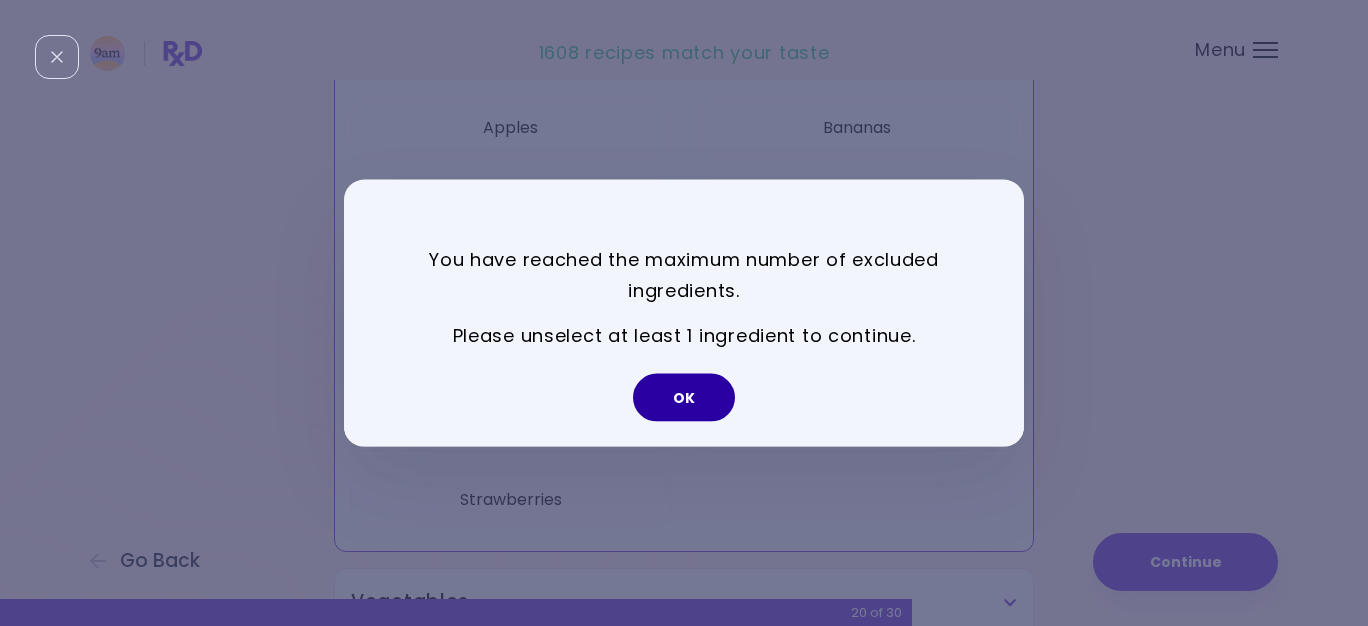 click on "OK" at bounding box center [684, 397] 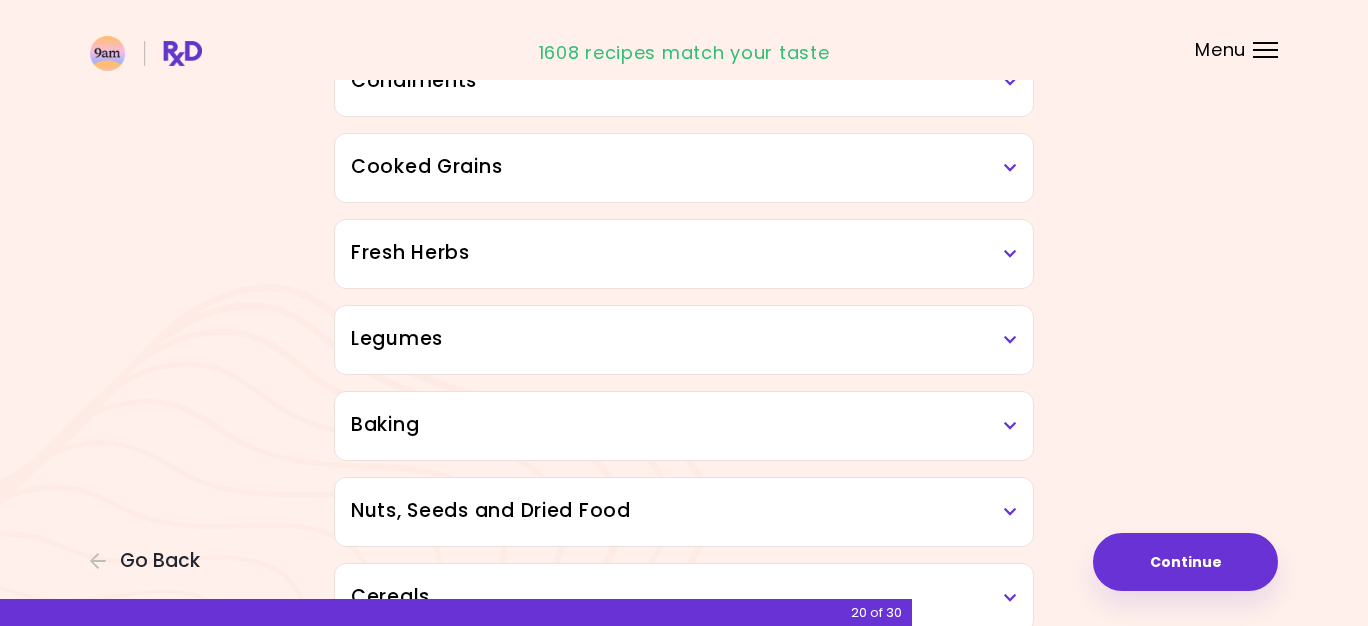 scroll, scrollTop: 1692, scrollLeft: 0, axis: vertical 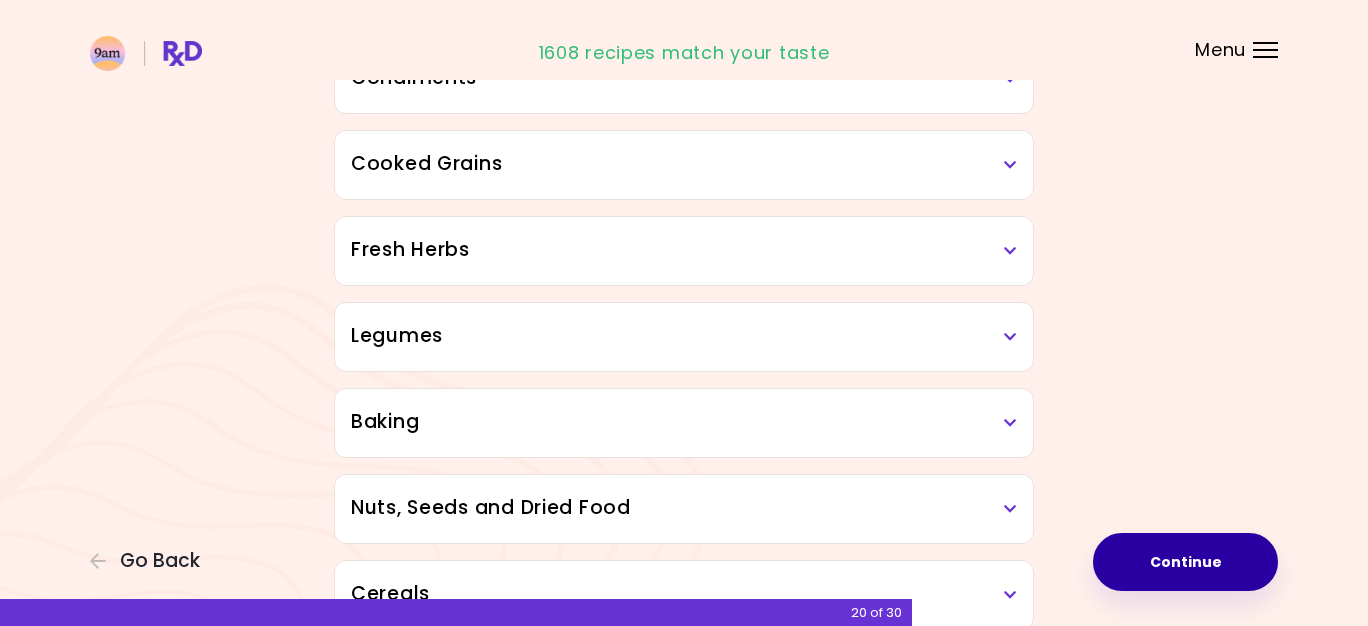 click on "Continue" at bounding box center (1185, 562) 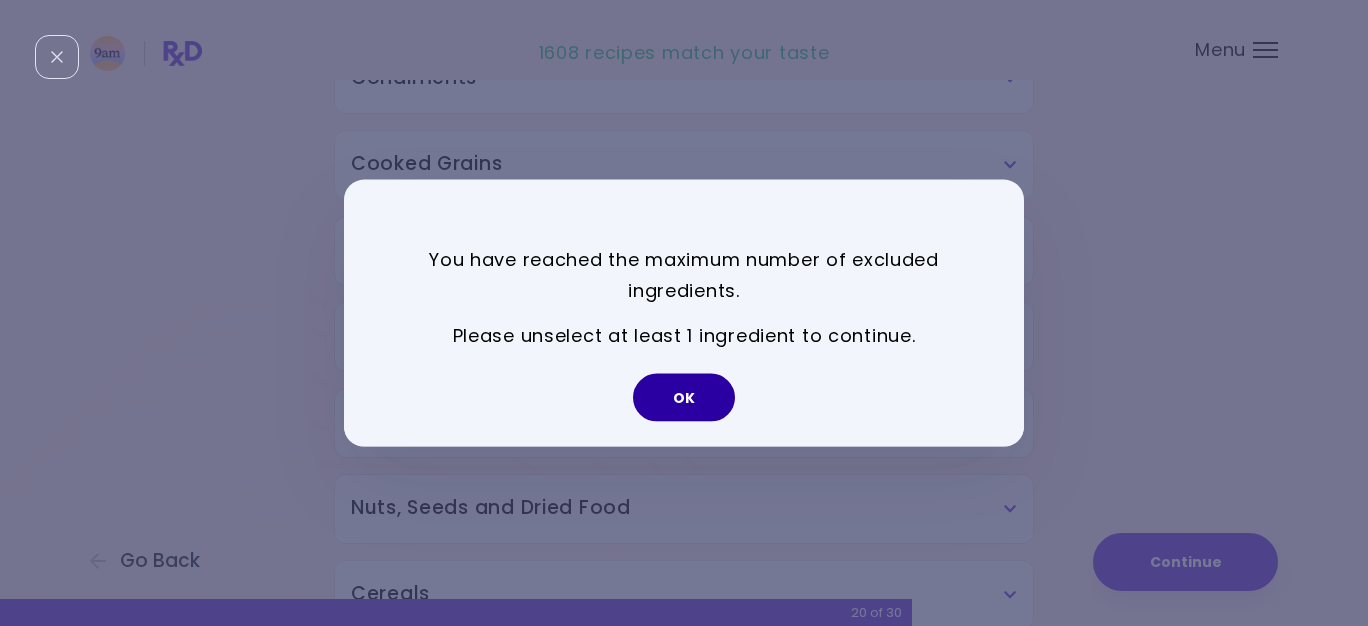 click on "OK" at bounding box center (684, 397) 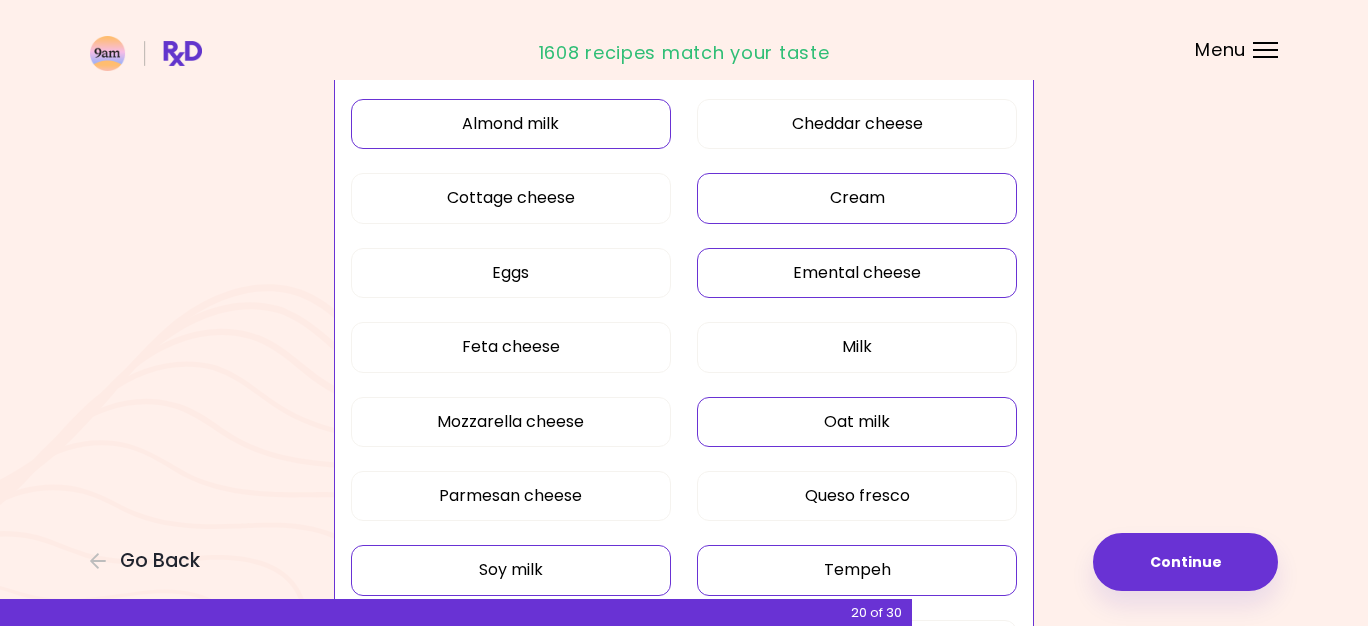 scroll, scrollTop: 312, scrollLeft: 0, axis: vertical 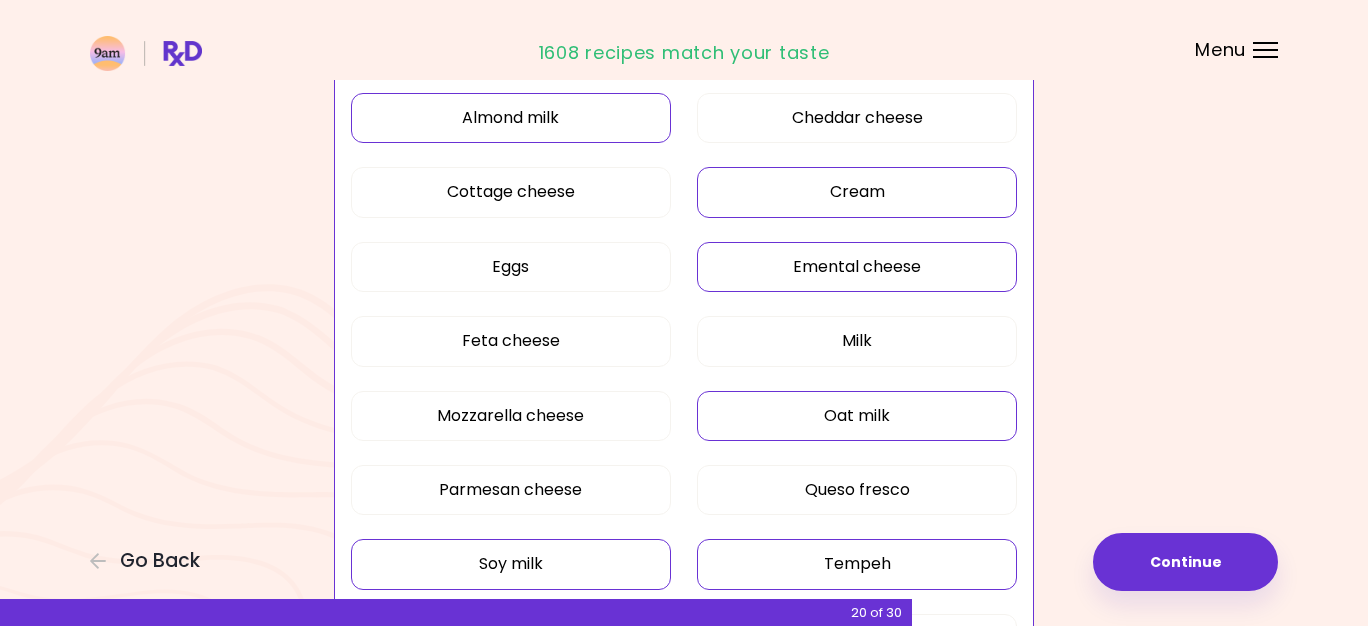 click on "Oat milk" at bounding box center [857, 416] 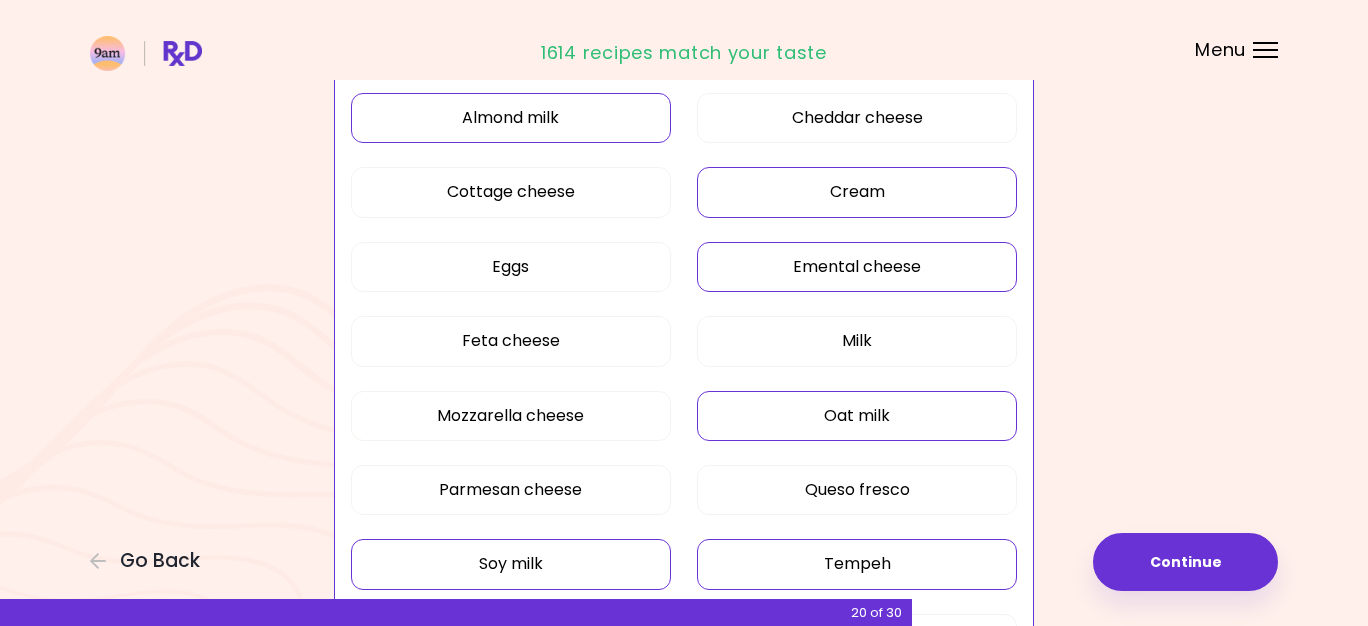 click on "Oat milk" at bounding box center (857, 416) 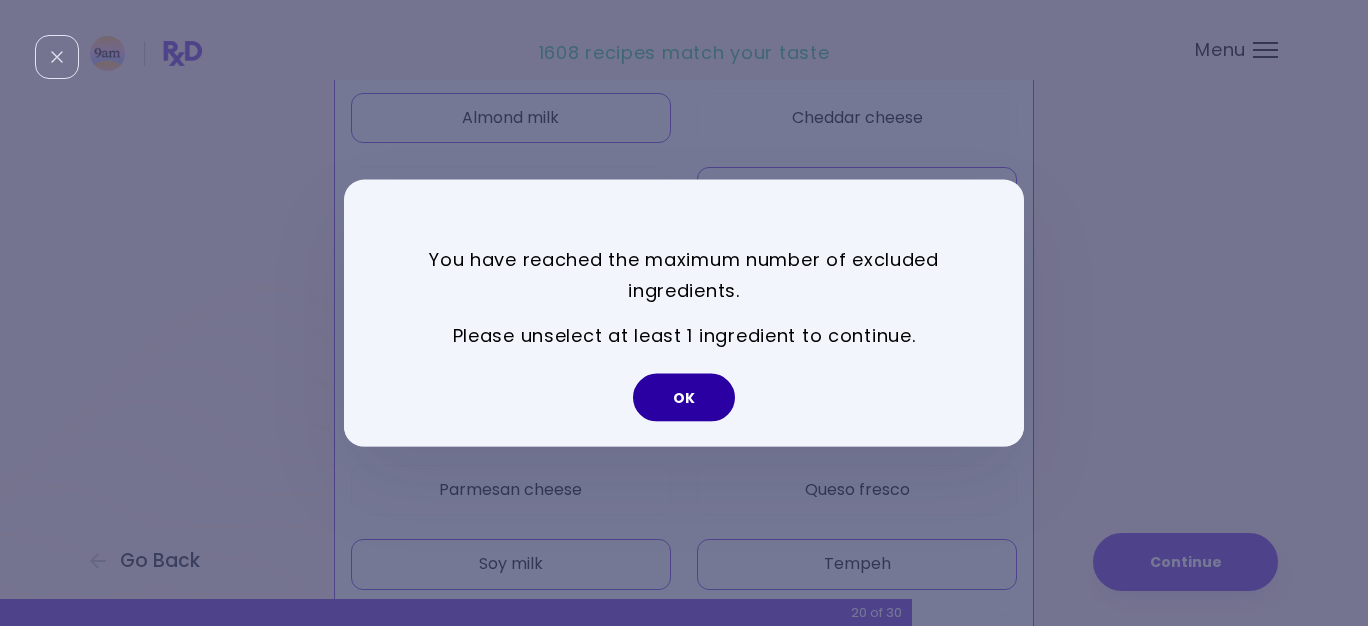 click on "OK" at bounding box center (684, 397) 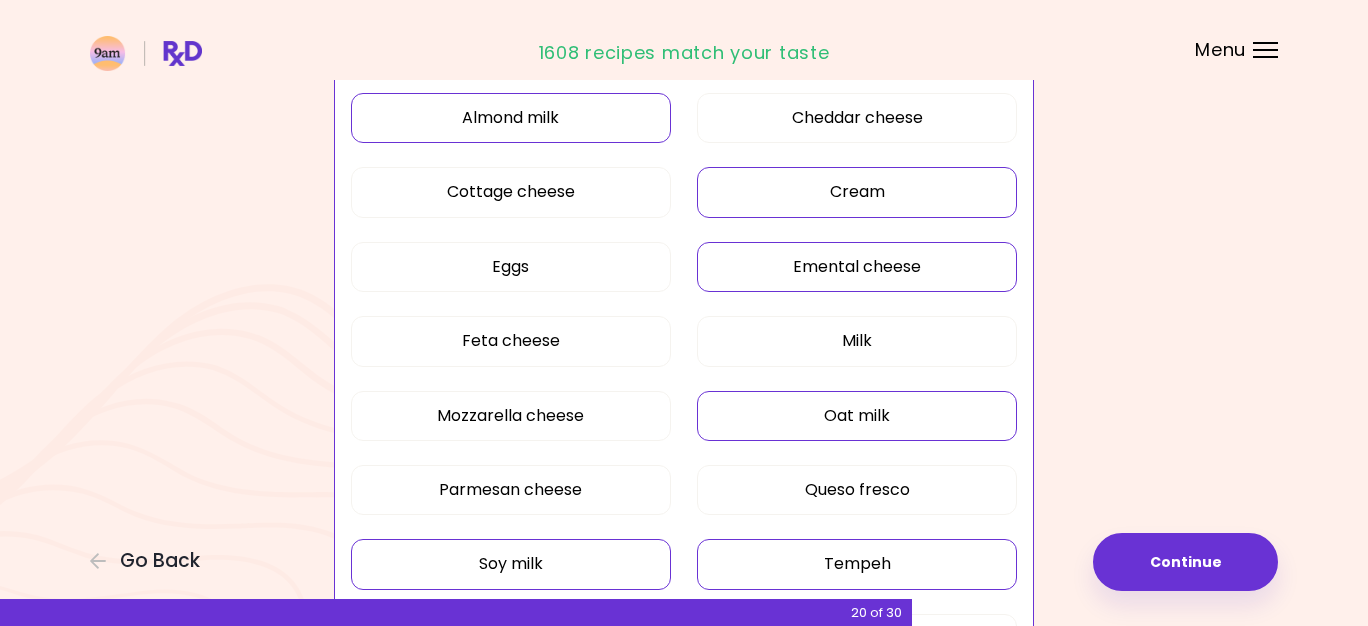 click on "Oat milk" at bounding box center [857, 416] 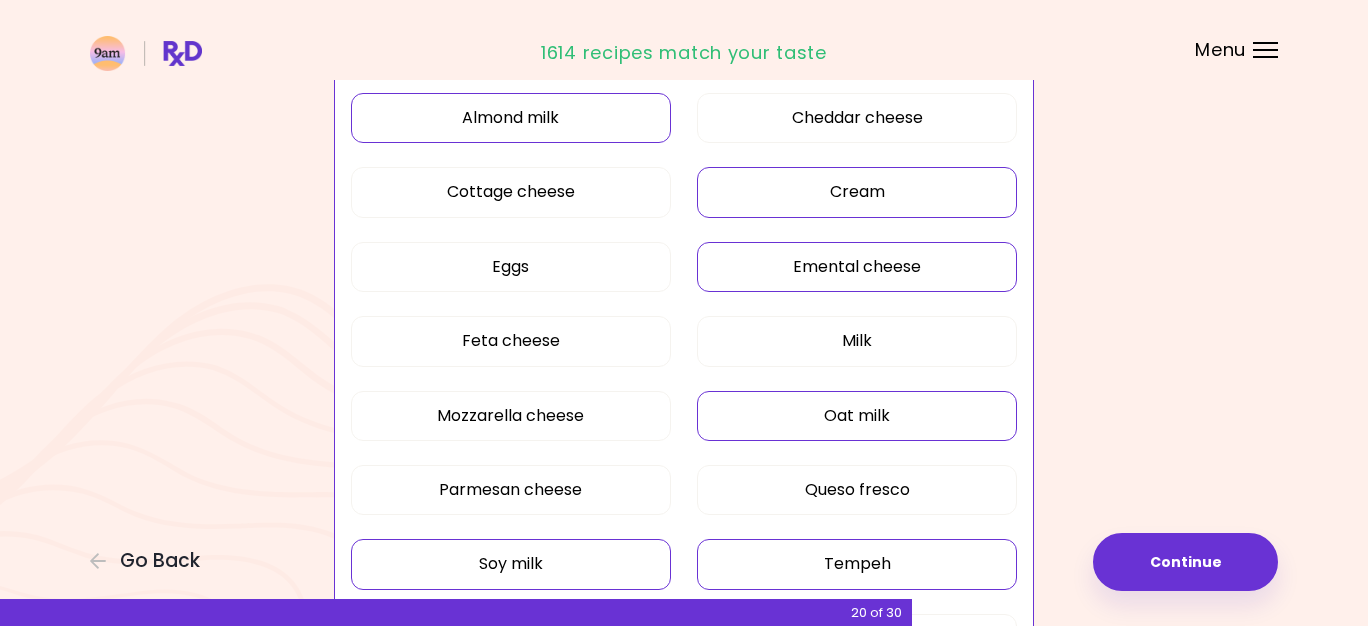 click on "Oat milk" at bounding box center (857, 416) 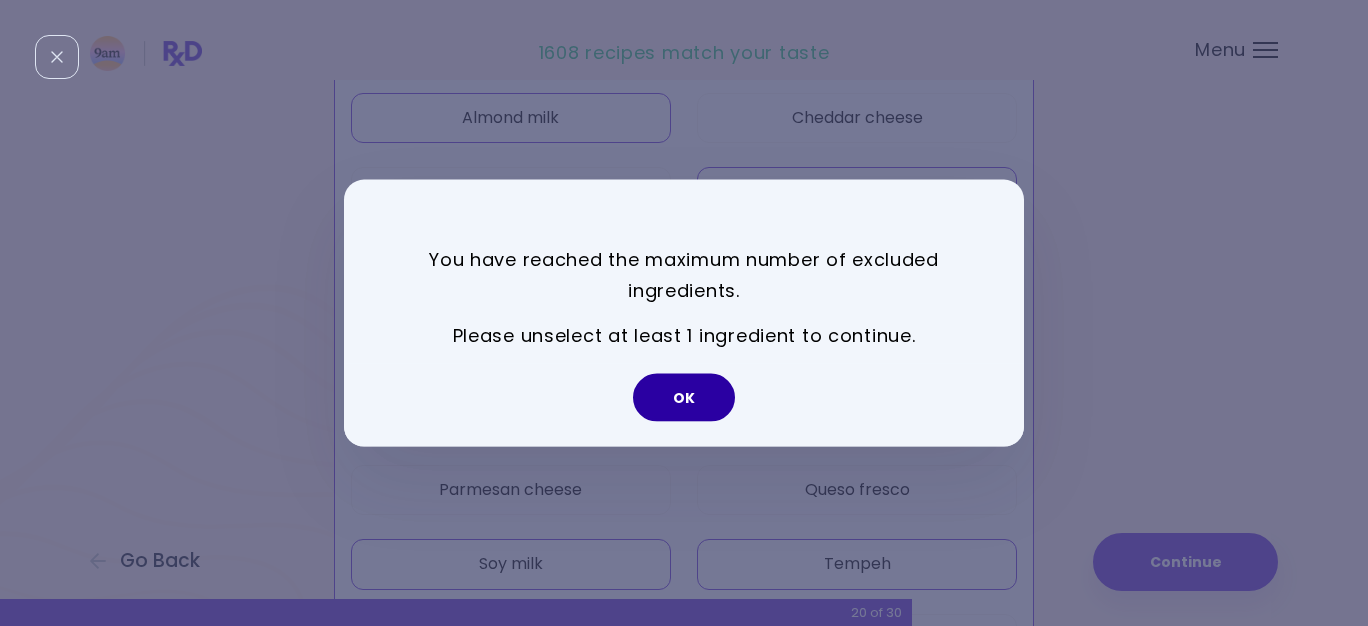 click on "OK" at bounding box center [684, 397] 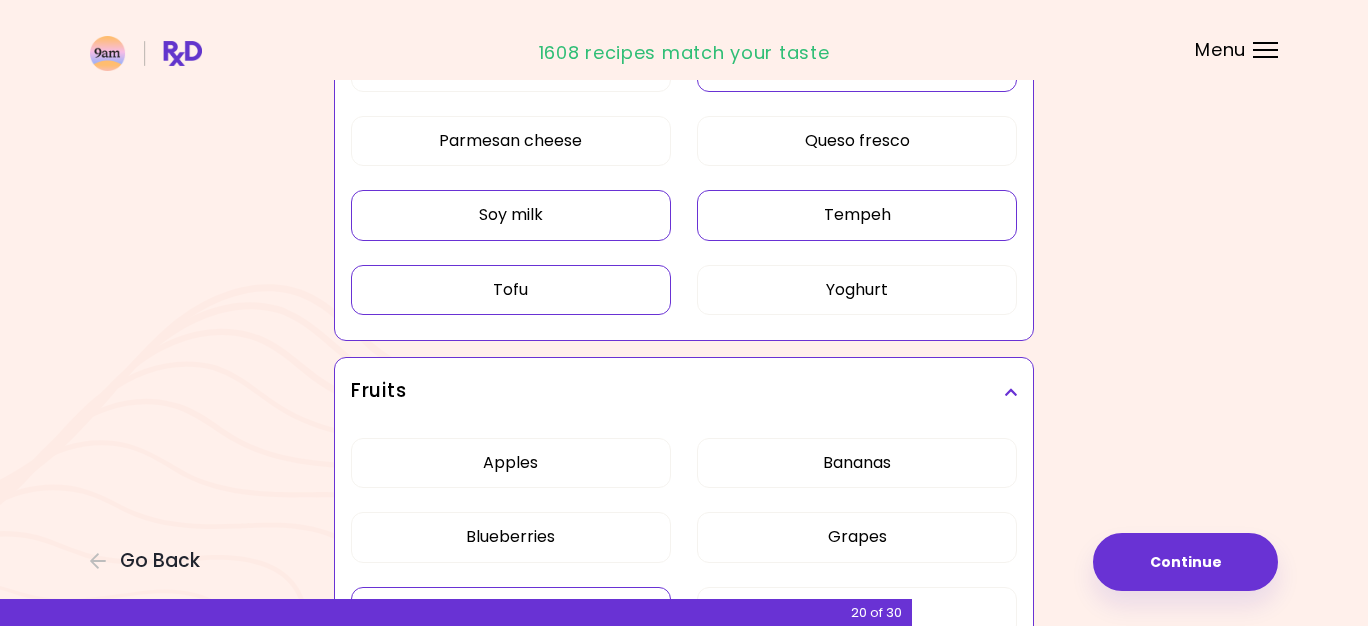 scroll, scrollTop: 663, scrollLeft: 0, axis: vertical 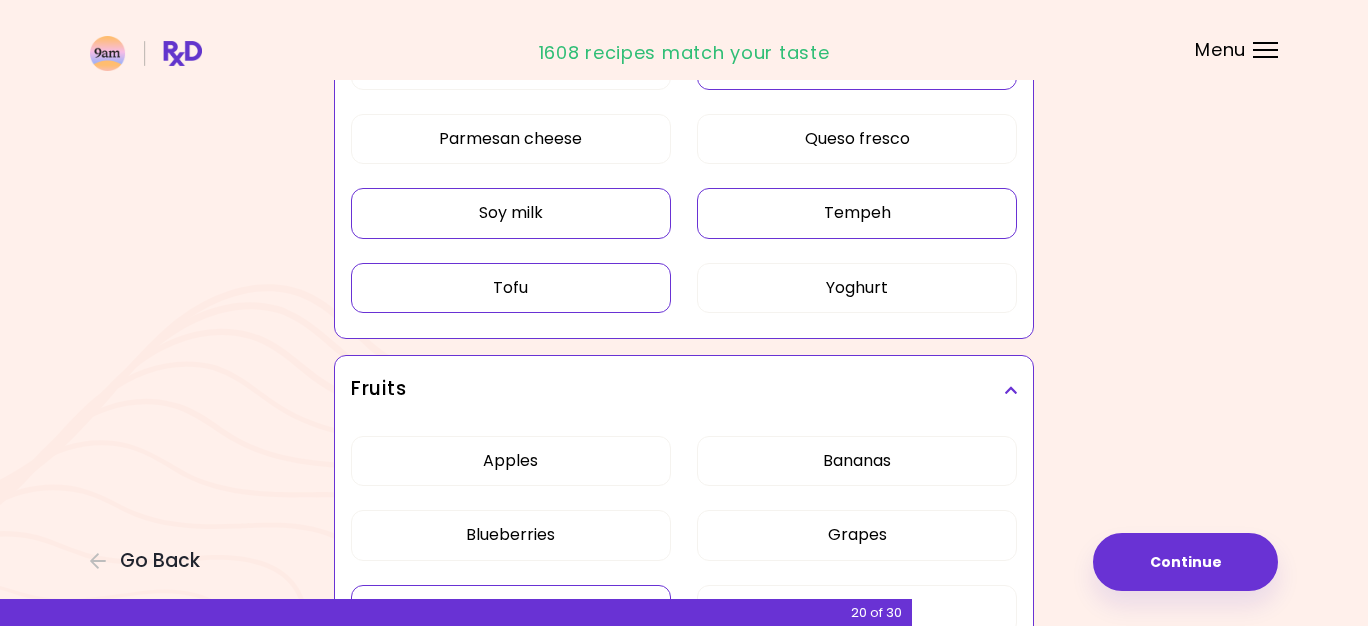 click on "Soy milk" at bounding box center (511, 213) 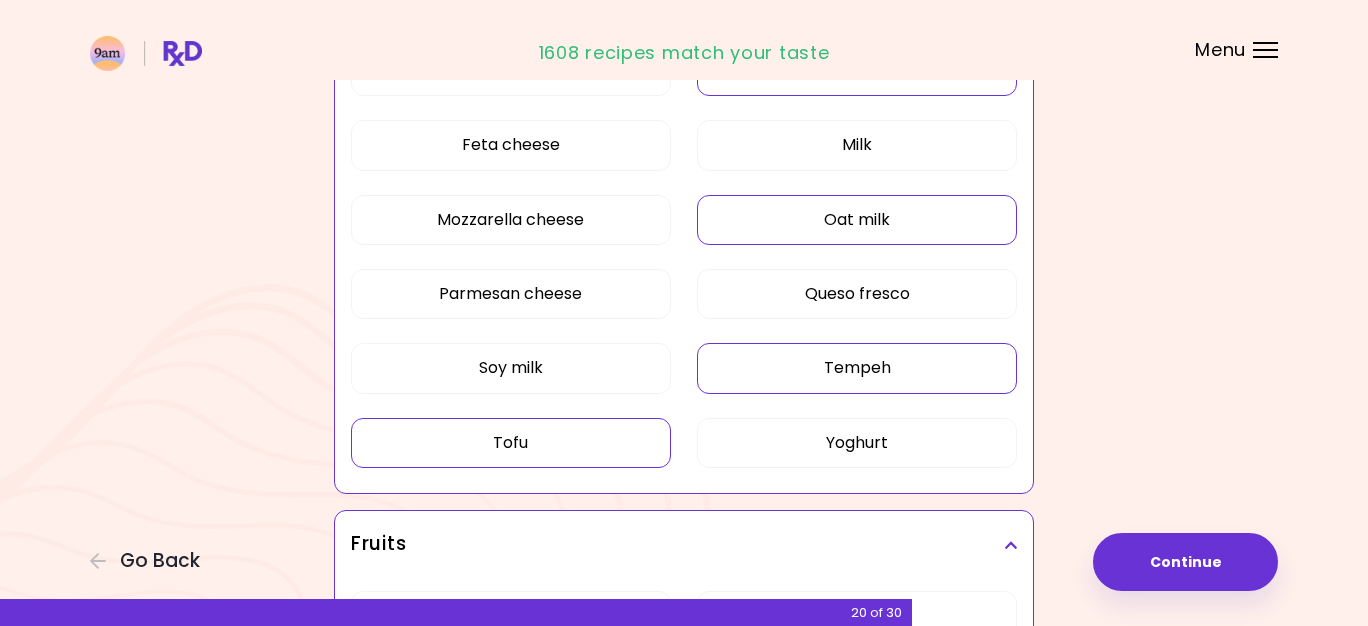 scroll, scrollTop: 557, scrollLeft: 0, axis: vertical 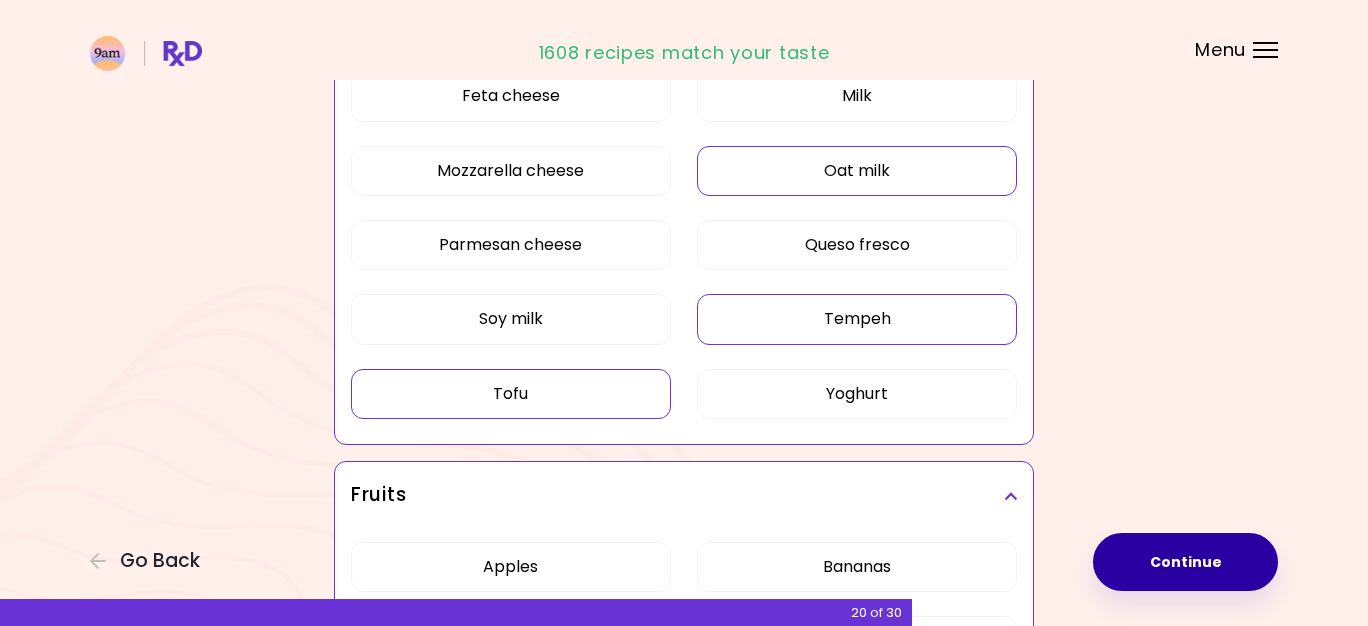 click on "Continue" at bounding box center [1185, 562] 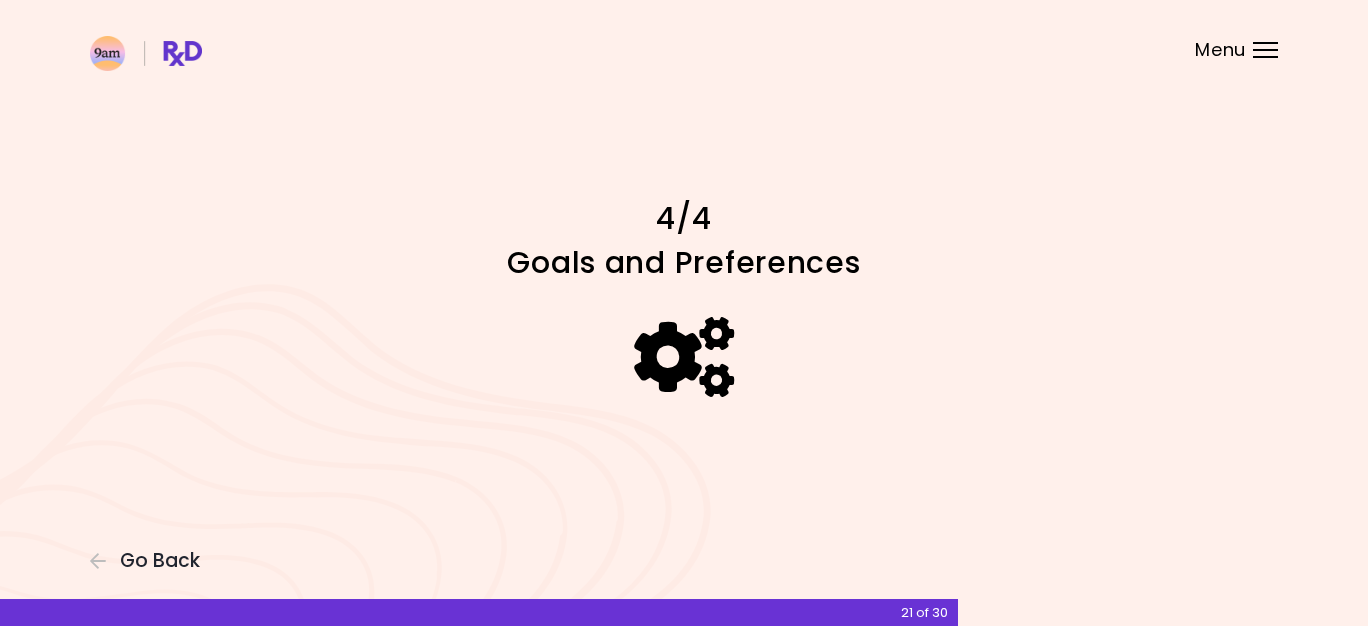 scroll, scrollTop: 0, scrollLeft: 0, axis: both 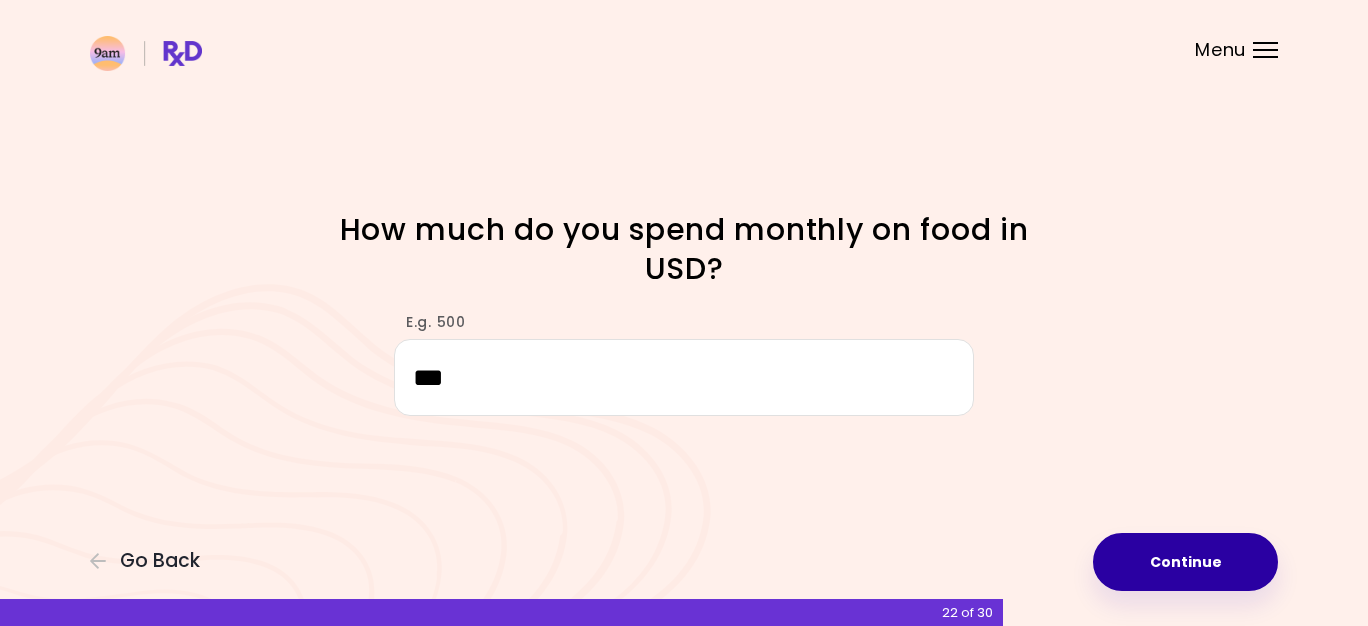 type on "***" 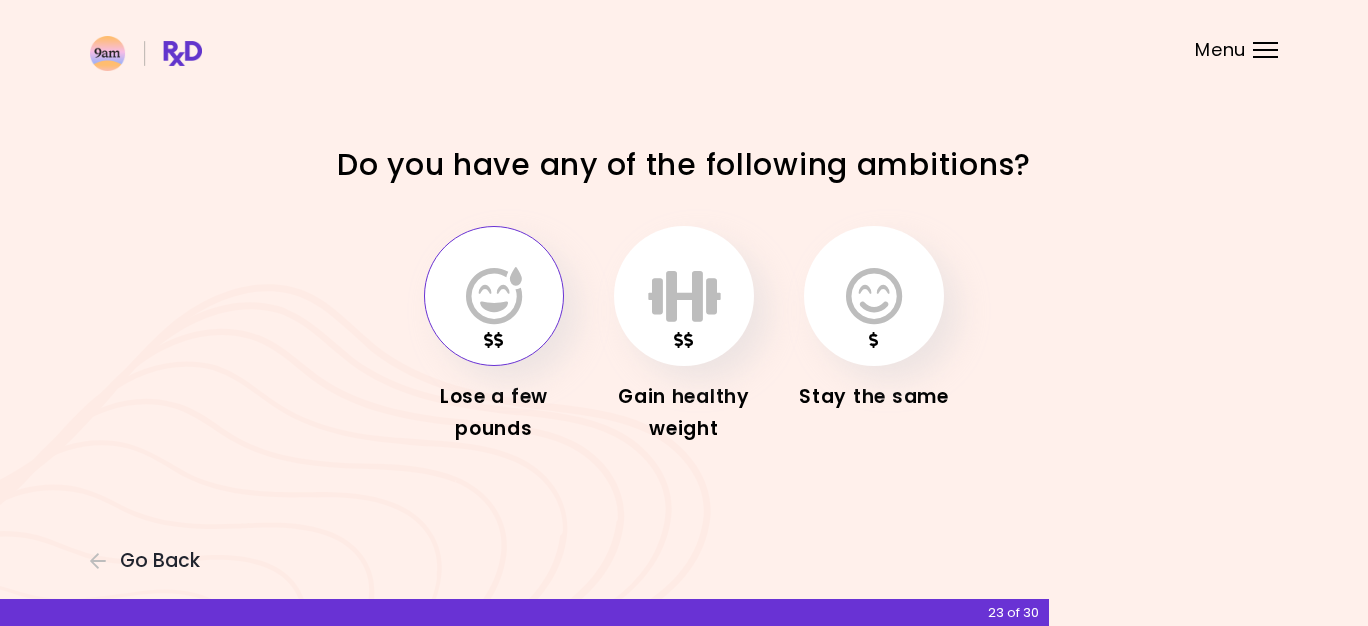click at bounding box center (494, 296) 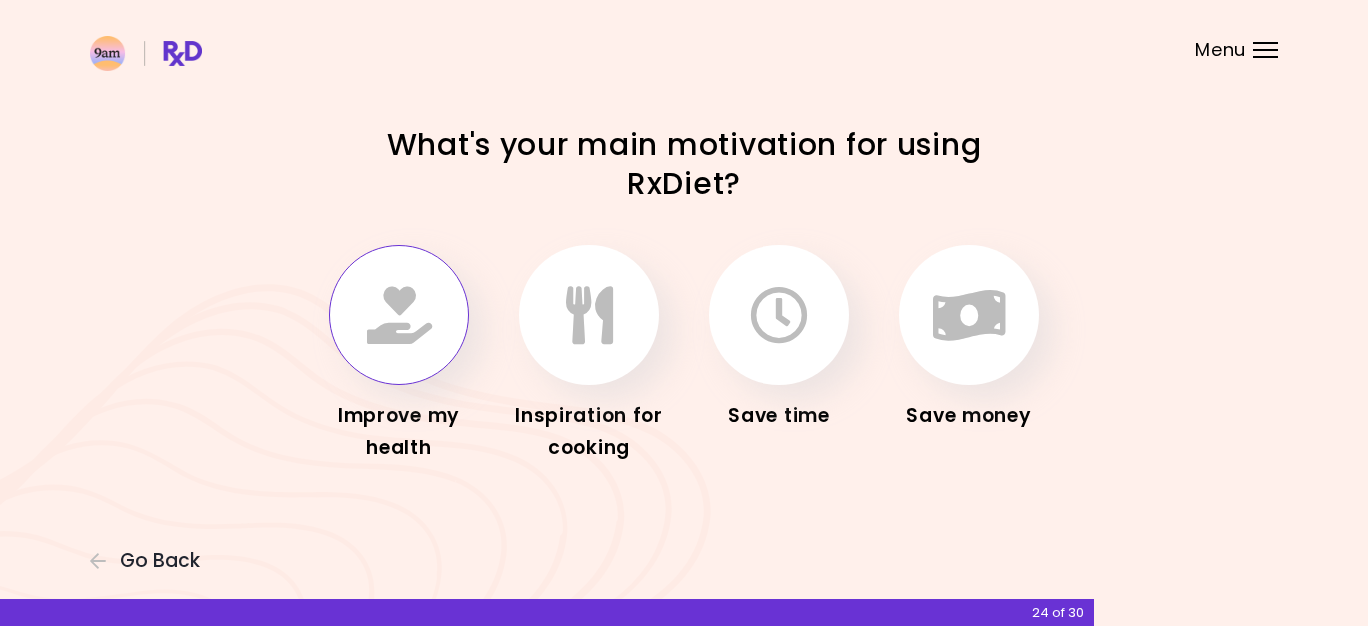 click at bounding box center (399, 315) 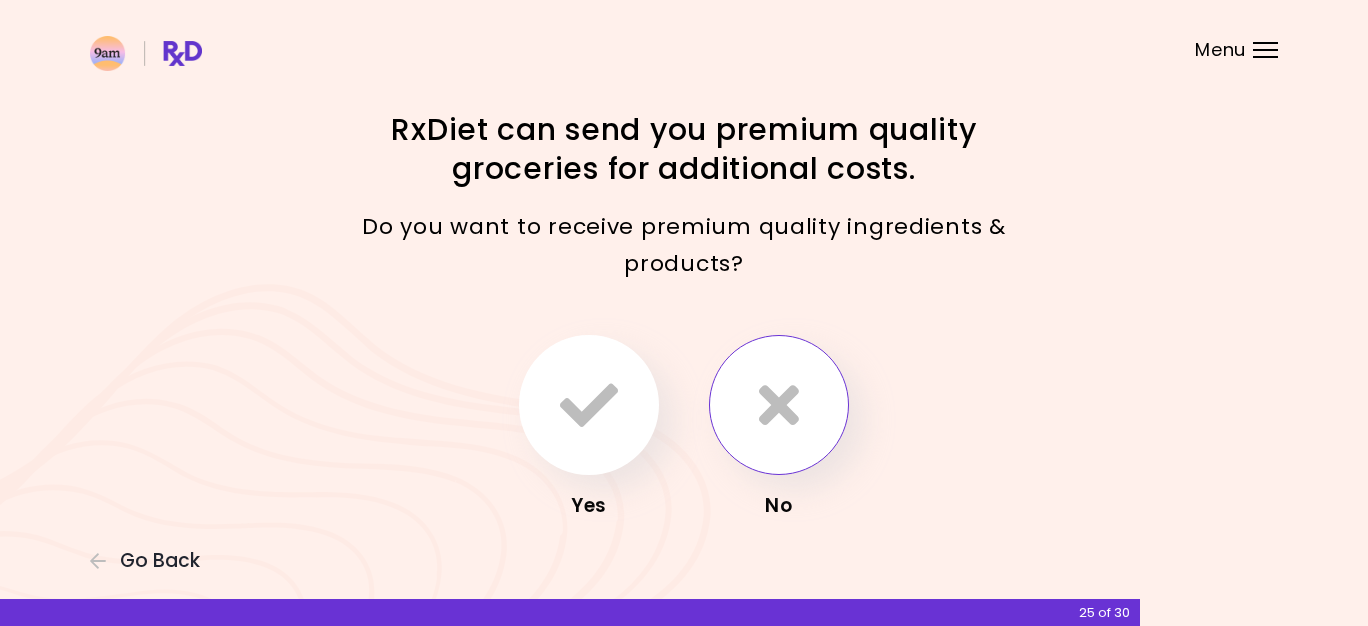 click at bounding box center [779, 405] 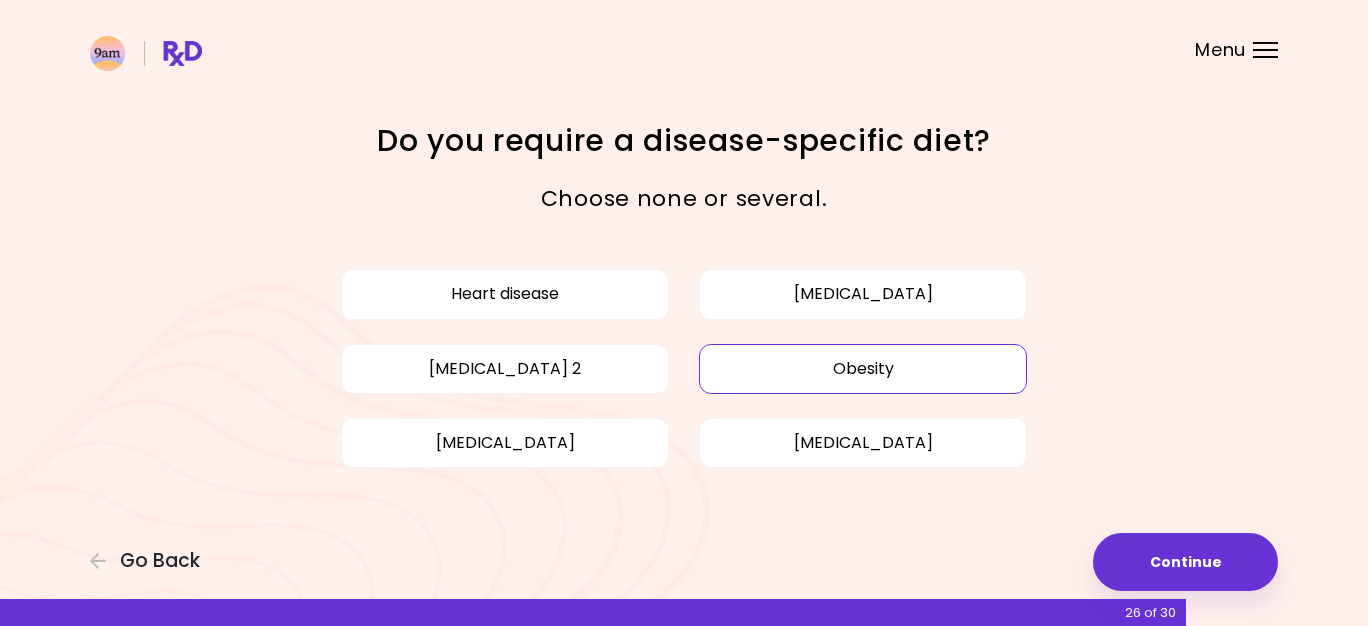 click on "Obesity" at bounding box center [863, 369] 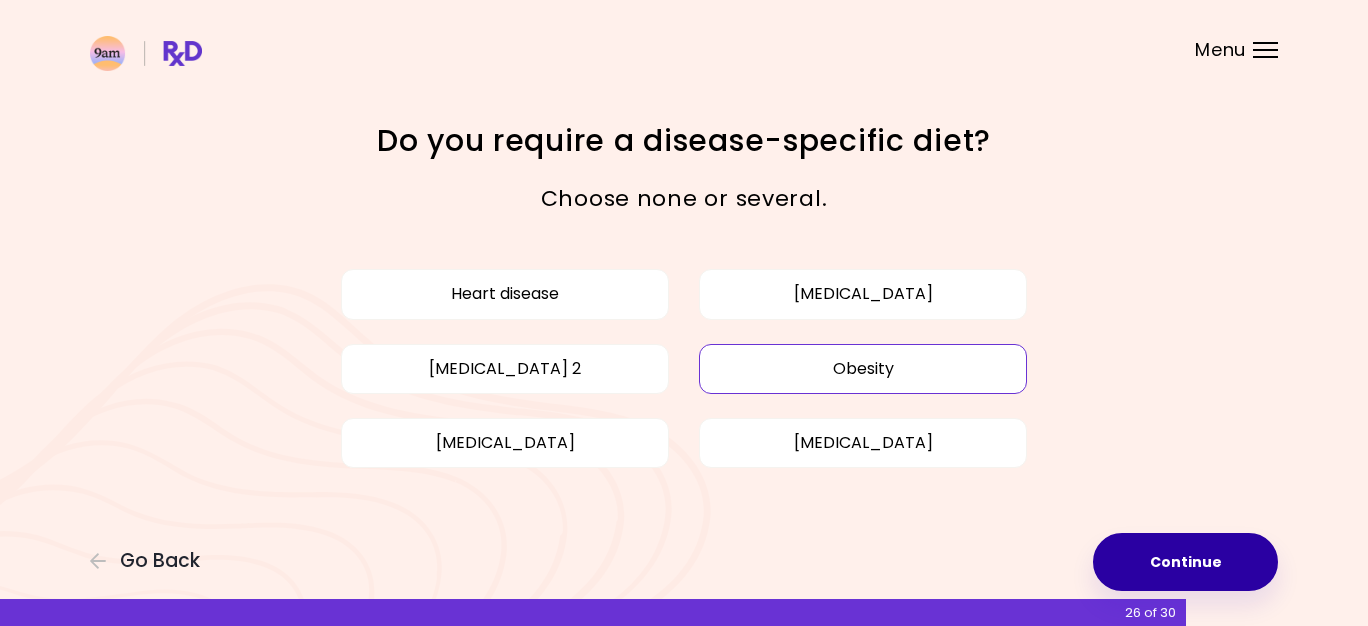 click on "Continue" at bounding box center [1185, 562] 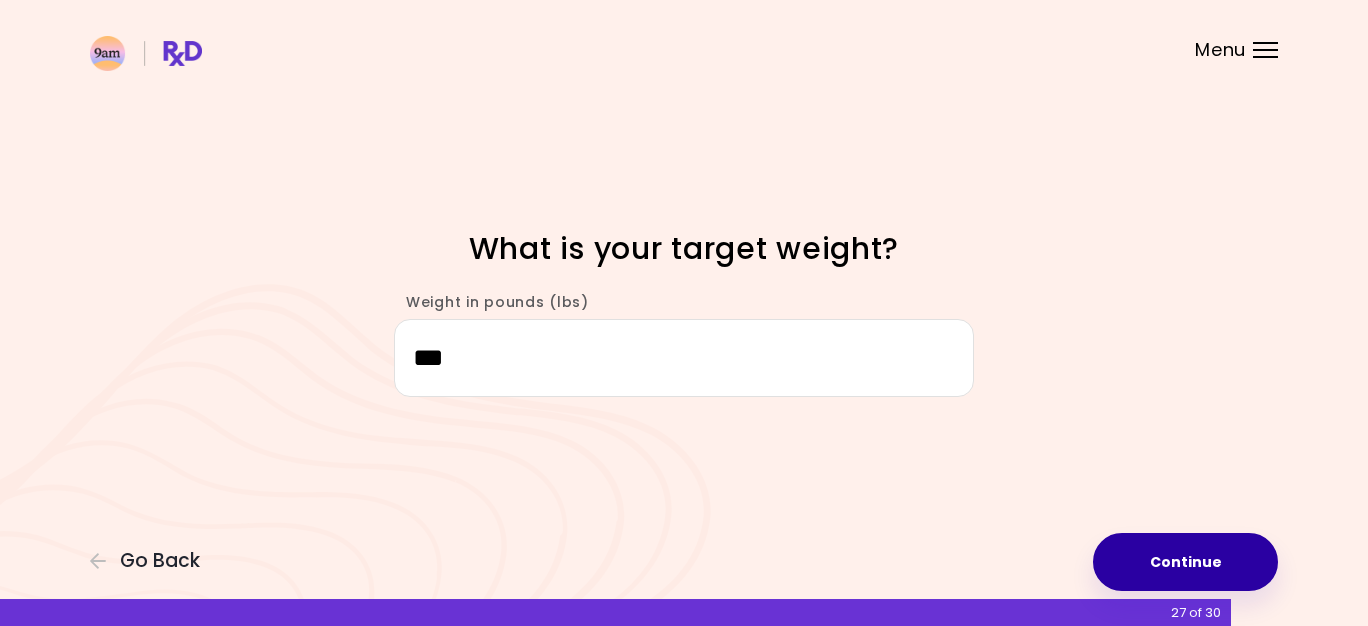 type on "***" 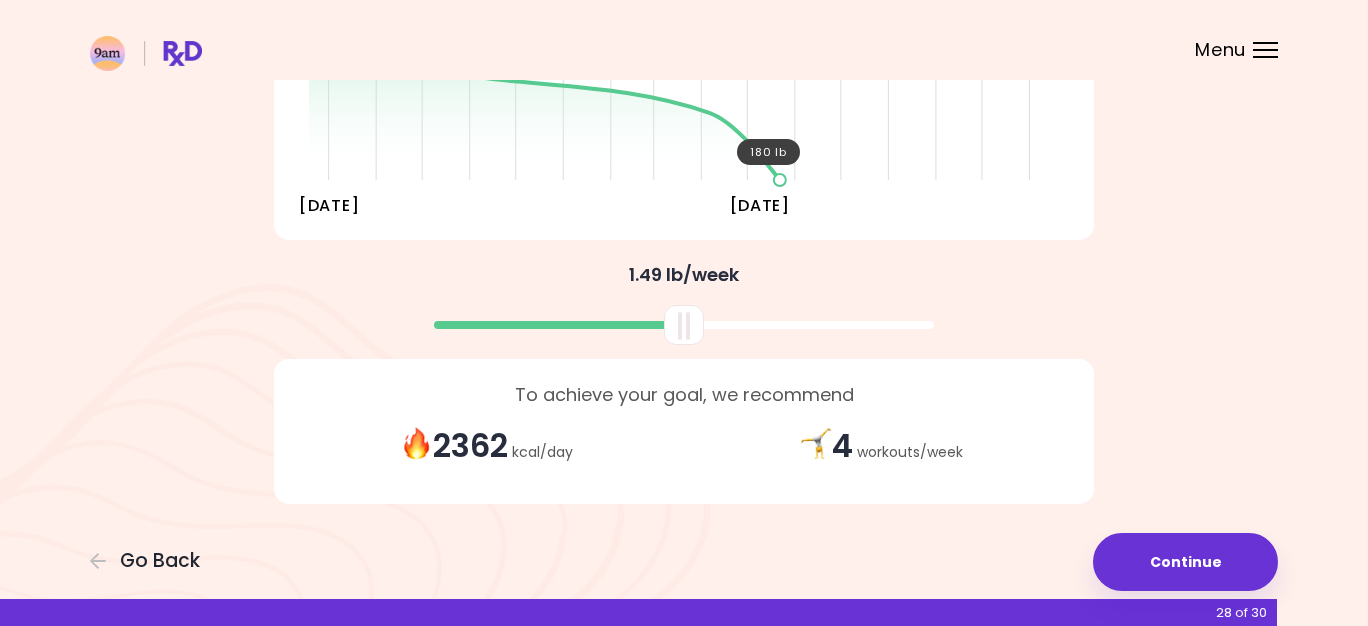 scroll, scrollTop: 405, scrollLeft: 0, axis: vertical 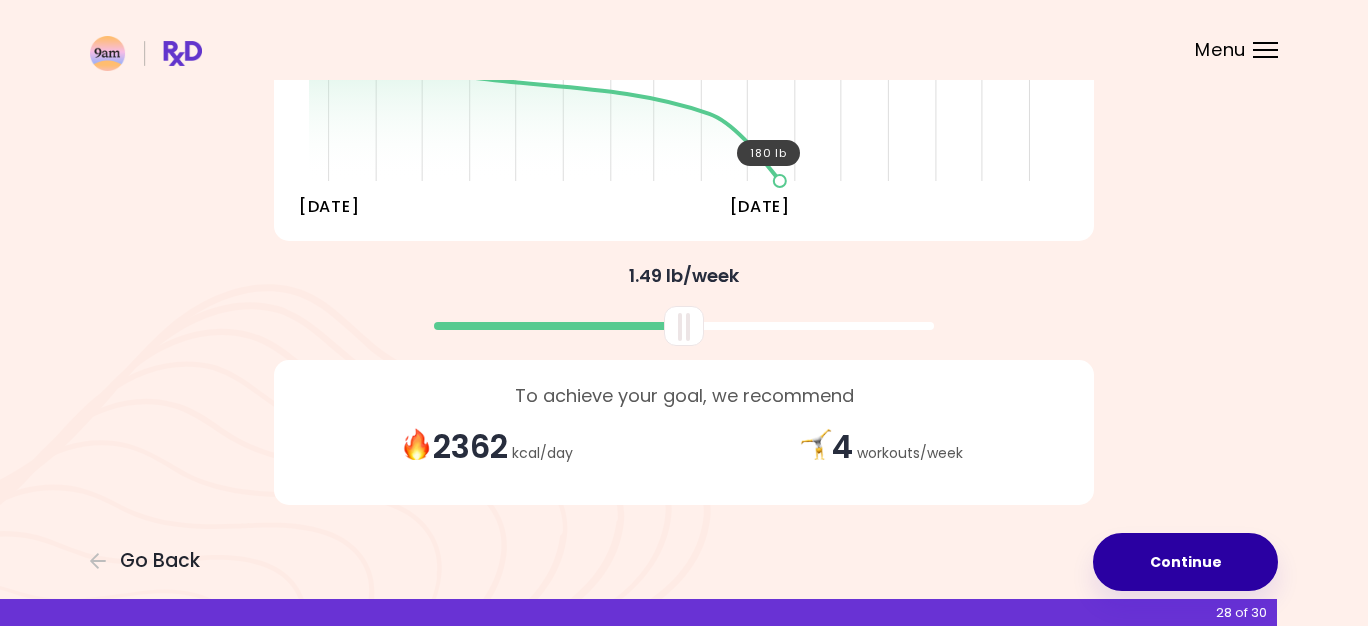click on "Continue" at bounding box center (1185, 562) 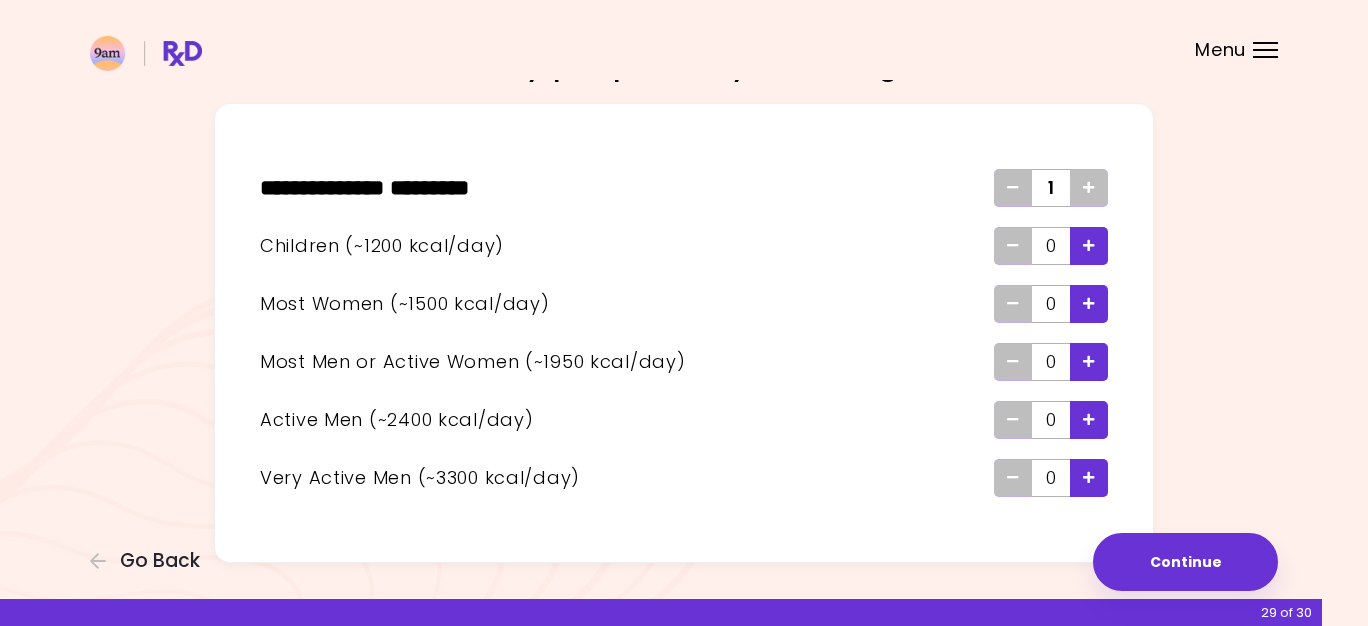 scroll, scrollTop: 72, scrollLeft: 0, axis: vertical 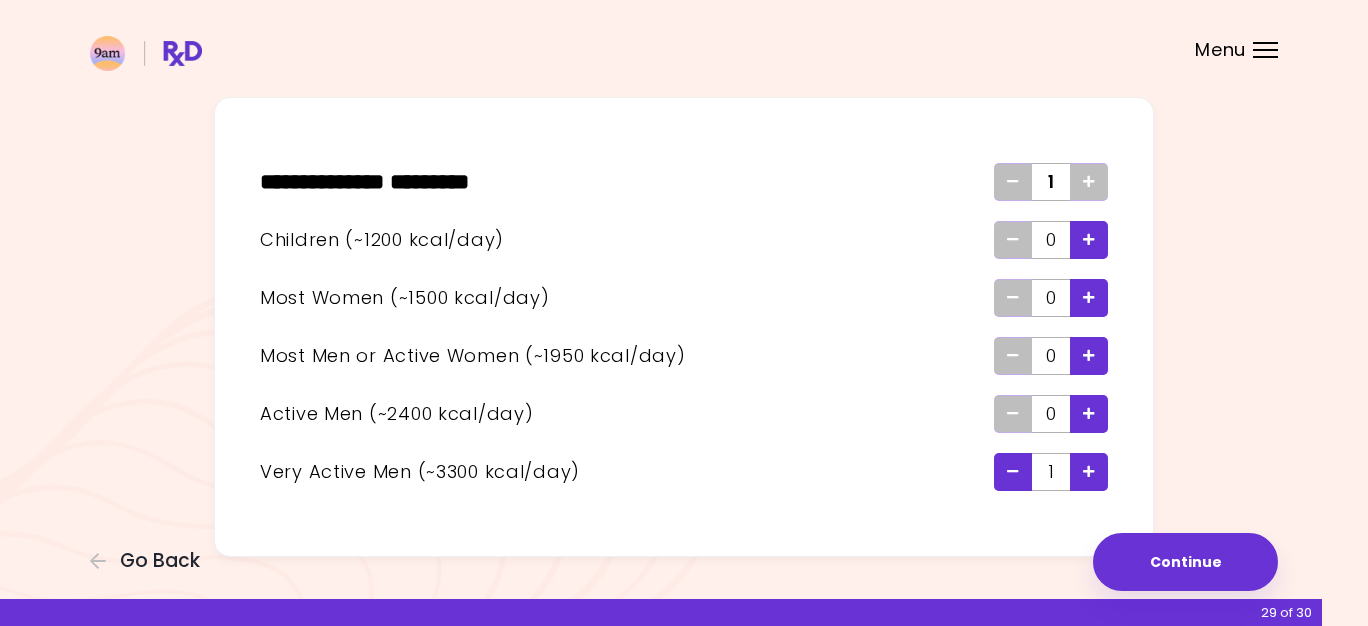 click at bounding box center [1089, 355] 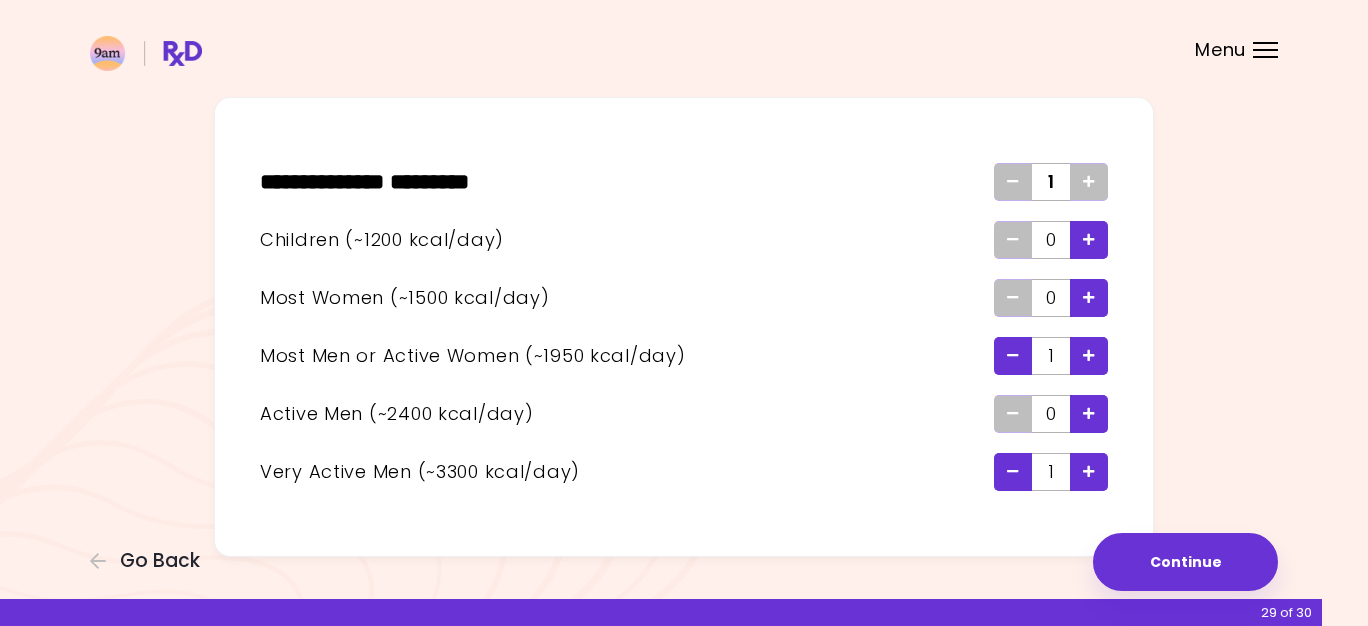 click at bounding box center [1089, 297] 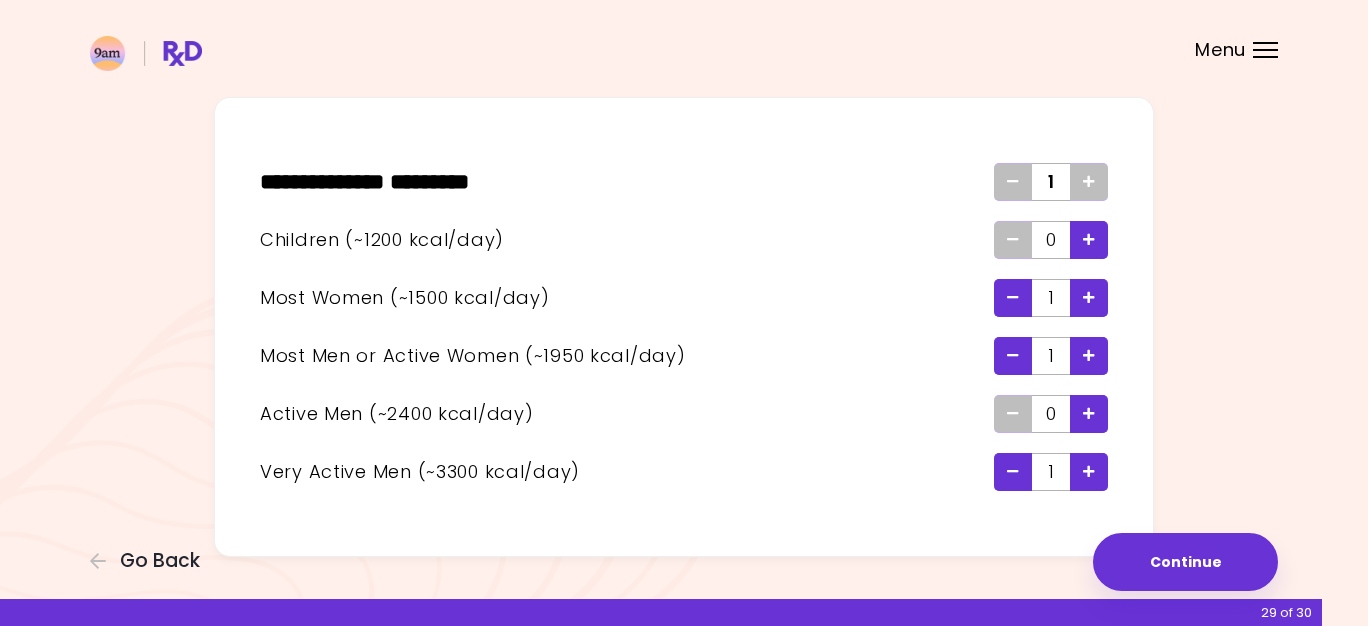 click at bounding box center [1089, 297] 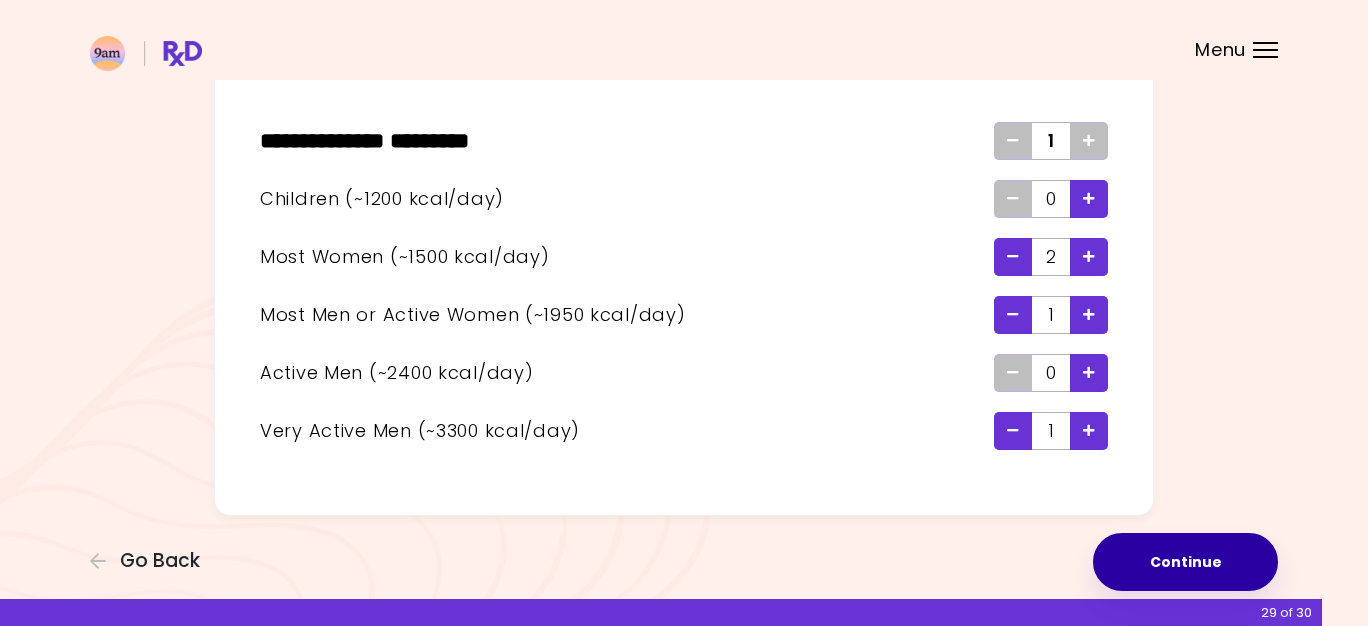 scroll, scrollTop: 113, scrollLeft: 0, axis: vertical 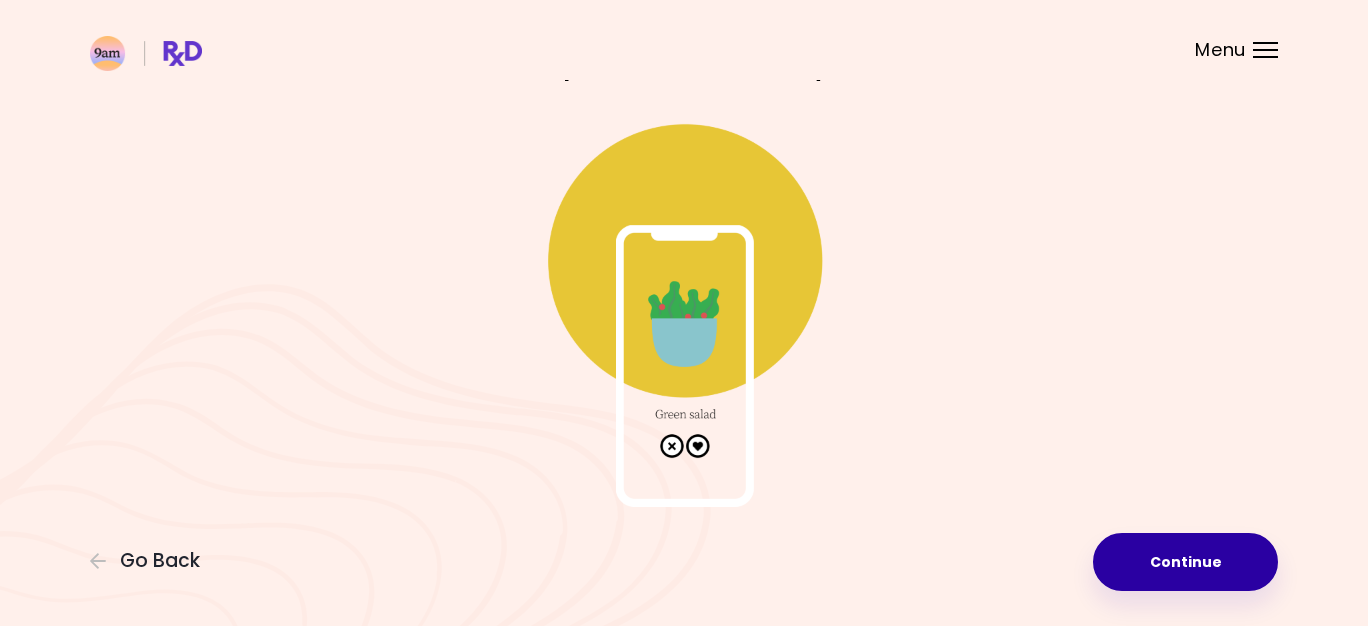 click on "Continue" at bounding box center (1185, 562) 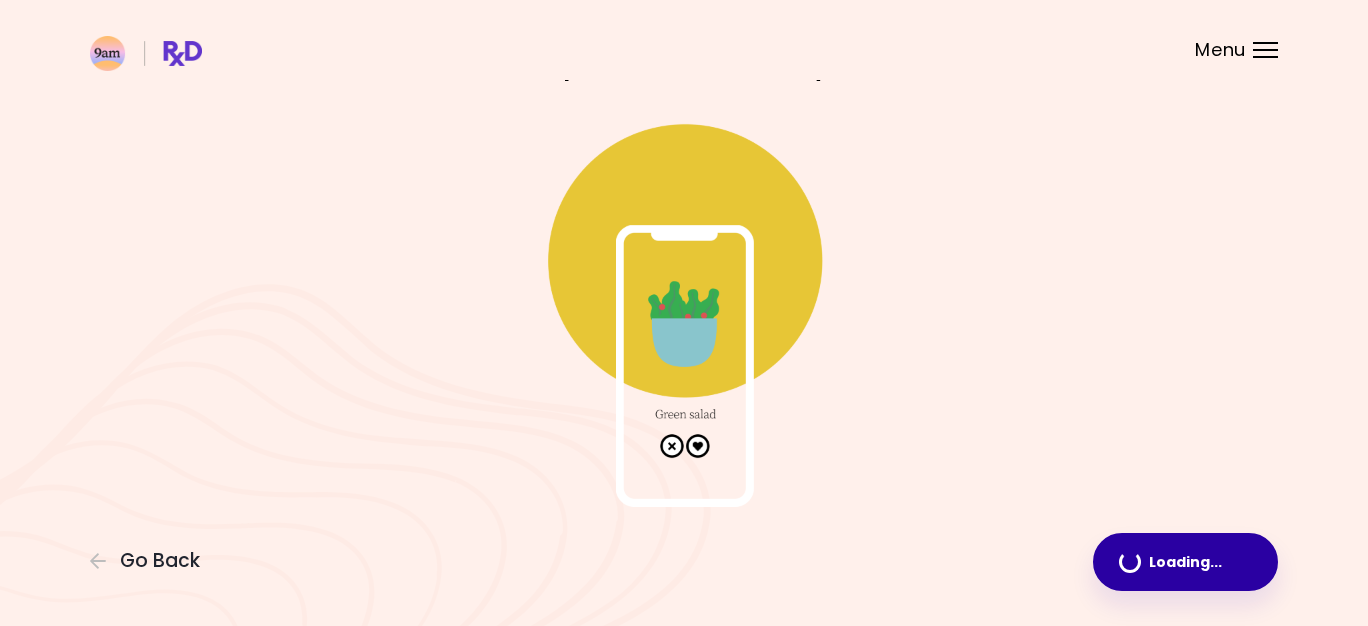 scroll, scrollTop: 0, scrollLeft: 0, axis: both 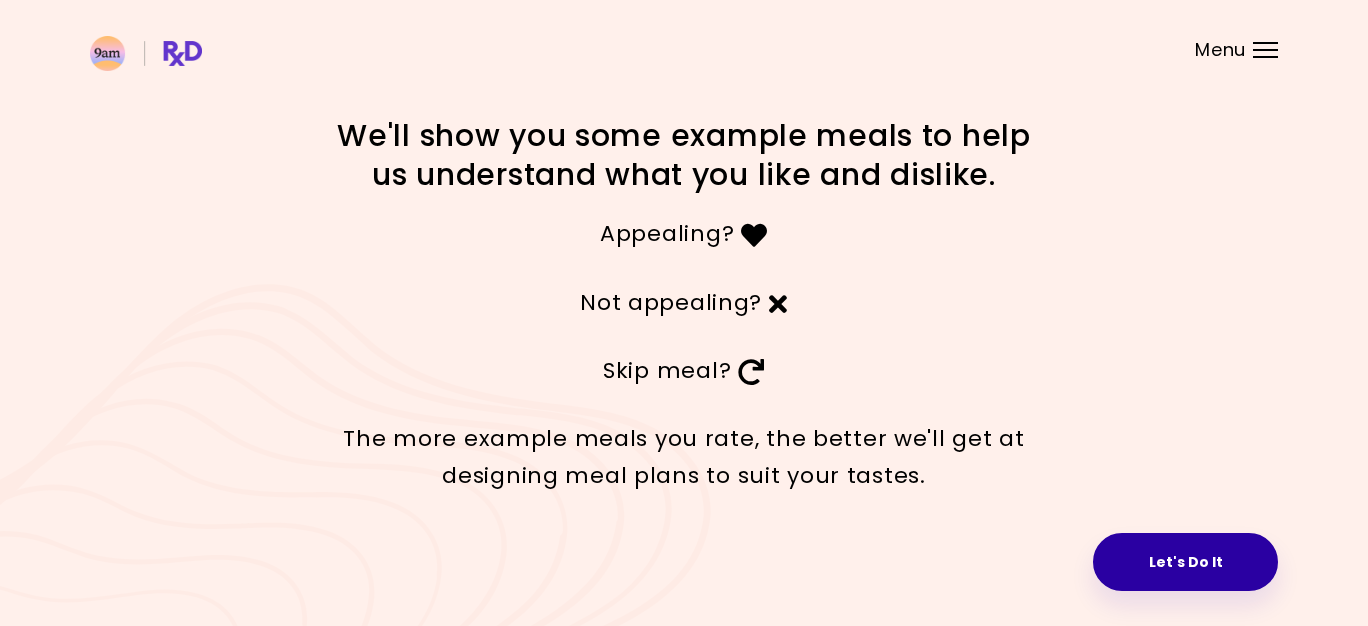 click on "Let's Do It" at bounding box center [1185, 562] 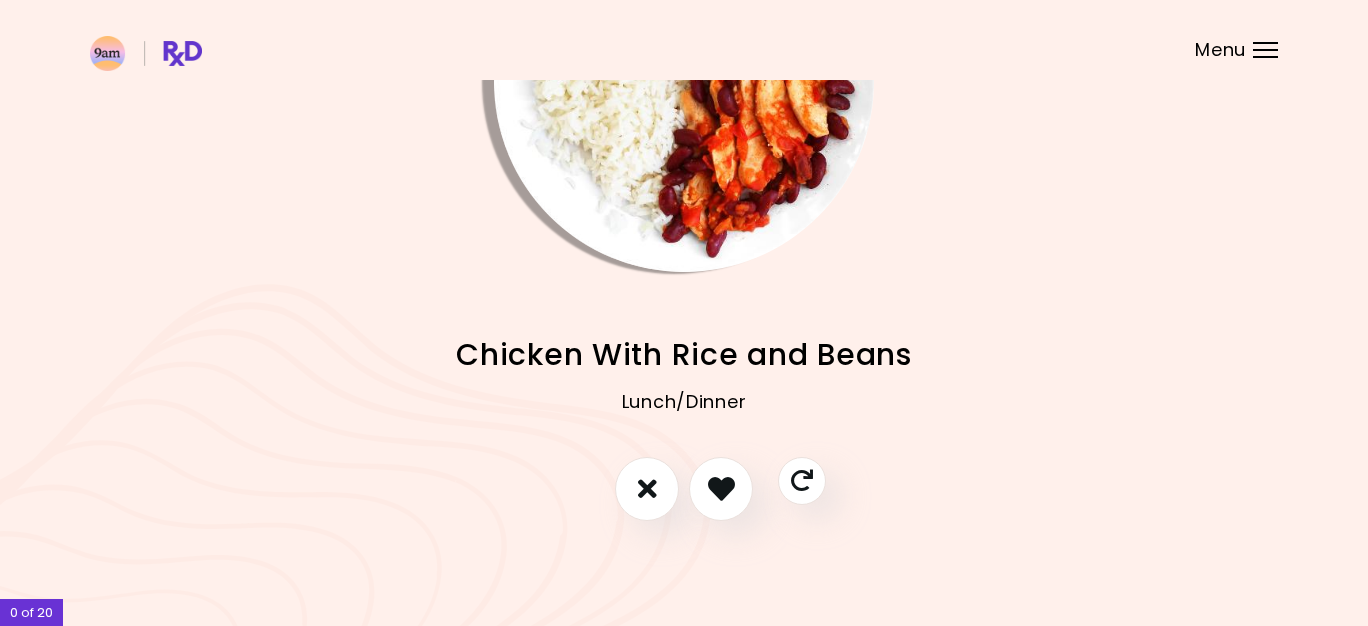 scroll, scrollTop: 192, scrollLeft: 0, axis: vertical 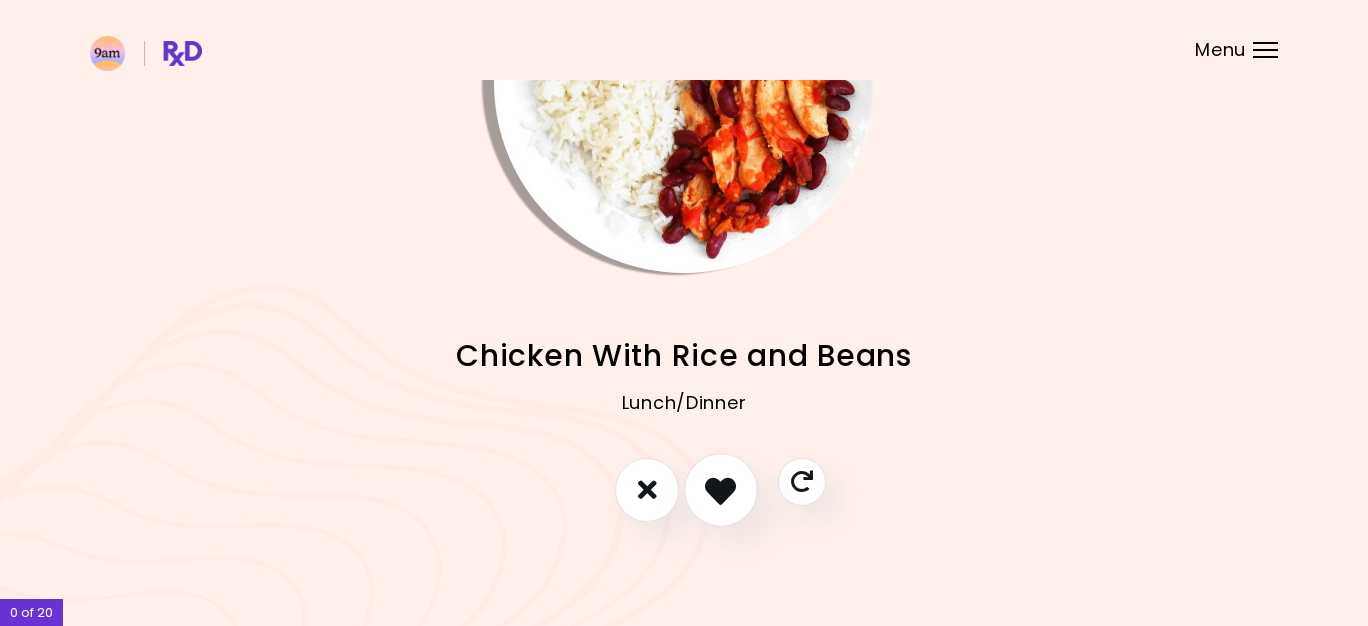 click at bounding box center [720, 489] 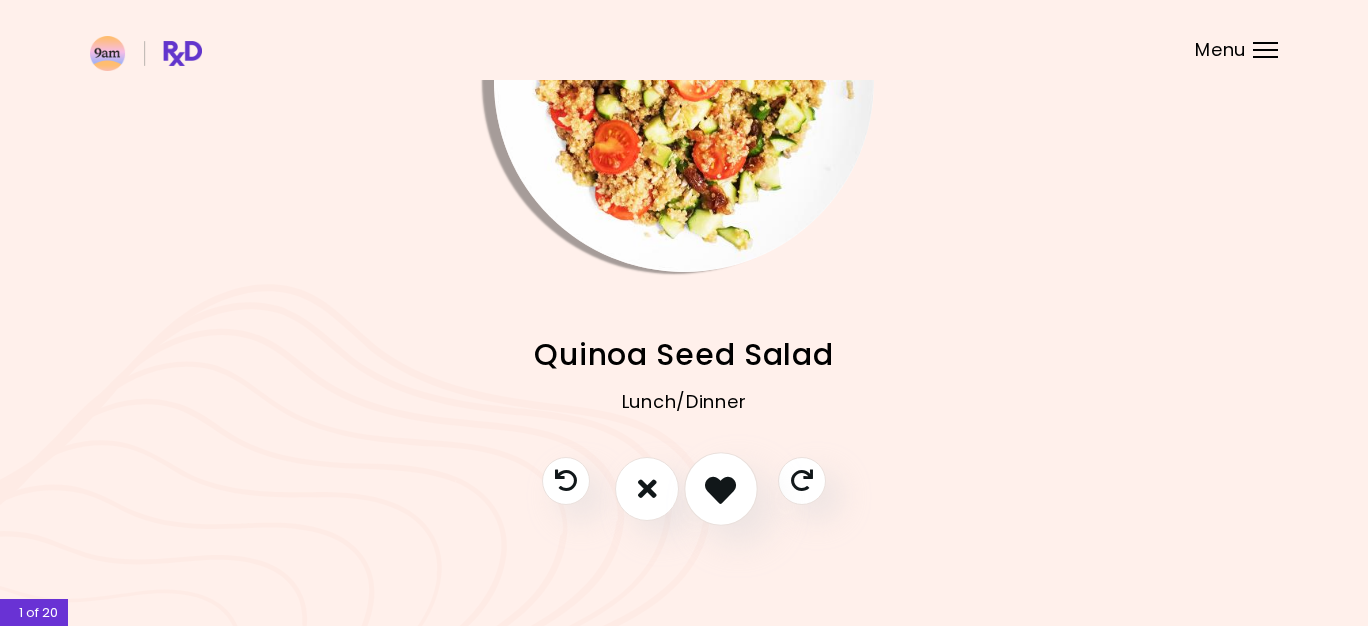 scroll, scrollTop: 192, scrollLeft: 0, axis: vertical 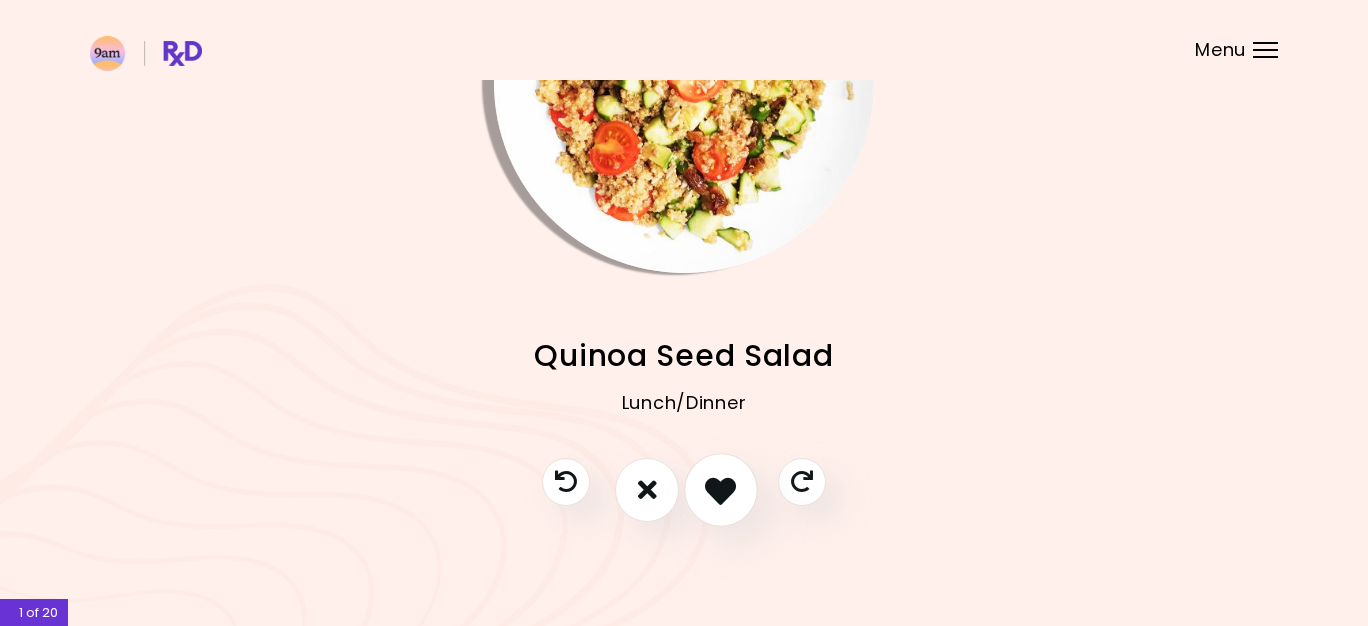 click at bounding box center (720, 489) 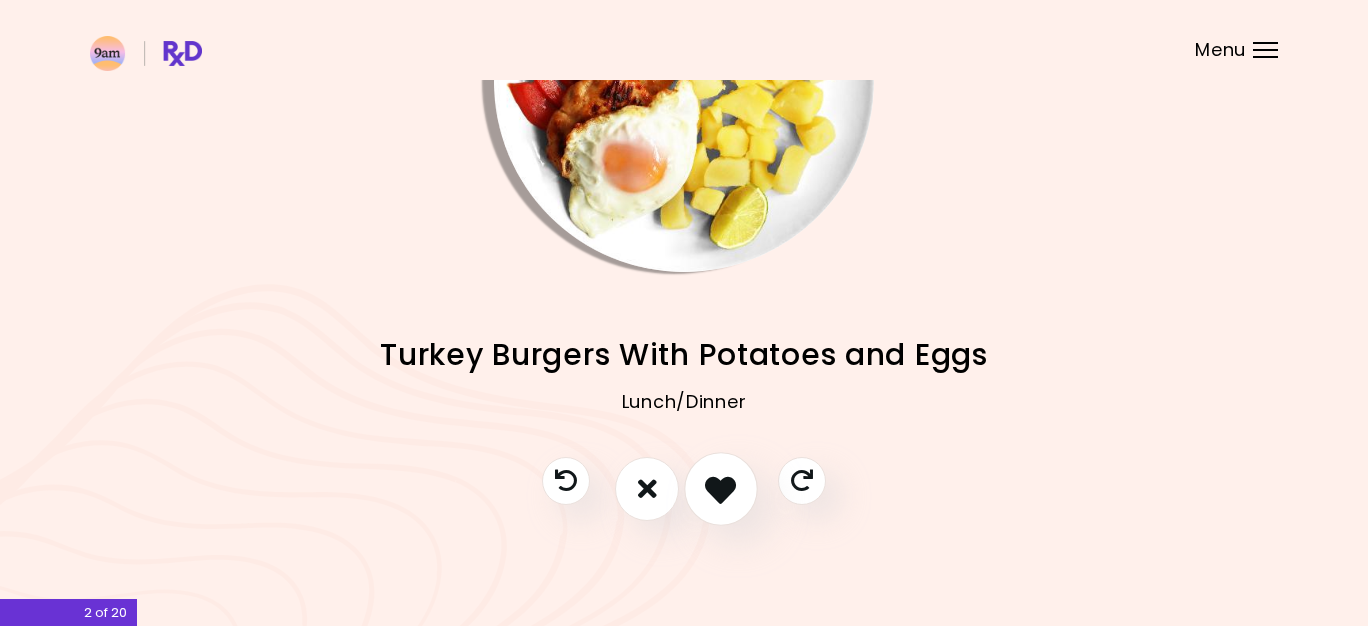 scroll, scrollTop: 192, scrollLeft: 0, axis: vertical 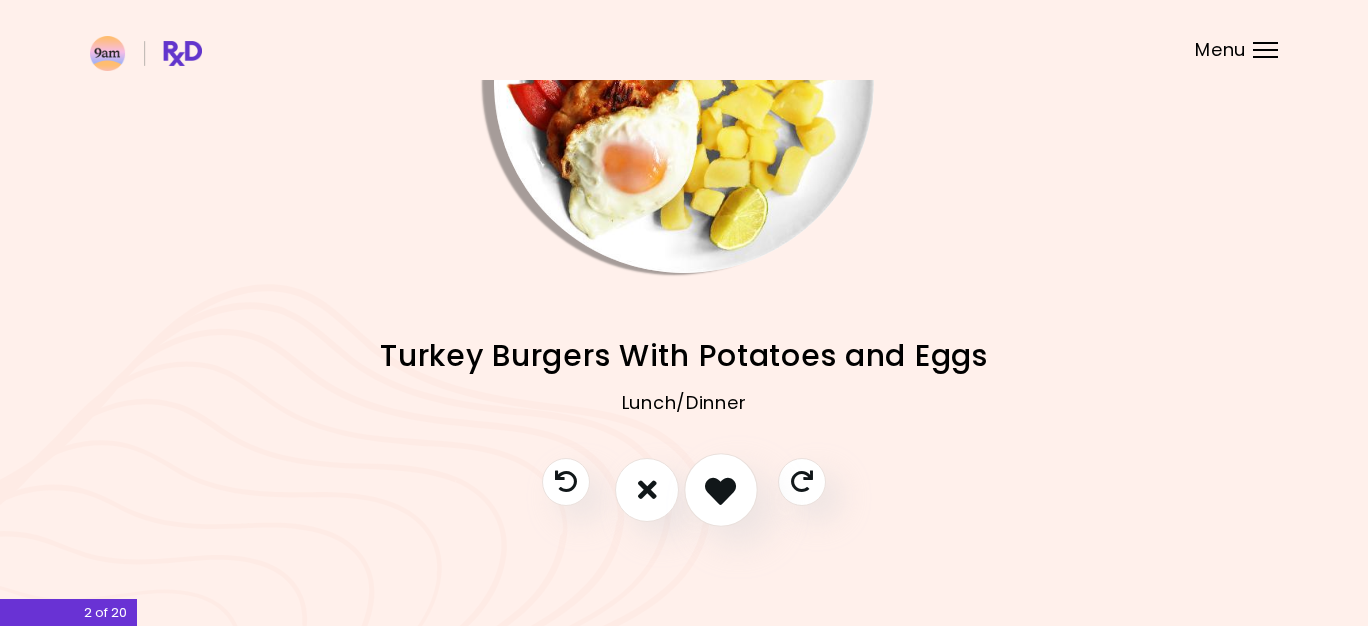 click at bounding box center (720, 489) 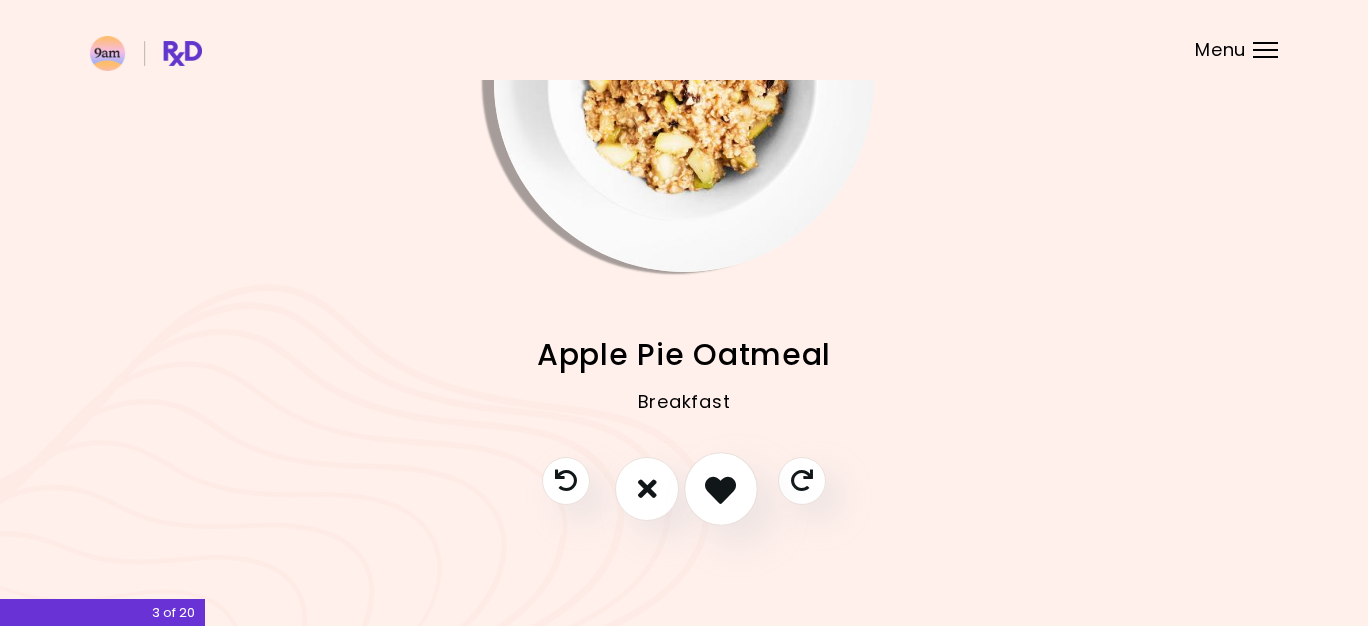 scroll, scrollTop: 192, scrollLeft: 0, axis: vertical 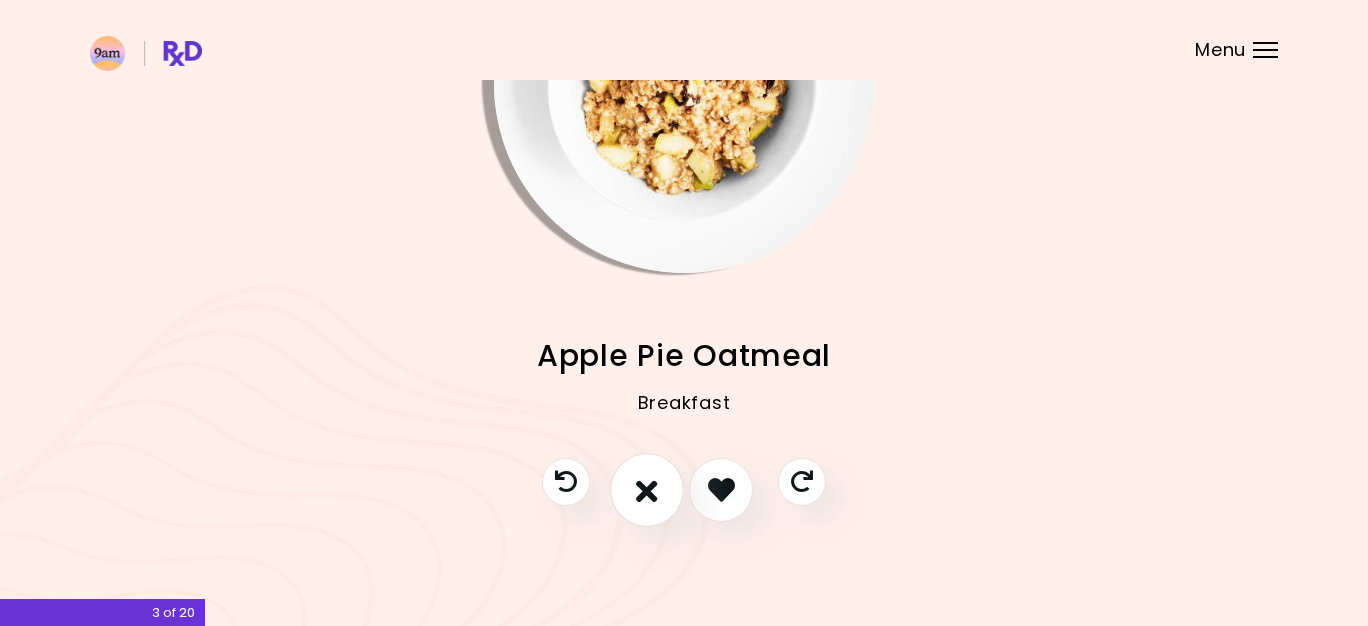 click at bounding box center [647, 490] 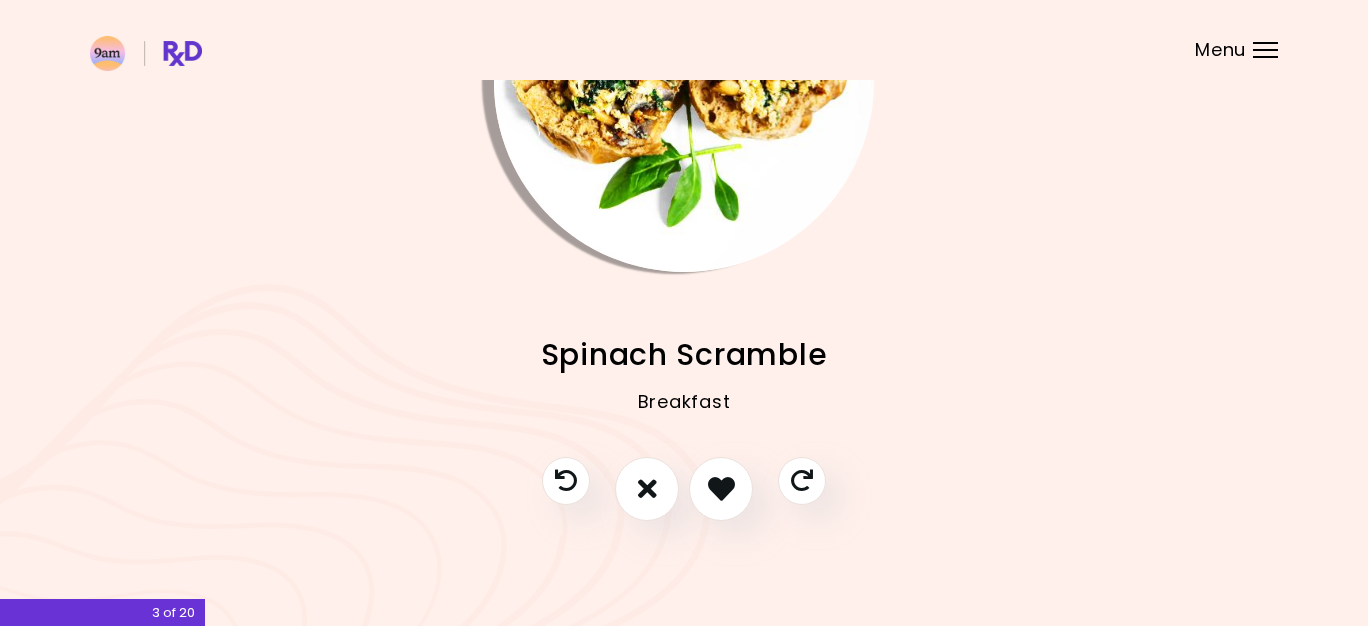 scroll, scrollTop: 192, scrollLeft: 0, axis: vertical 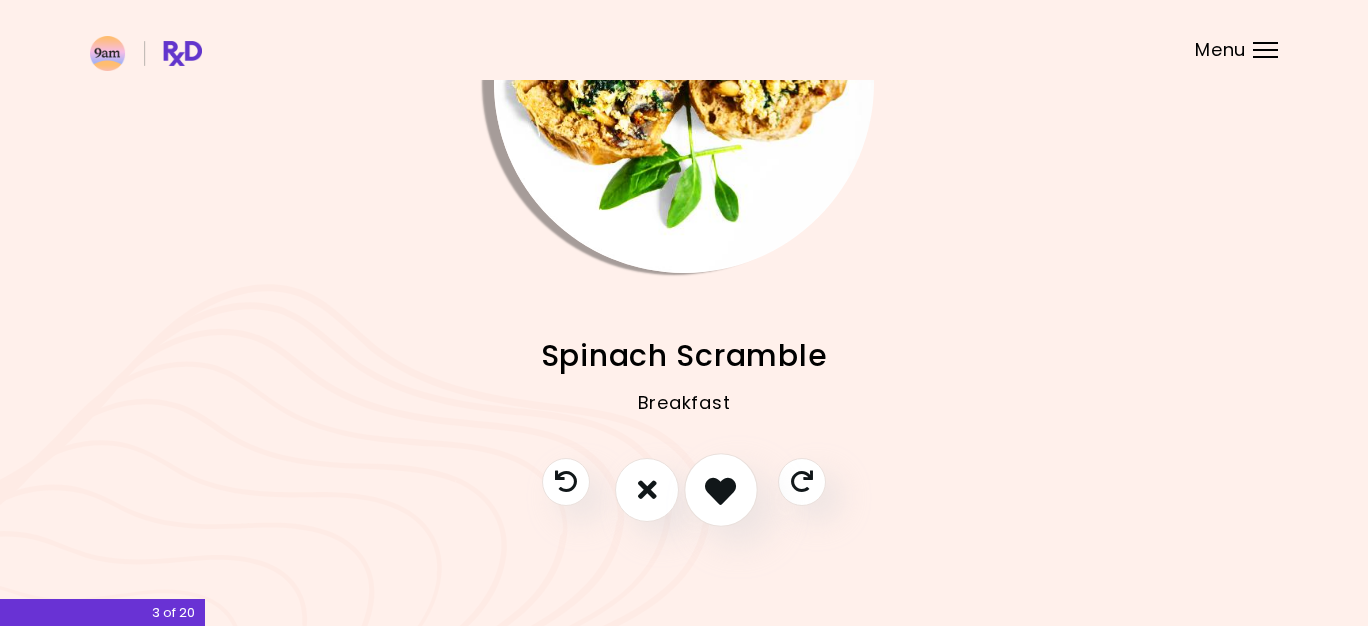 click at bounding box center (720, 489) 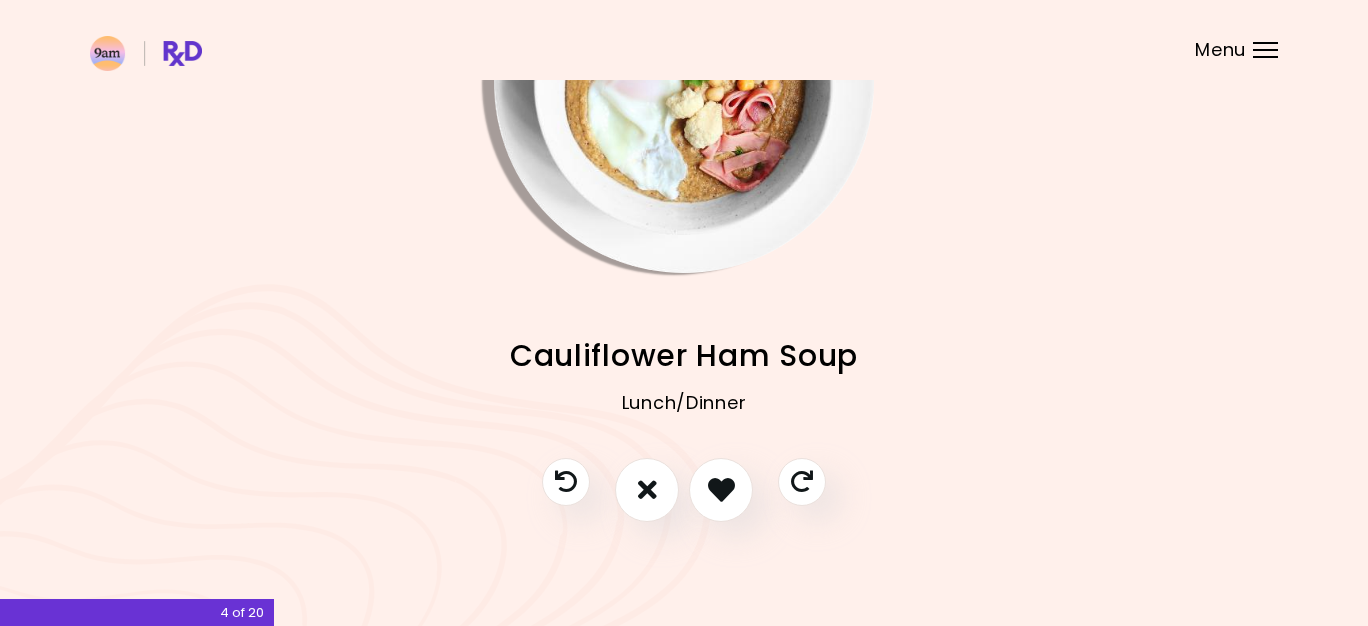 scroll, scrollTop: 190, scrollLeft: 0, axis: vertical 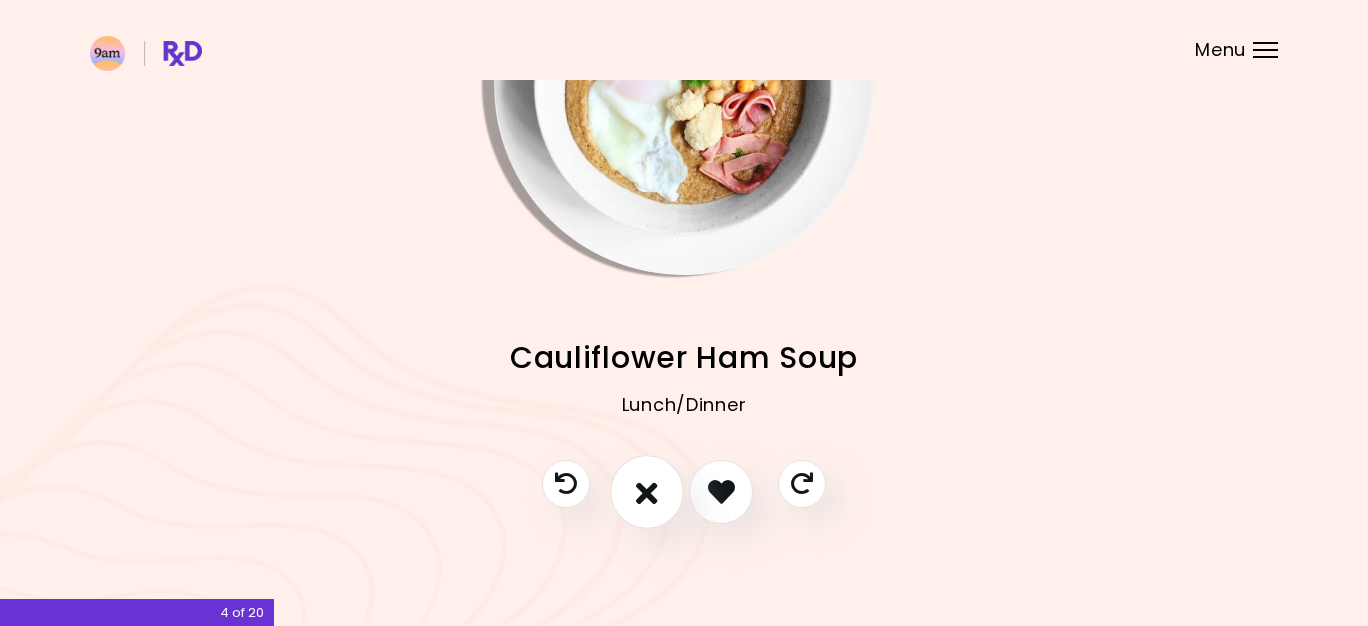 click at bounding box center (647, 492) 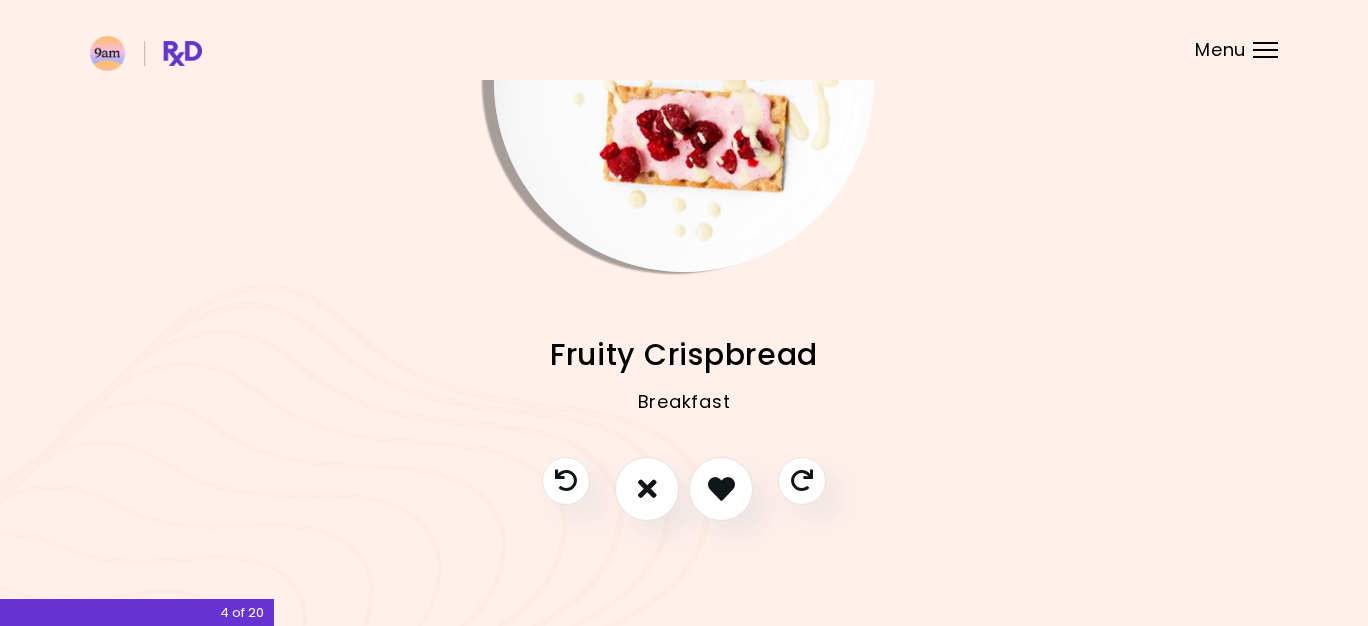 scroll, scrollTop: 192, scrollLeft: 0, axis: vertical 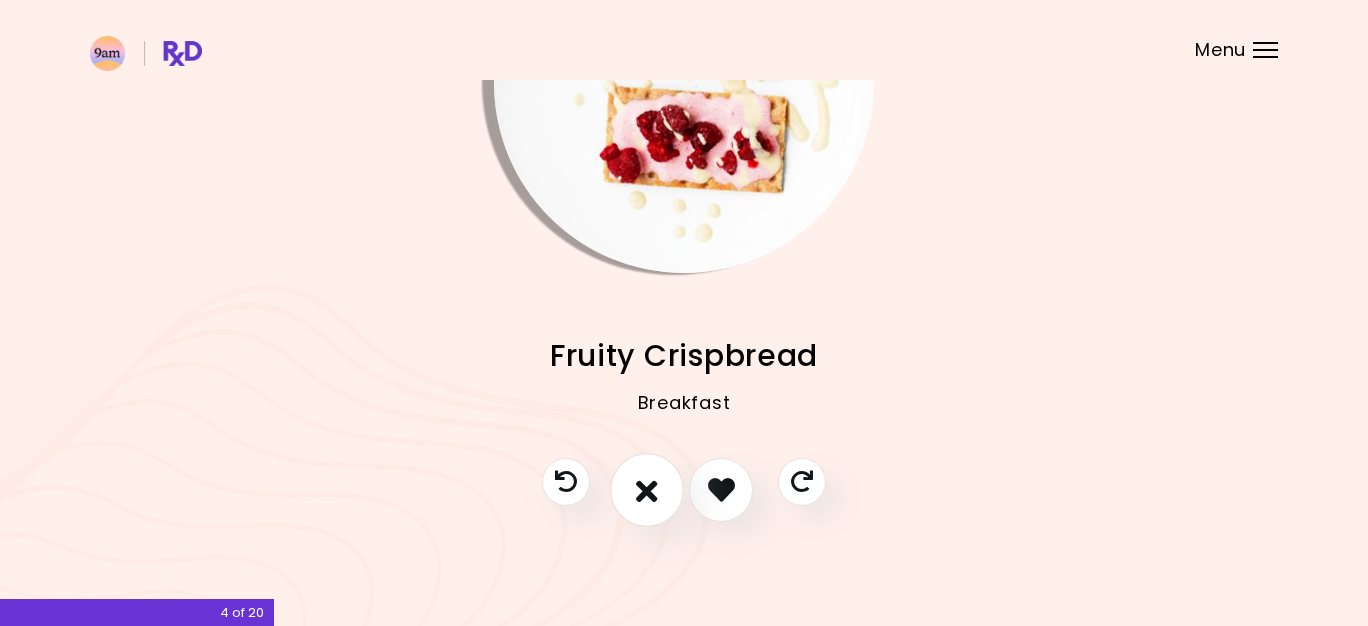 click at bounding box center [647, 489] 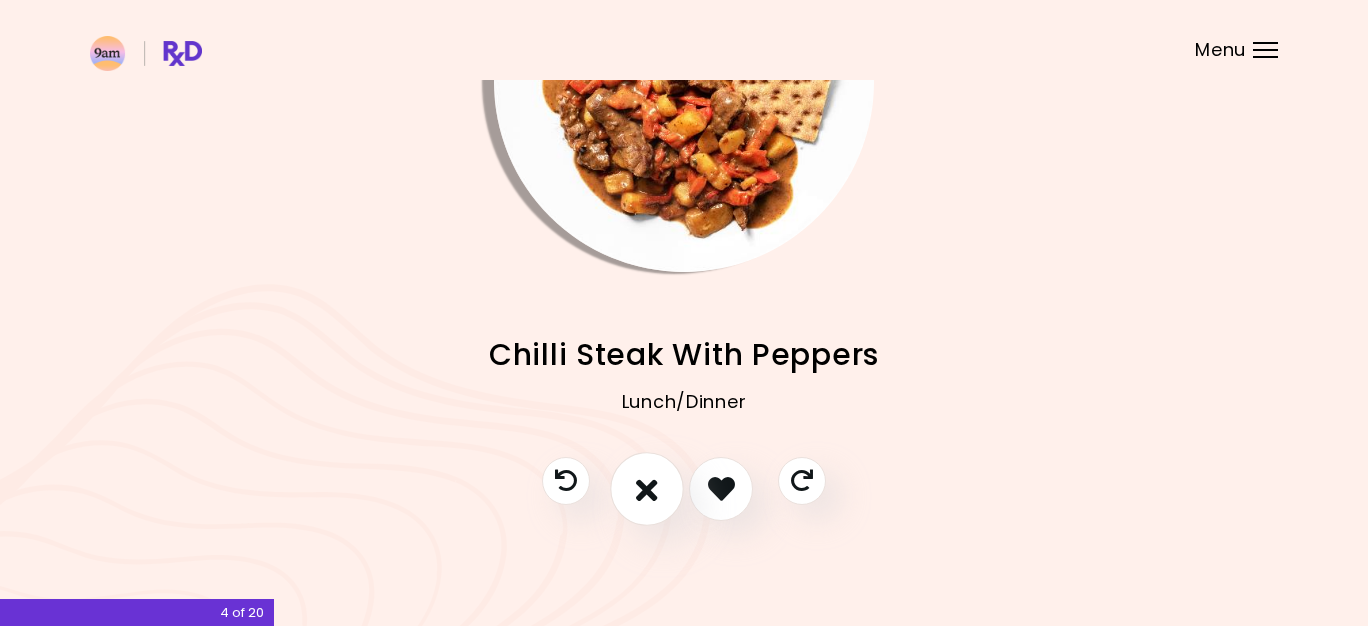 scroll, scrollTop: 192, scrollLeft: 0, axis: vertical 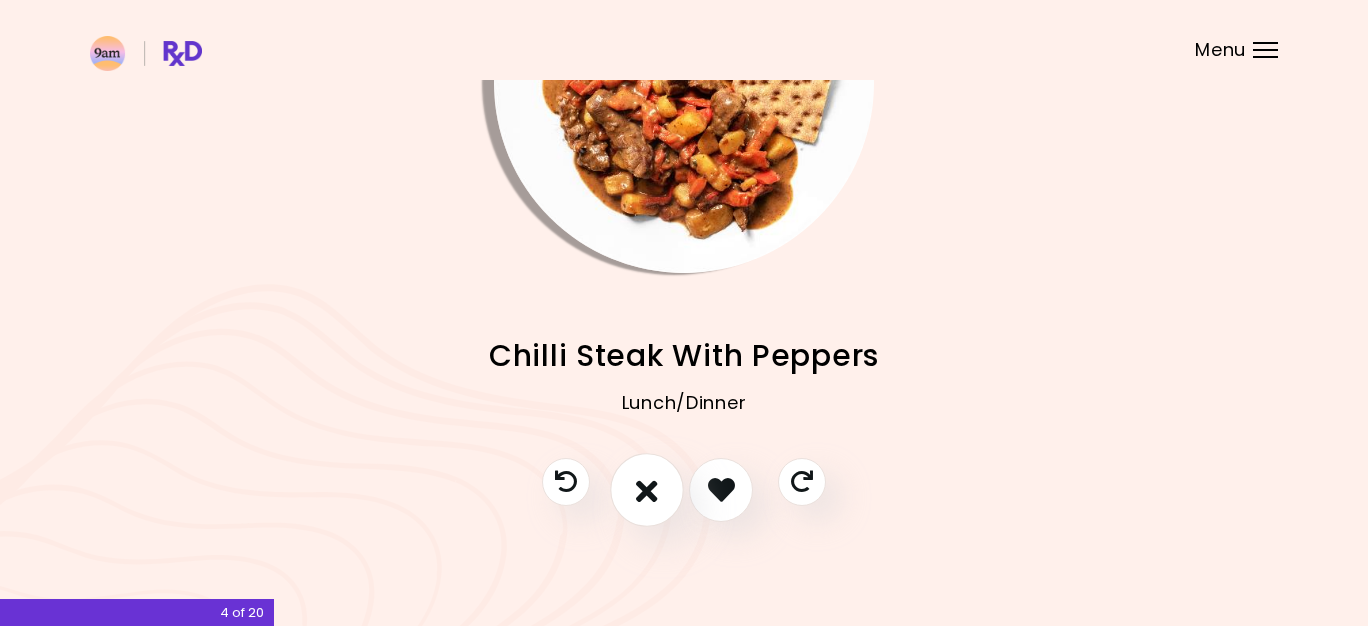 click at bounding box center [647, 489] 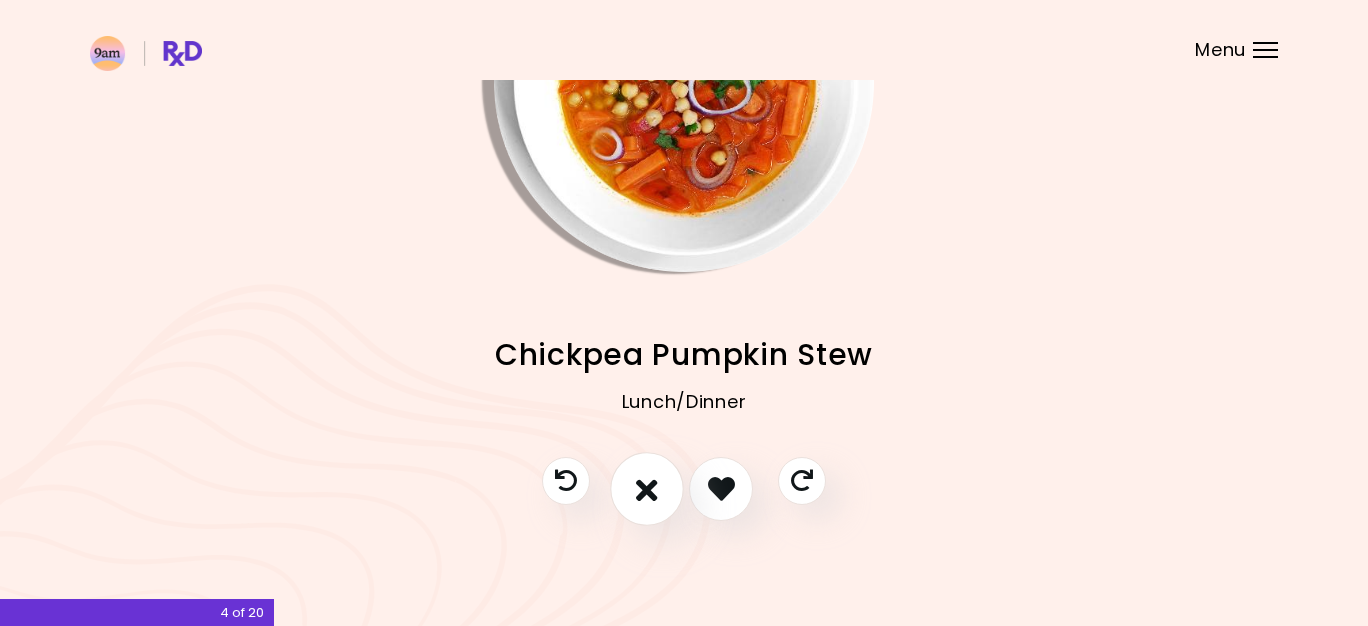 scroll, scrollTop: 192, scrollLeft: 0, axis: vertical 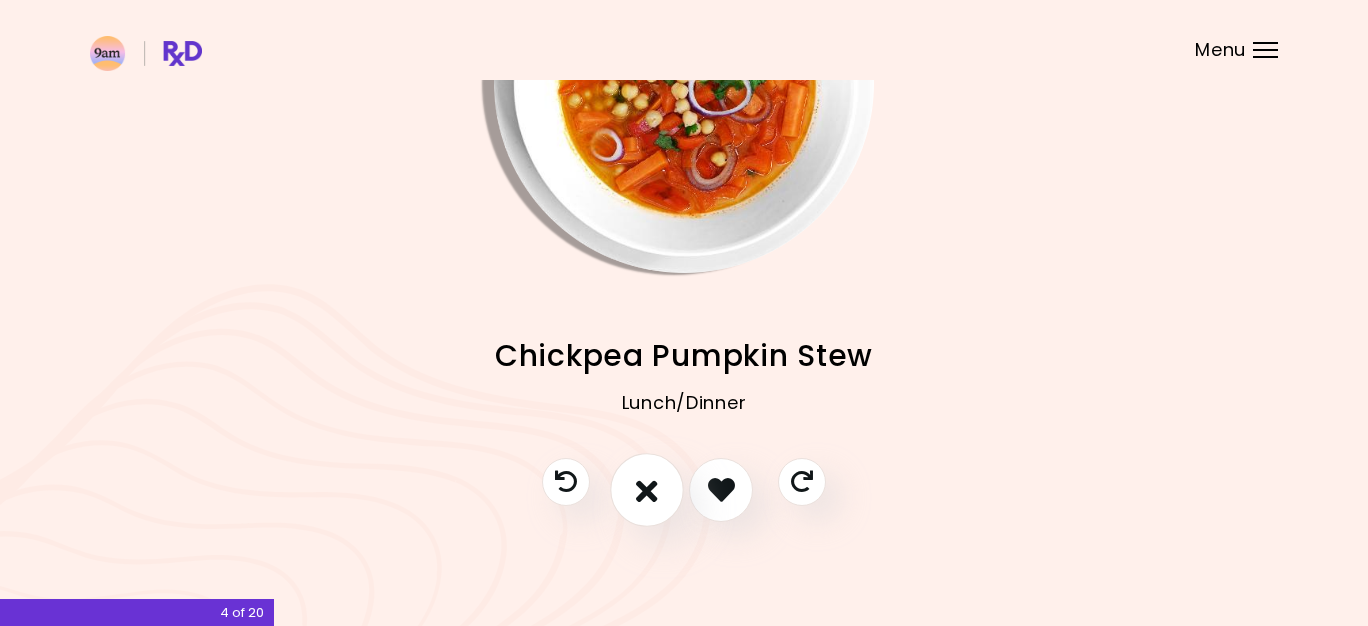 click at bounding box center (647, 489) 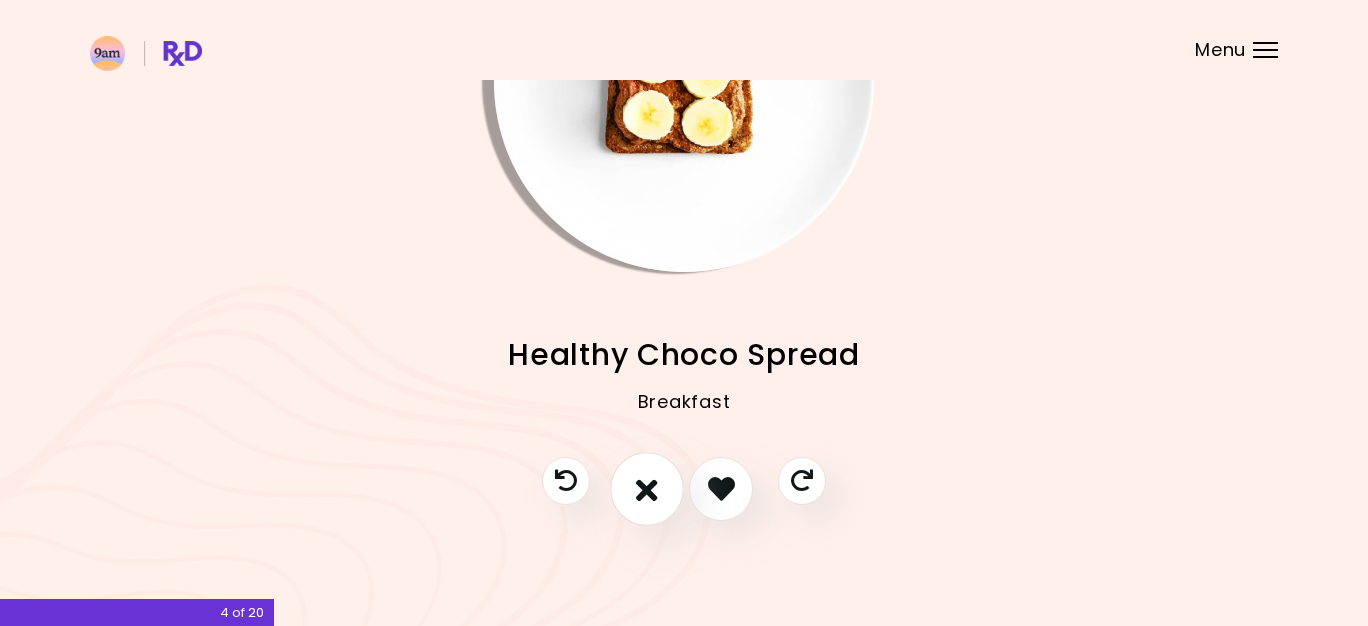scroll, scrollTop: 192, scrollLeft: 0, axis: vertical 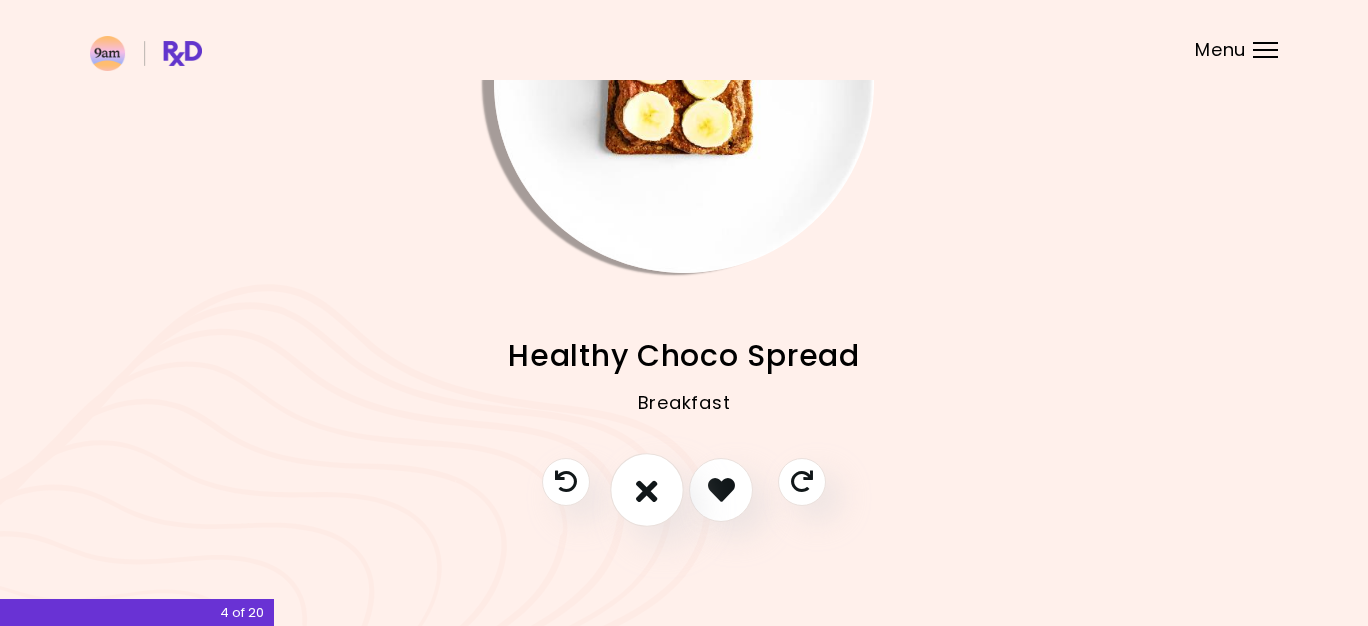 click at bounding box center [647, 489] 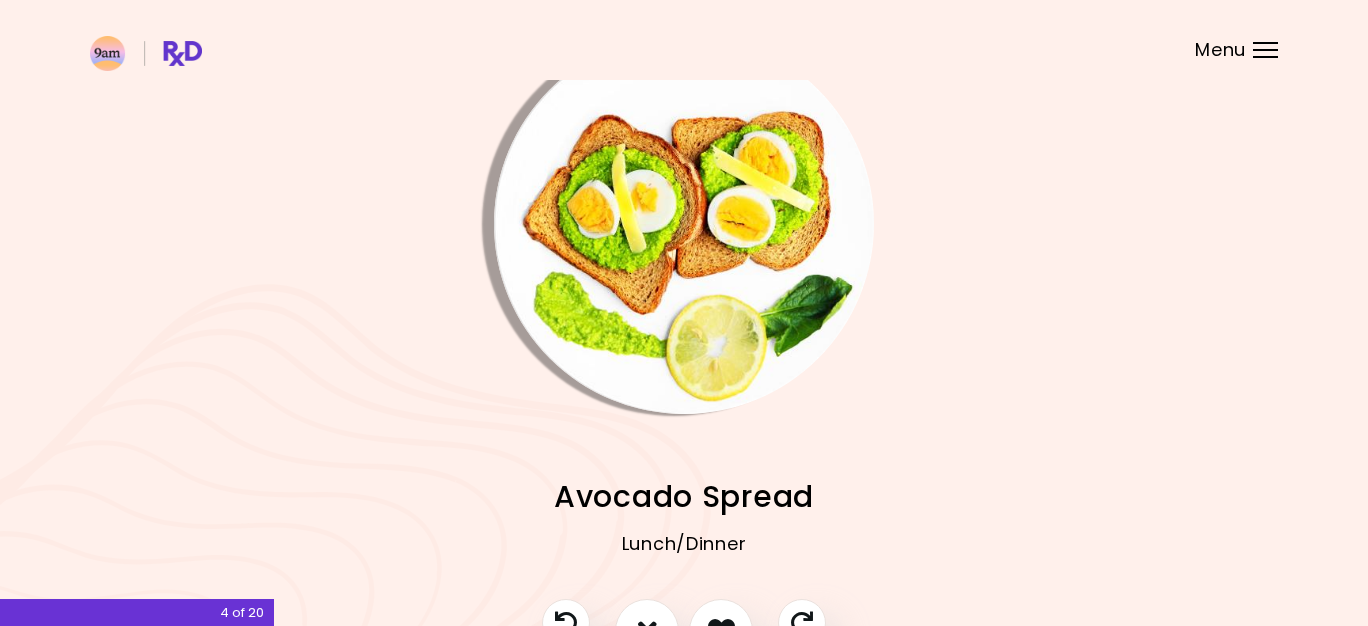 scroll, scrollTop: 192, scrollLeft: 0, axis: vertical 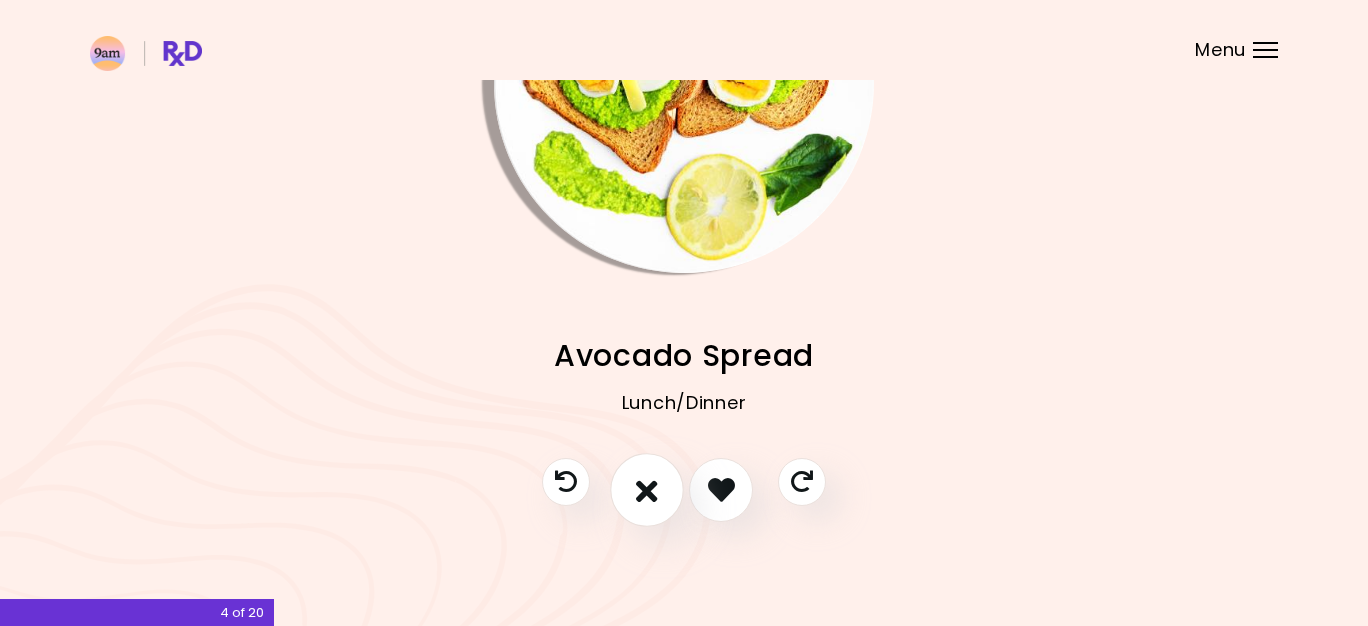click at bounding box center [647, 489] 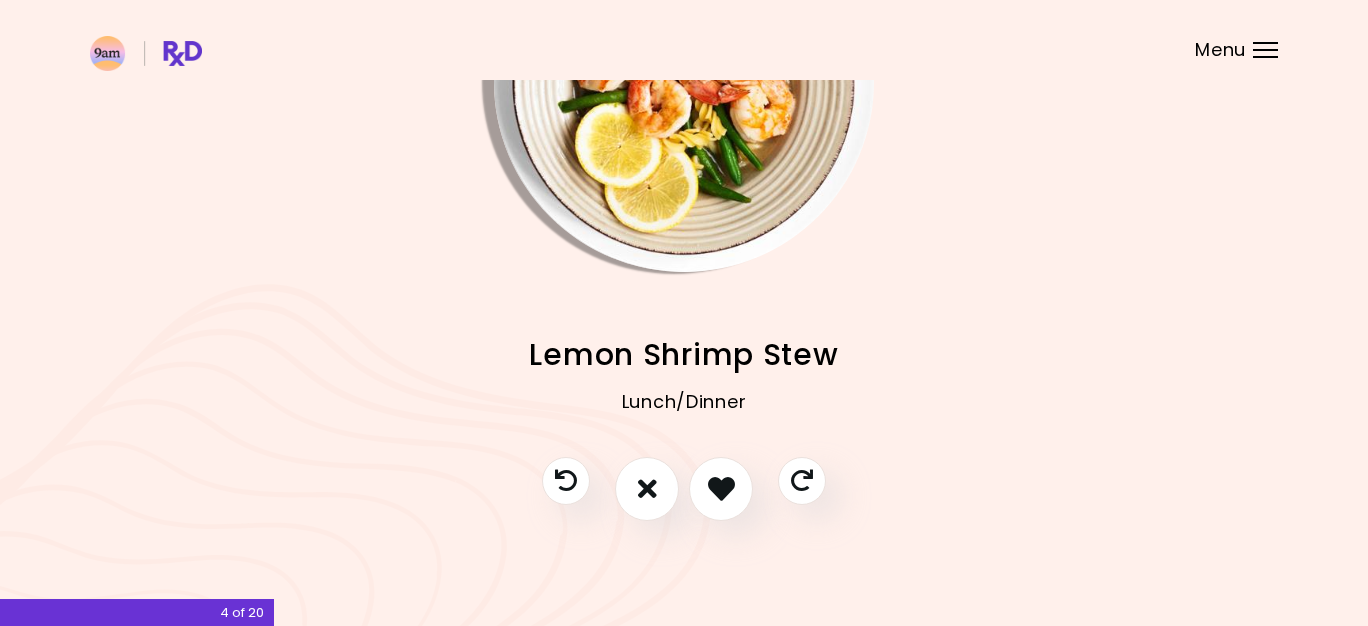 scroll, scrollTop: 192, scrollLeft: 0, axis: vertical 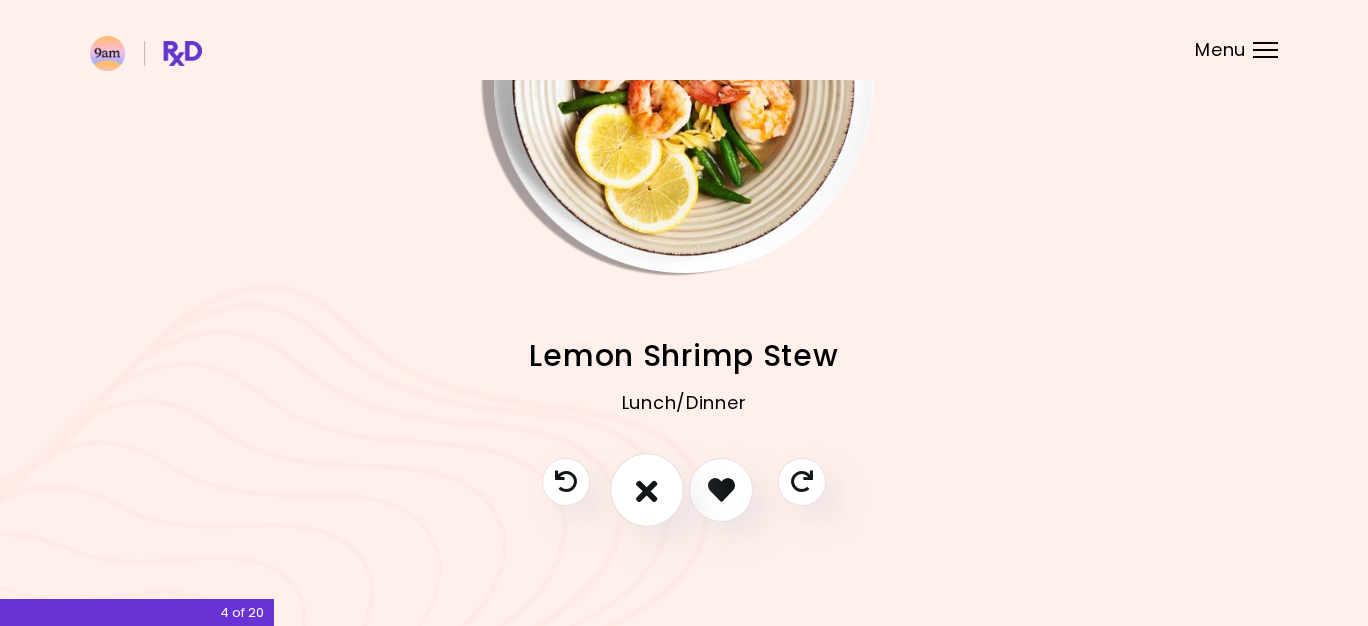 click at bounding box center (647, 489) 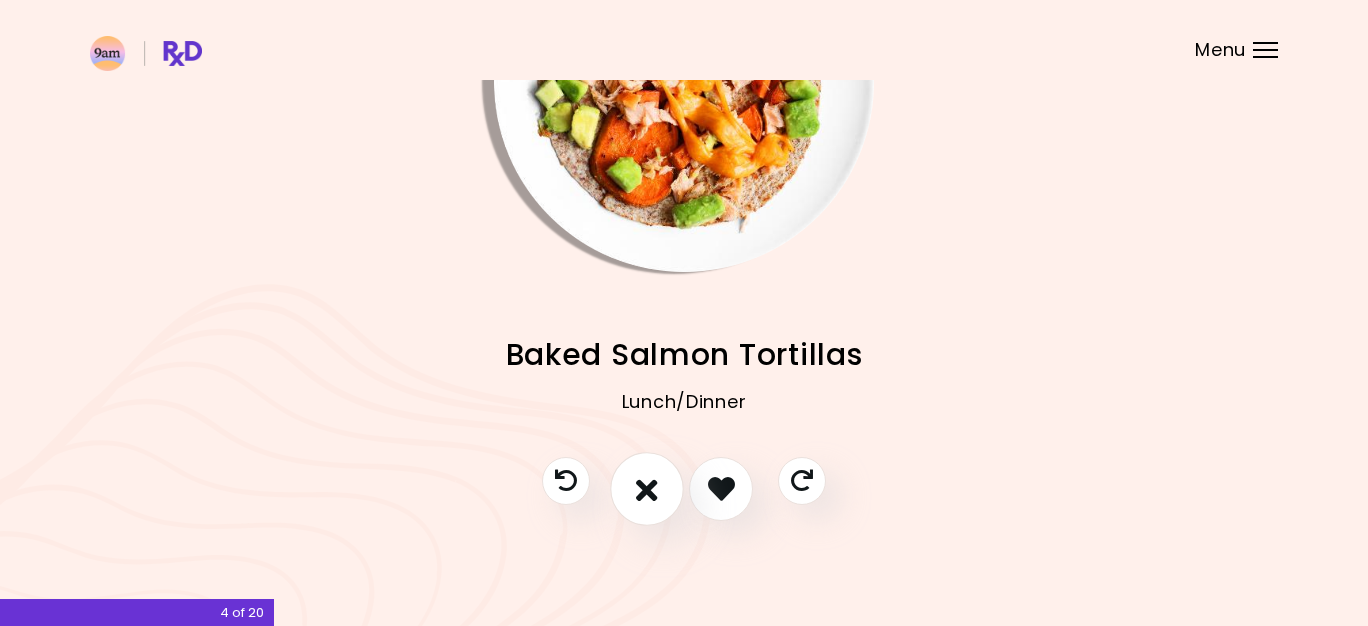 scroll, scrollTop: 192, scrollLeft: 0, axis: vertical 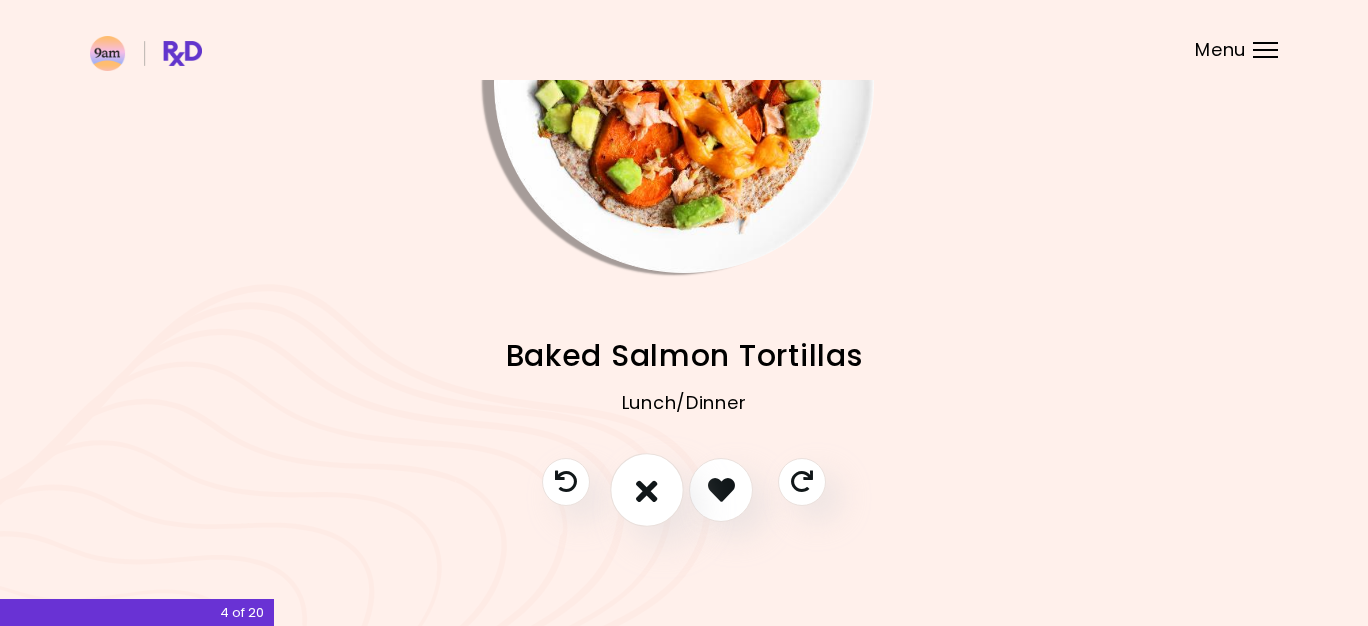 click at bounding box center (647, 489) 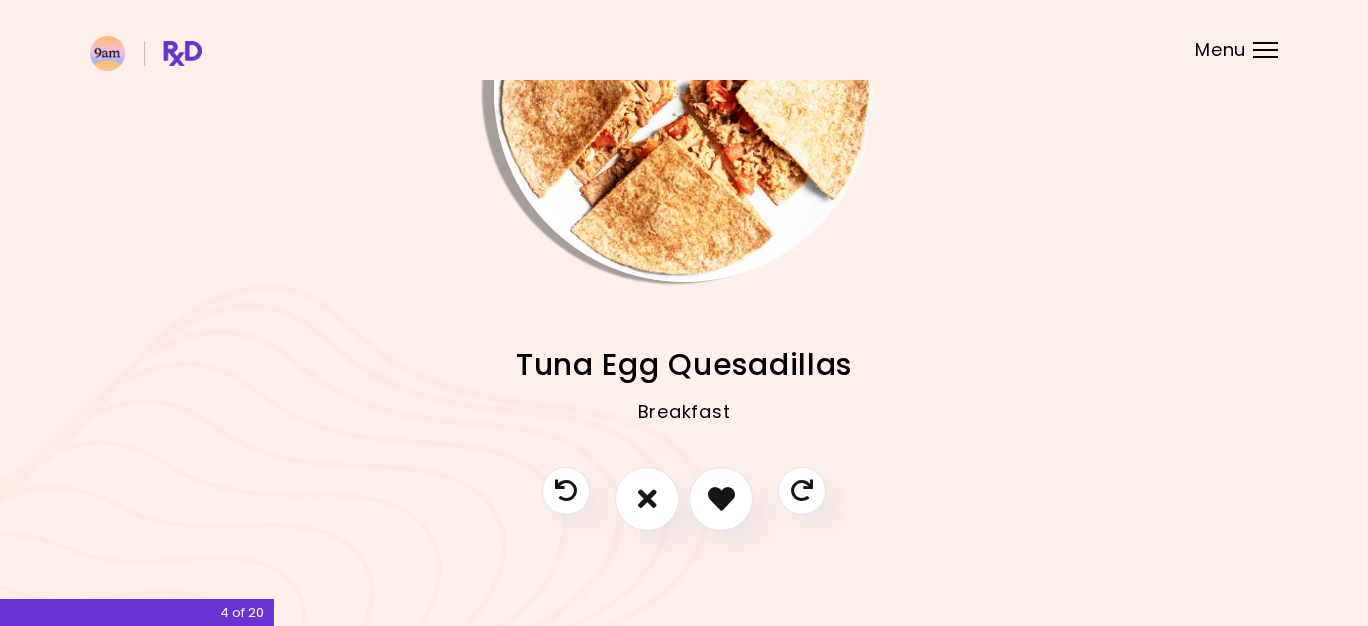 scroll, scrollTop: 186, scrollLeft: 0, axis: vertical 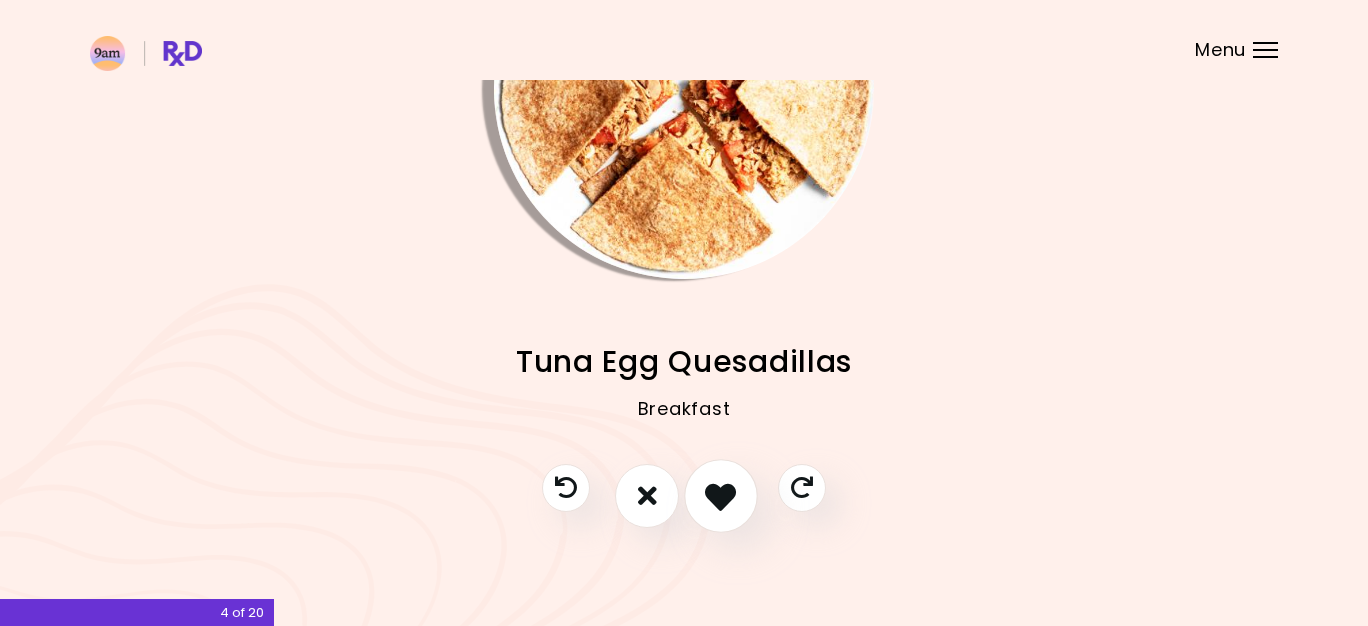 click at bounding box center [720, 495] 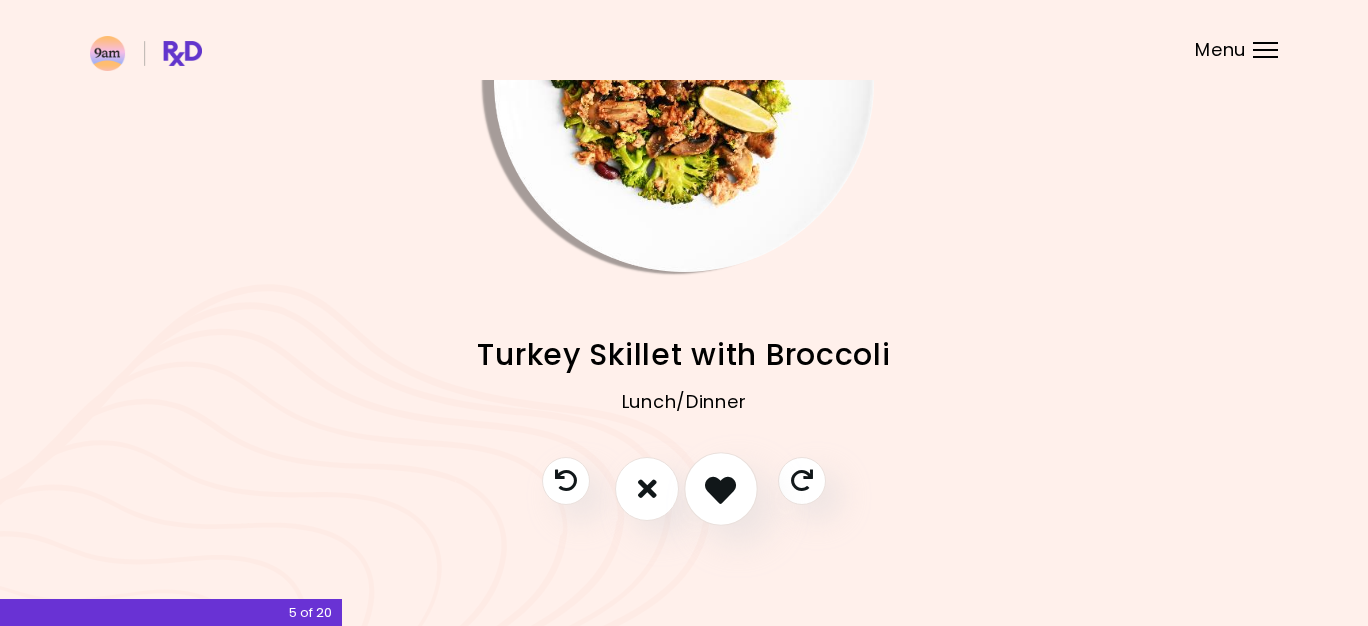 scroll, scrollTop: 192, scrollLeft: 0, axis: vertical 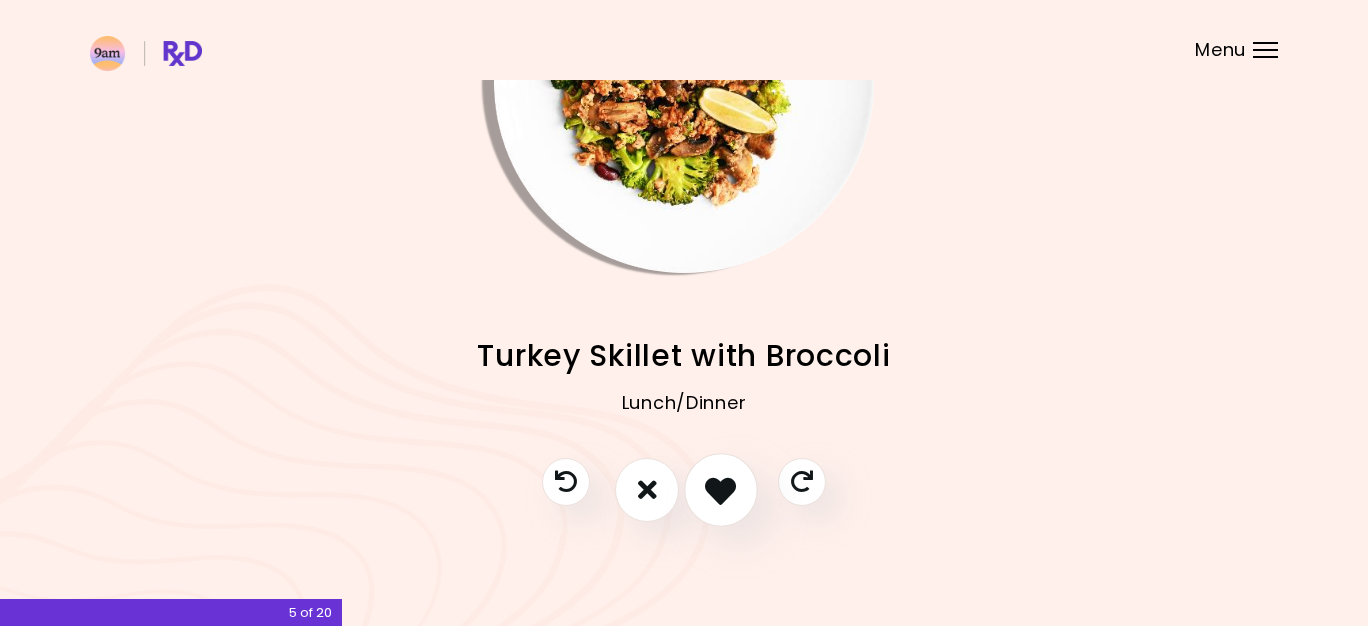 click at bounding box center (720, 489) 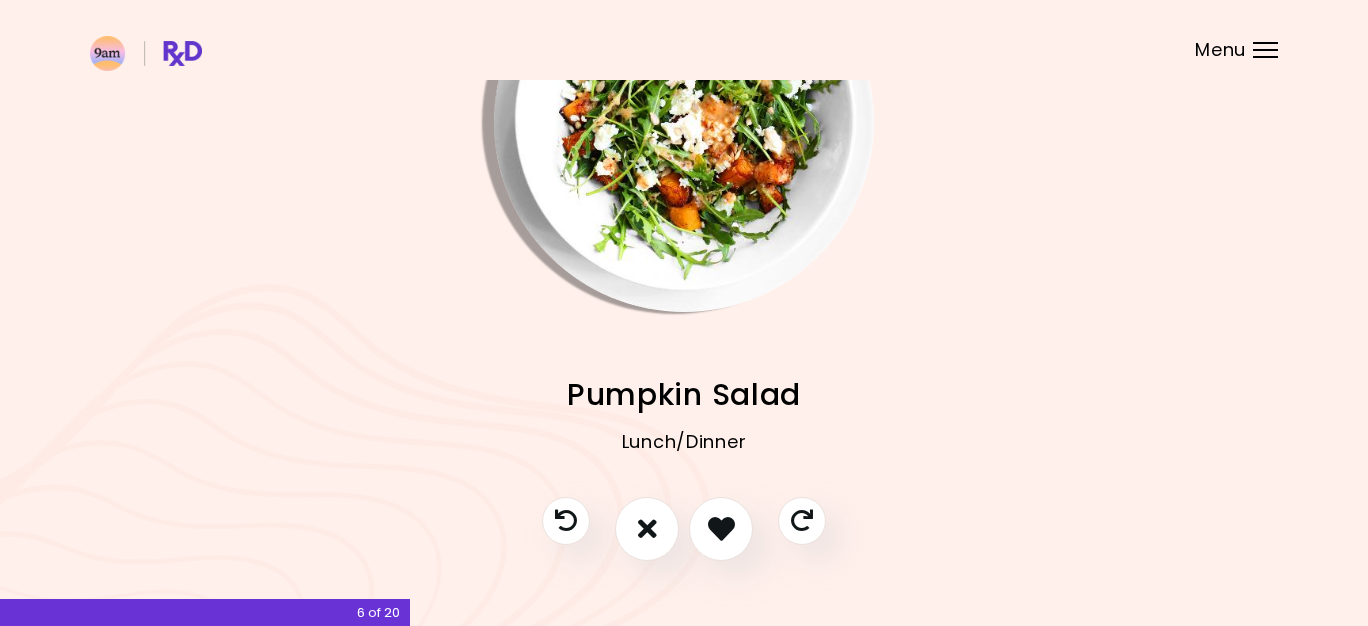 scroll, scrollTop: 154, scrollLeft: 0, axis: vertical 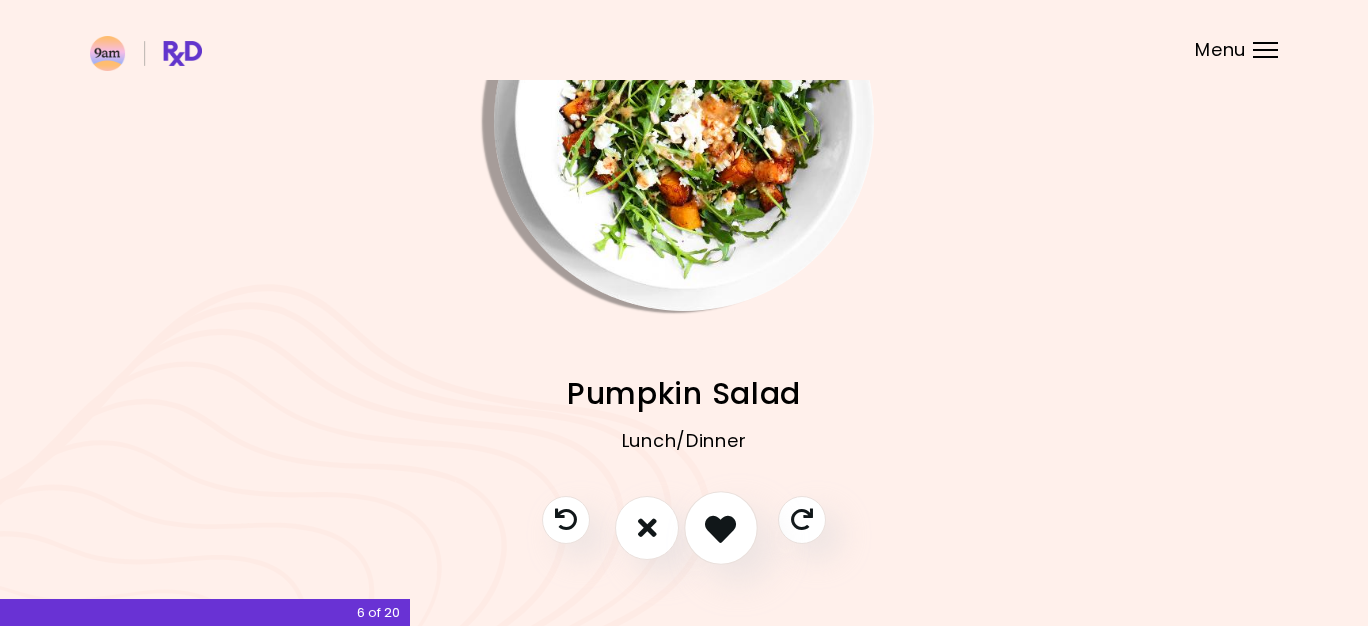 click at bounding box center [720, 527] 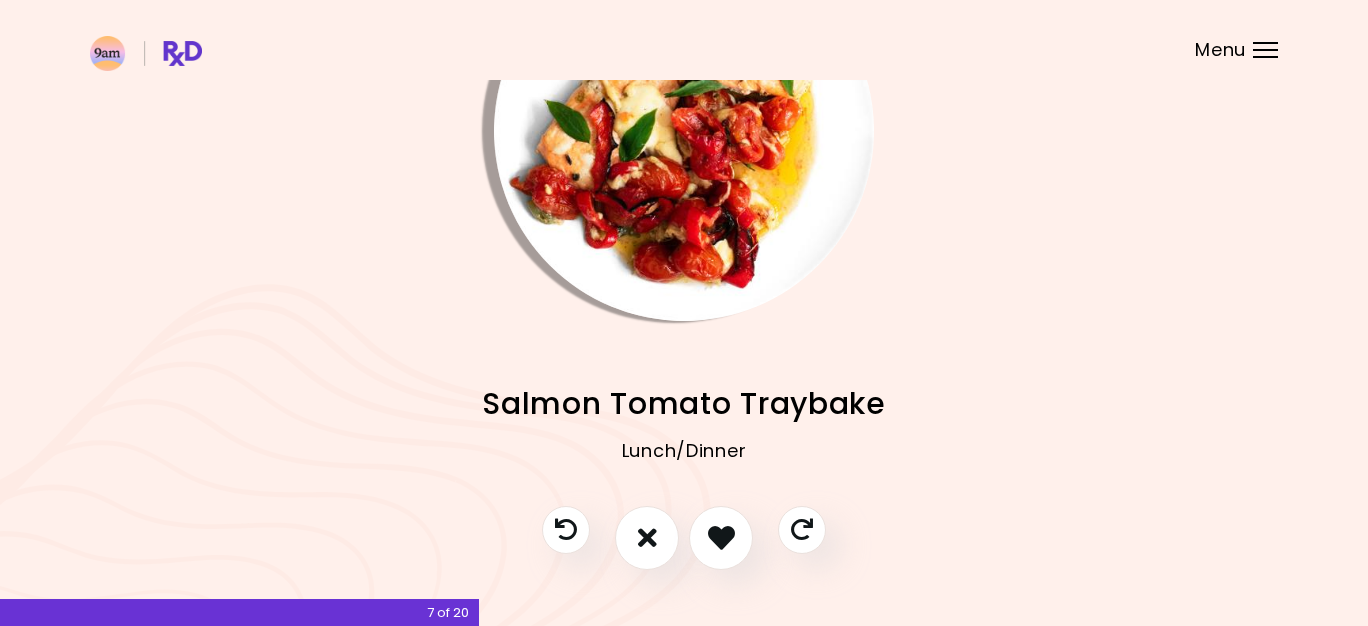 scroll, scrollTop: 146, scrollLeft: 0, axis: vertical 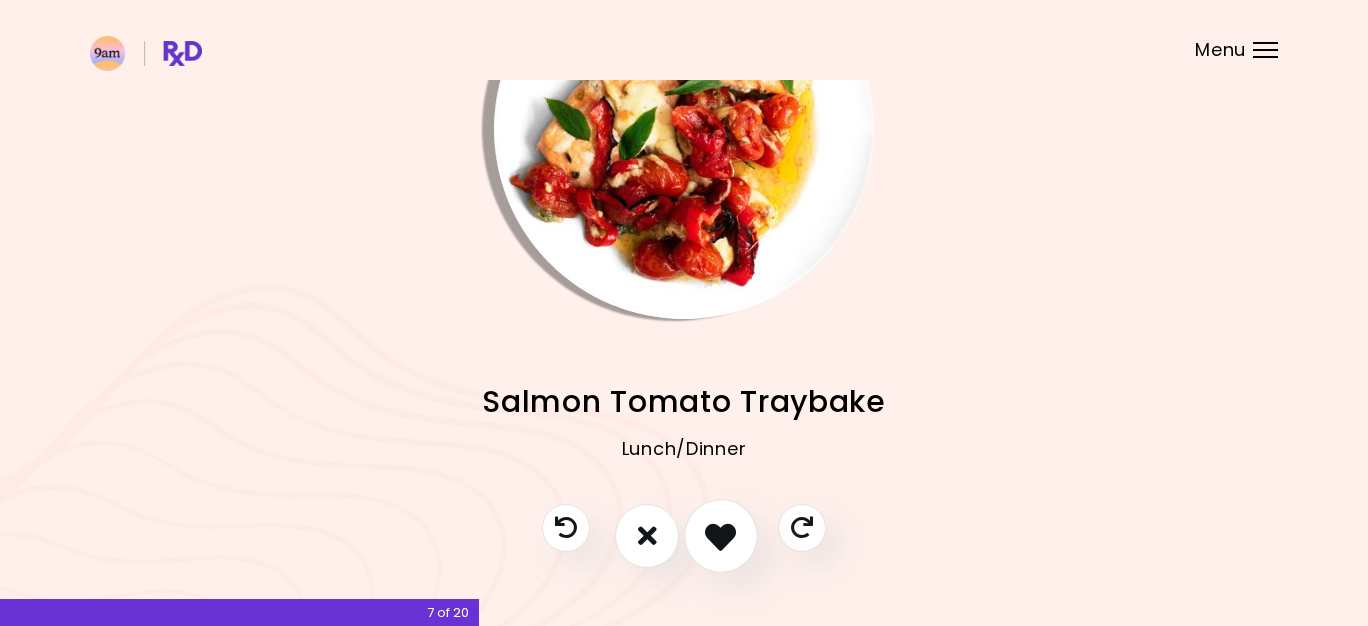 click at bounding box center (720, 535) 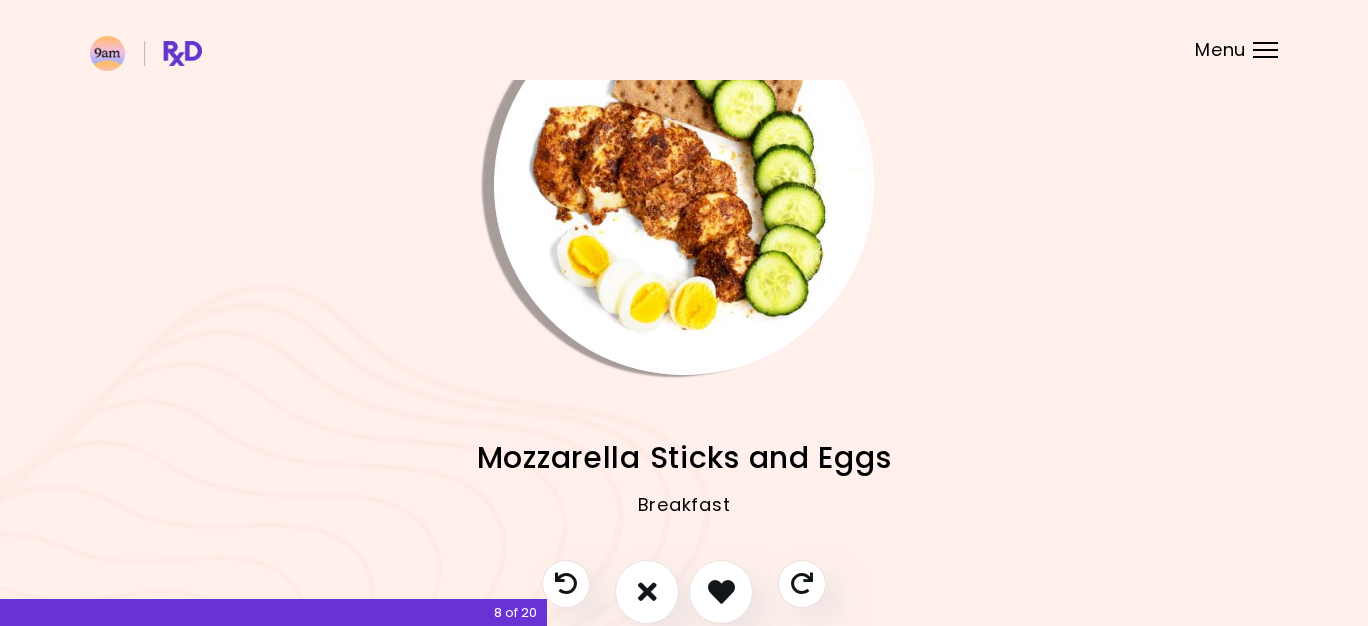 scroll, scrollTop: 126, scrollLeft: 0, axis: vertical 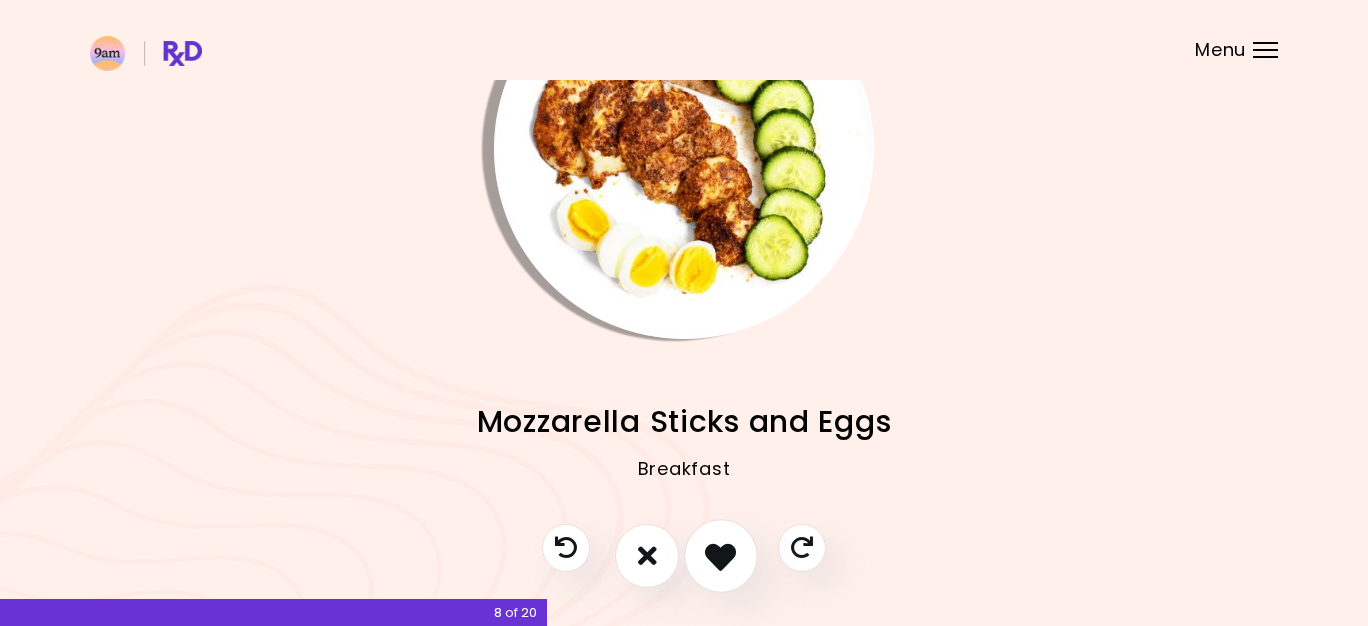 click at bounding box center (720, 555) 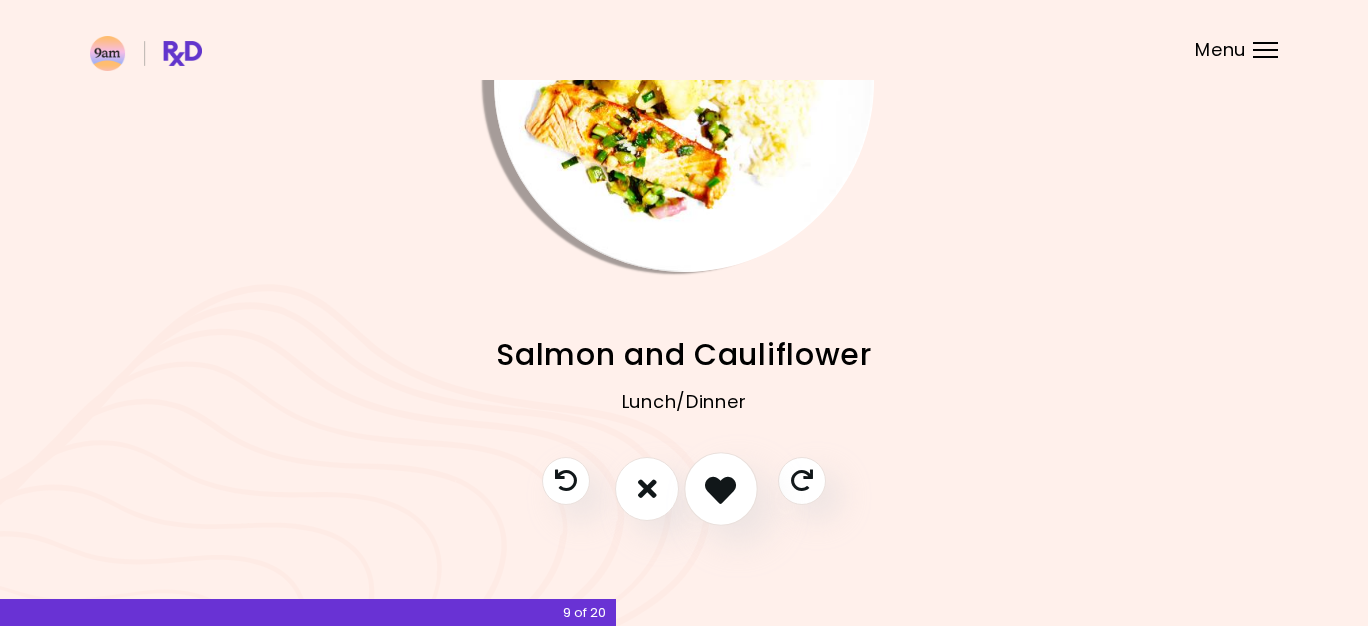 scroll, scrollTop: 192, scrollLeft: 0, axis: vertical 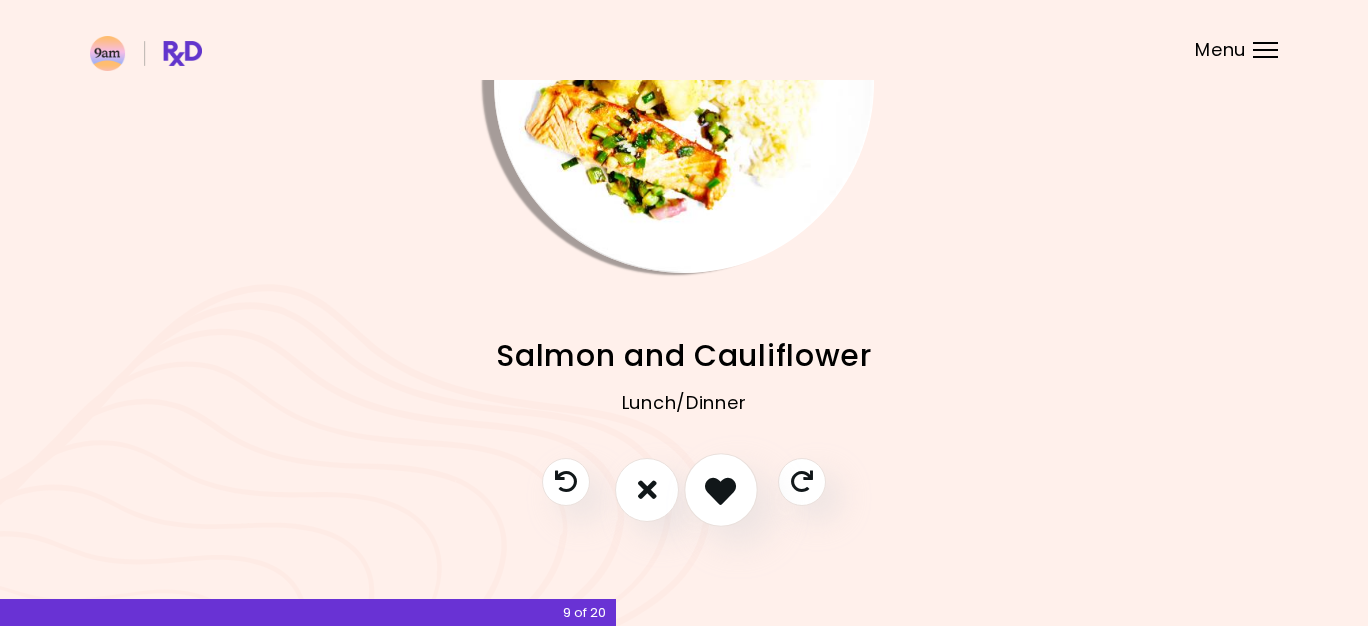 click at bounding box center [720, 489] 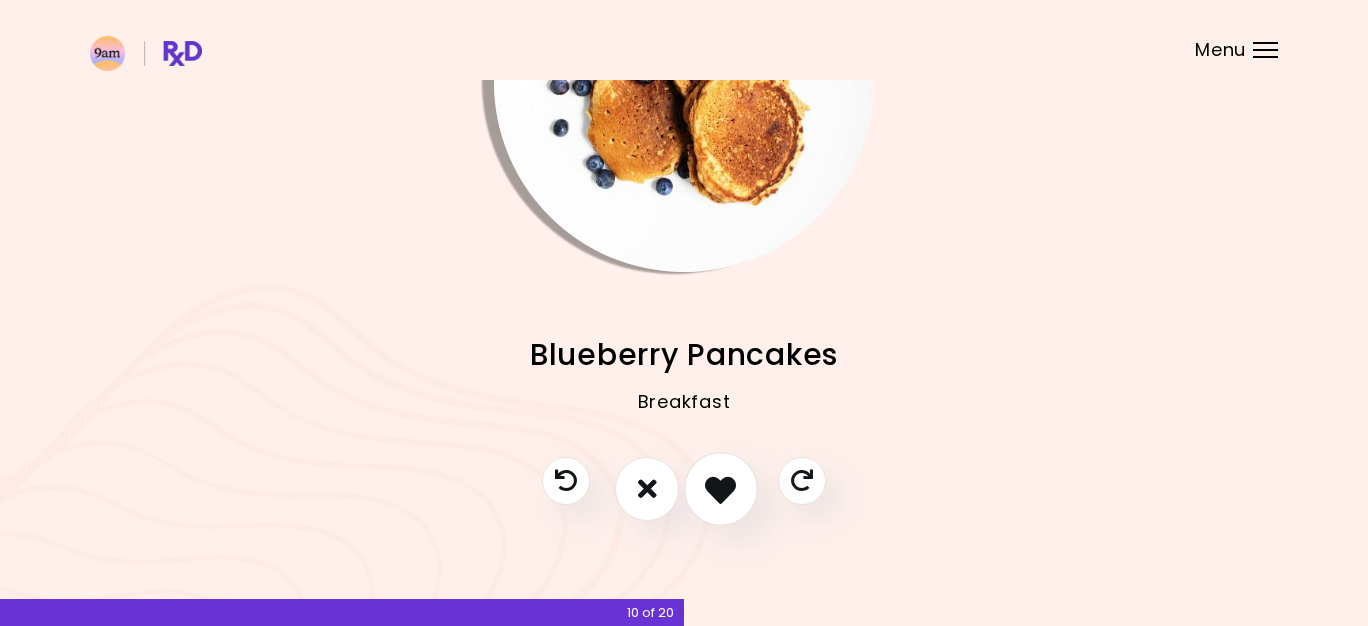 scroll, scrollTop: 192, scrollLeft: 0, axis: vertical 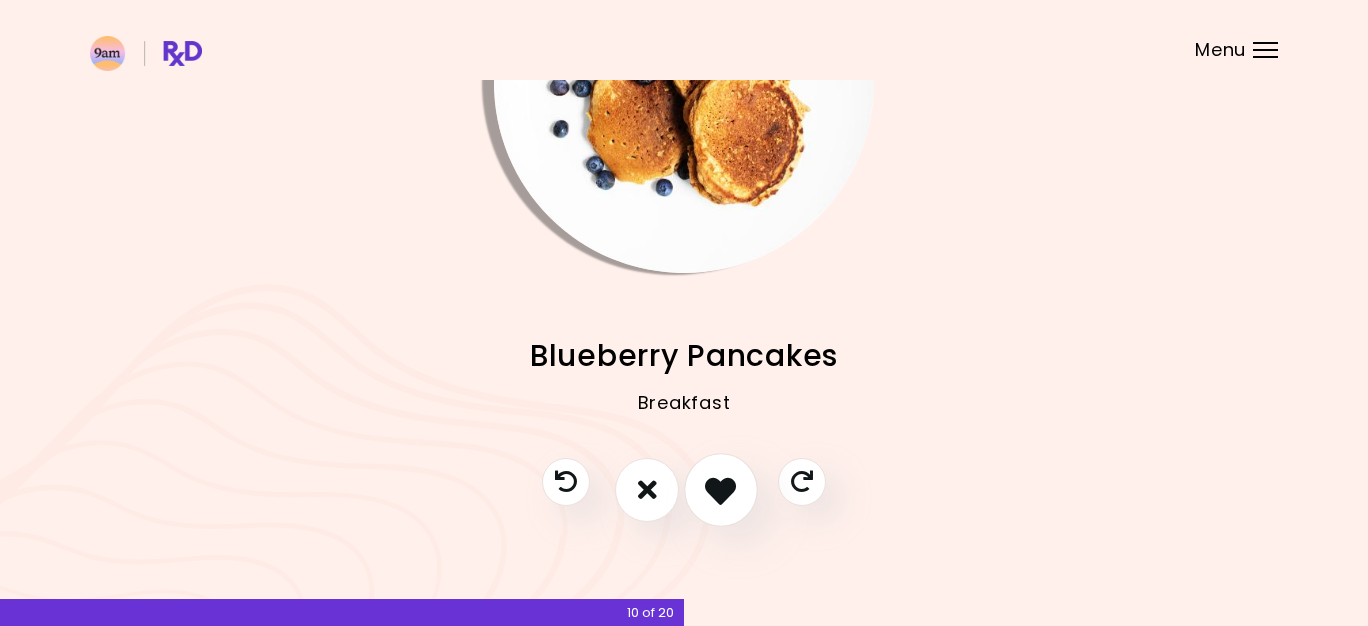 click at bounding box center (720, 489) 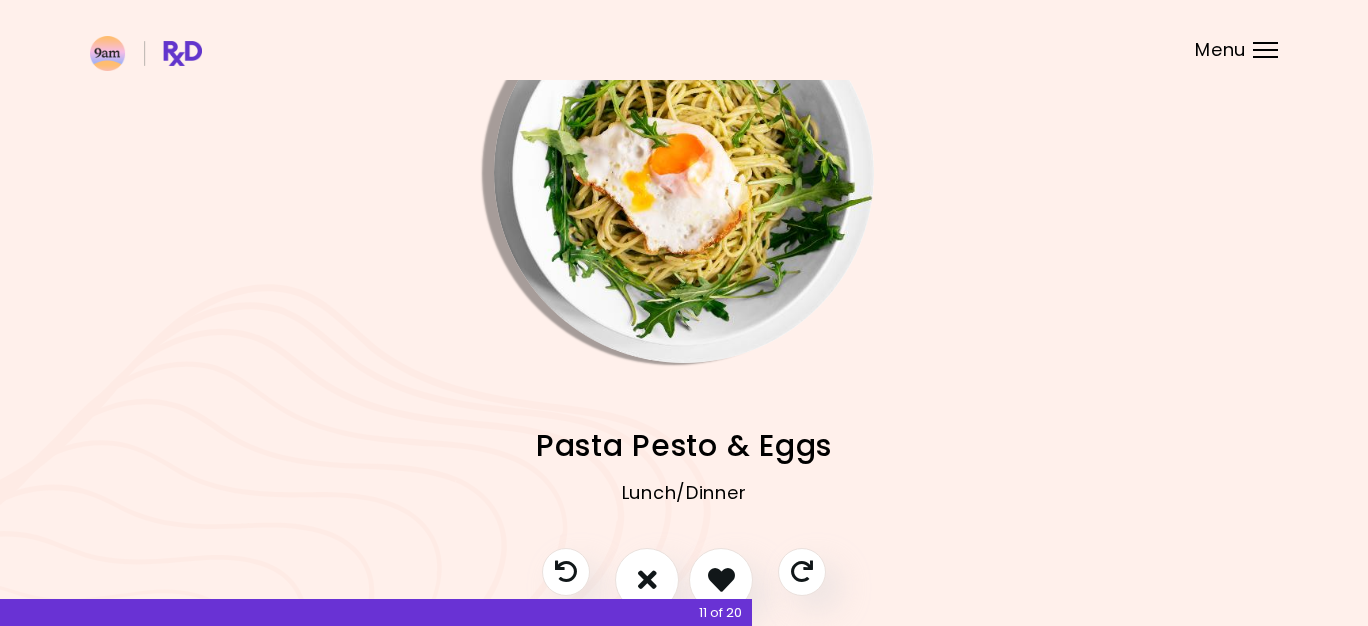 scroll, scrollTop: 192, scrollLeft: 0, axis: vertical 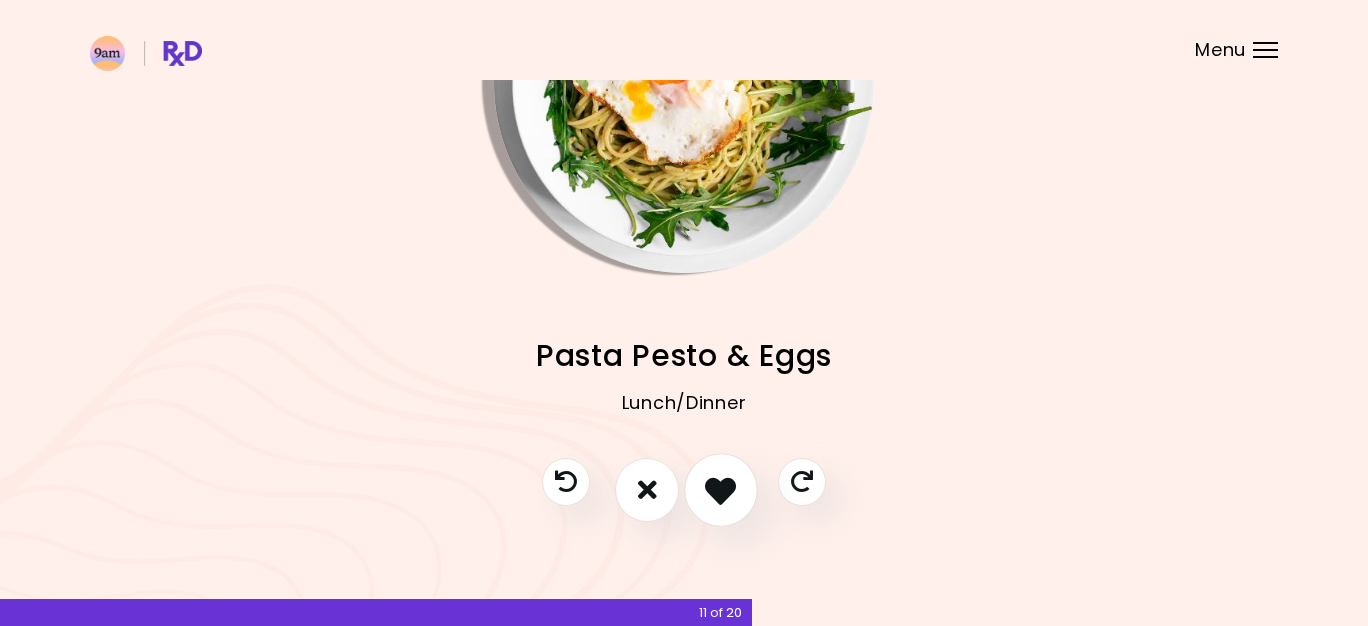 click at bounding box center [720, 489] 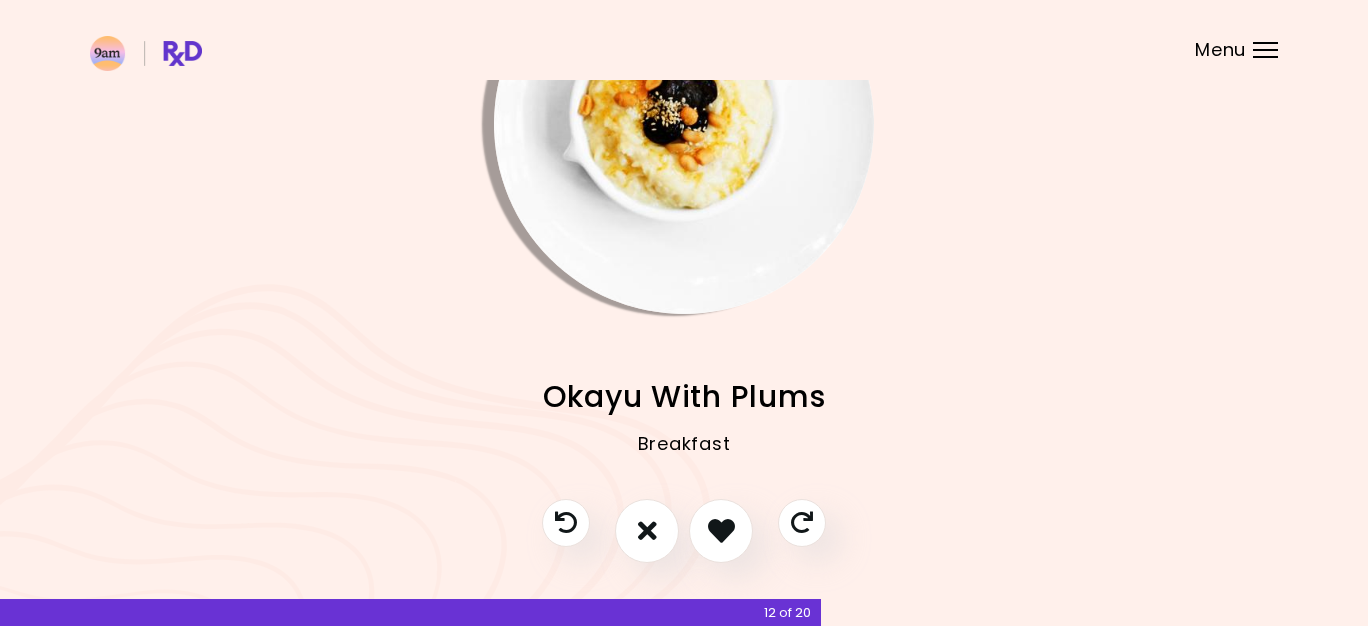 scroll, scrollTop: 188, scrollLeft: 0, axis: vertical 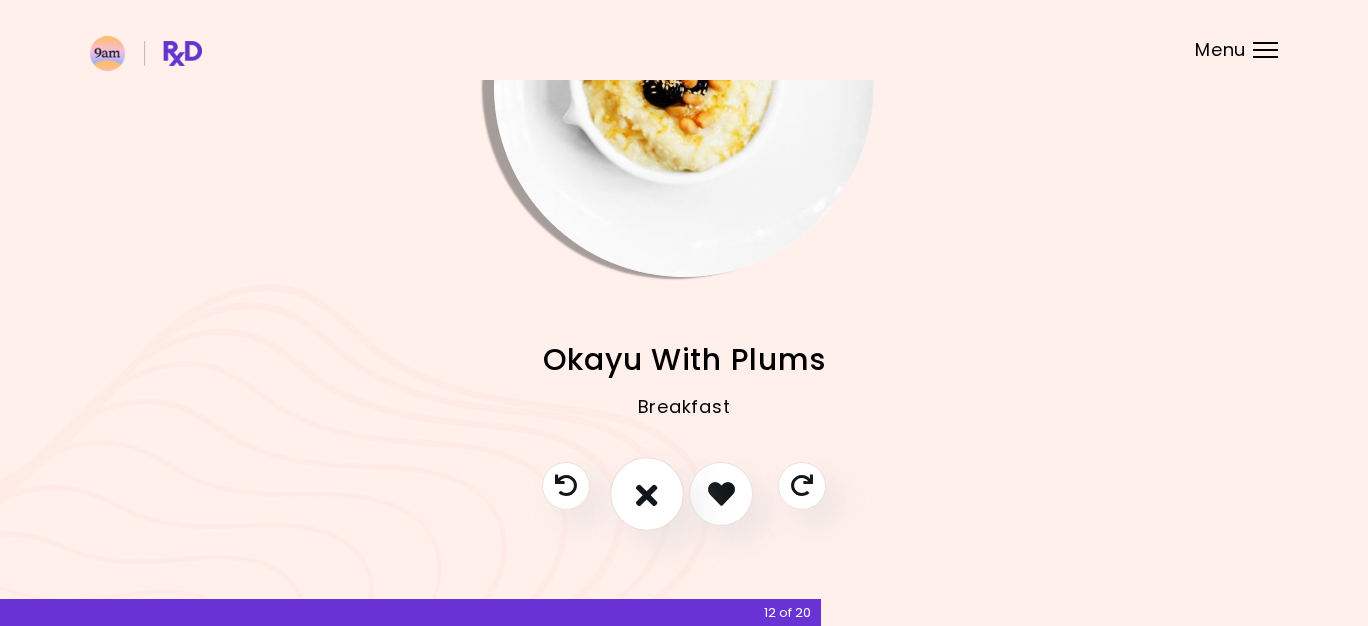 click at bounding box center (647, 493) 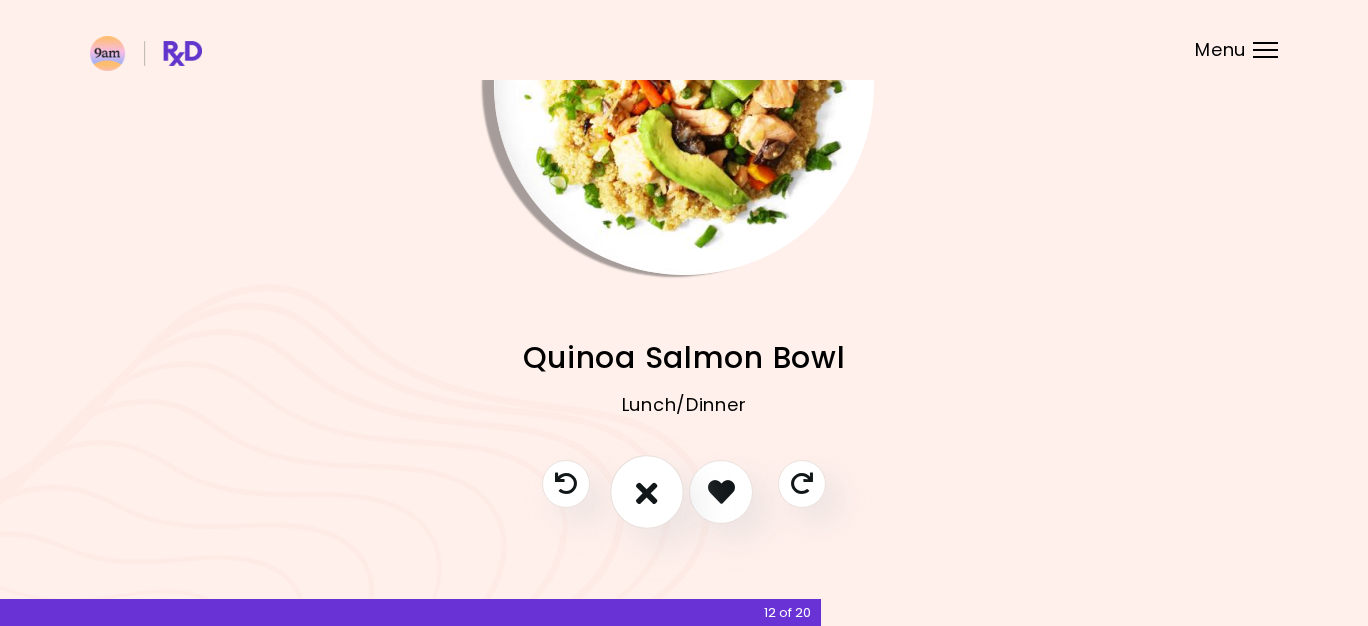 scroll, scrollTop: 189, scrollLeft: 0, axis: vertical 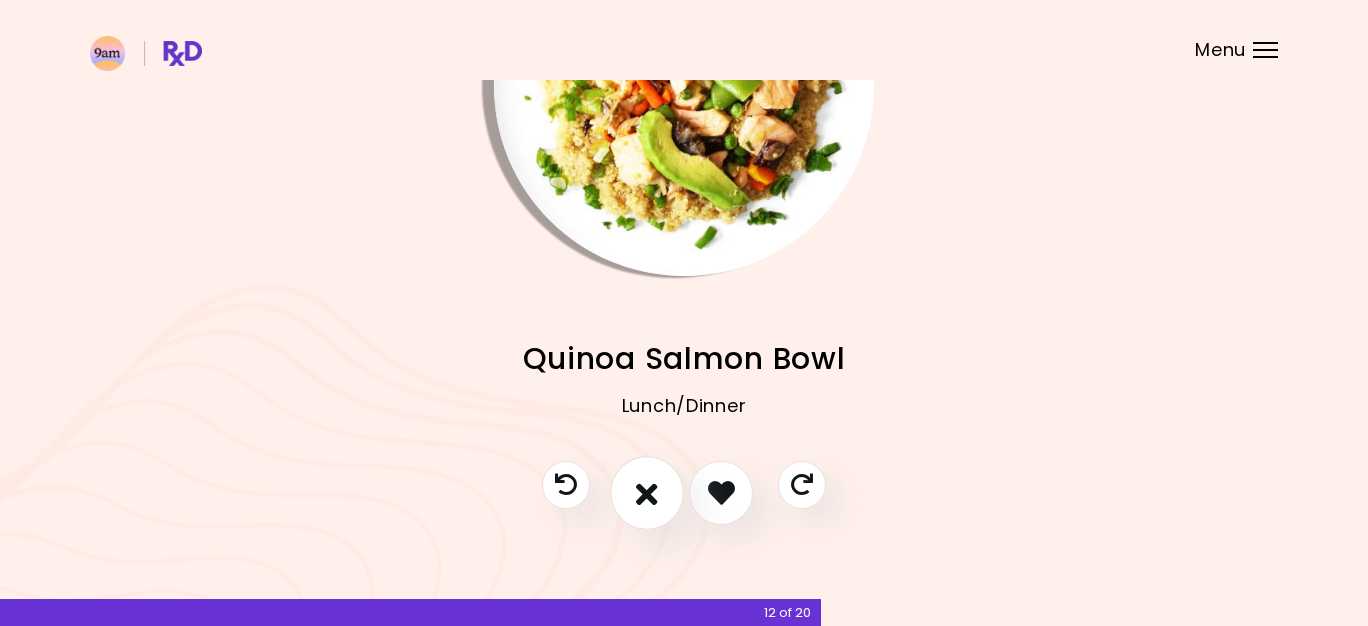 click at bounding box center (647, 492) 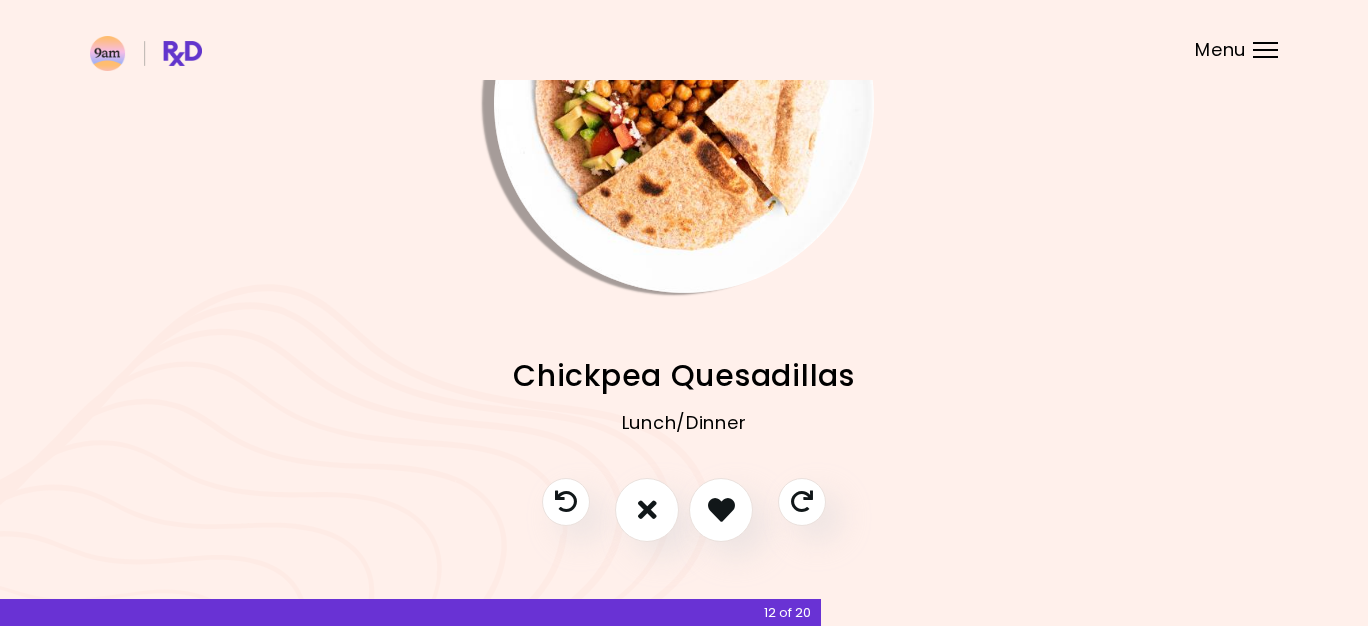 scroll, scrollTop: 175, scrollLeft: 0, axis: vertical 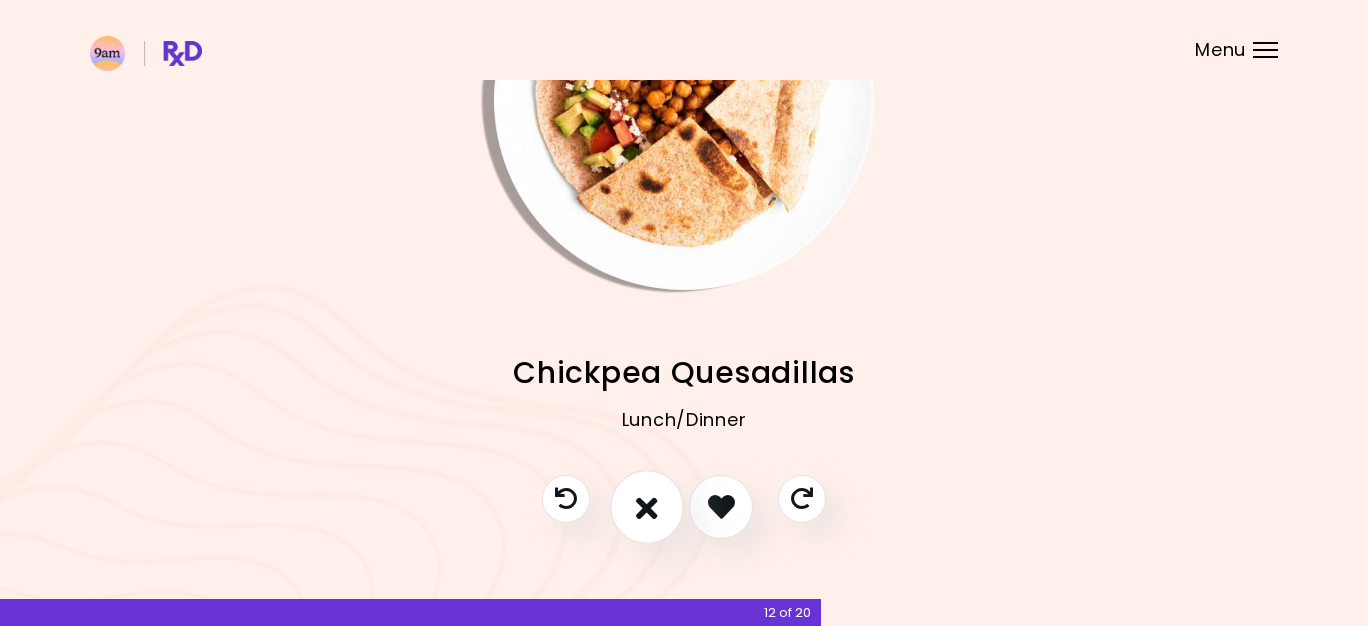click at bounding box center (647, 506) 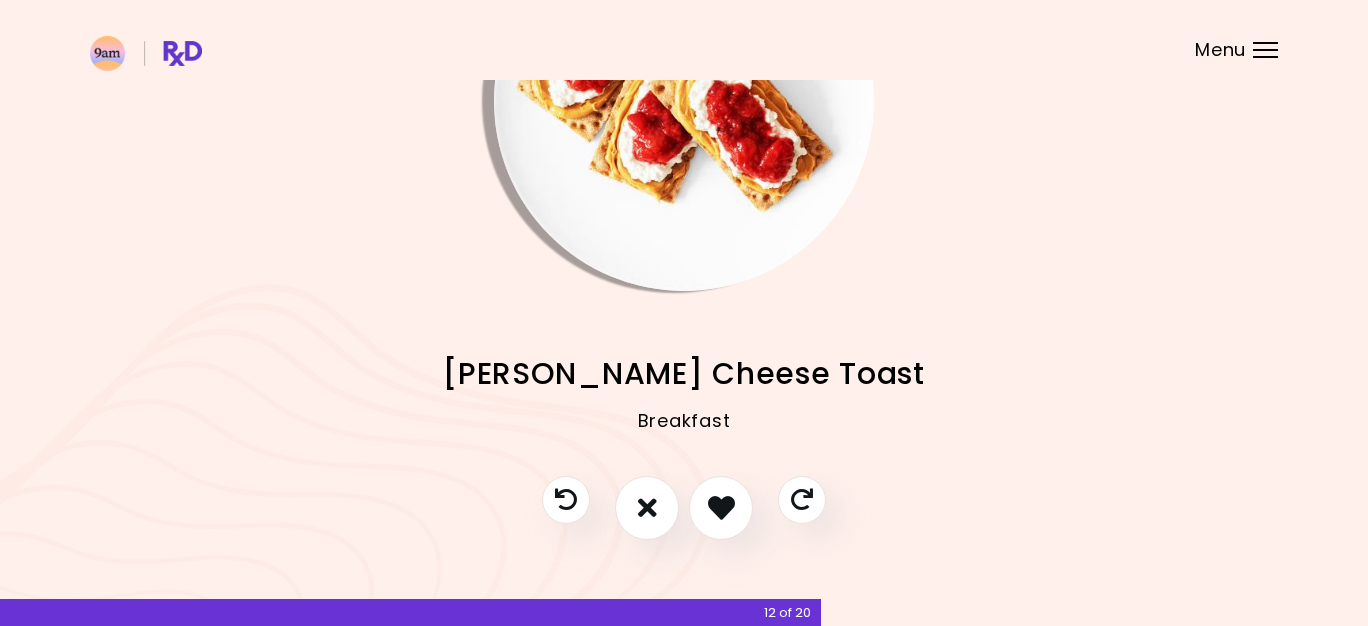 scroll, scrollTop: 179, scrollLeft: 0, axis: vertical 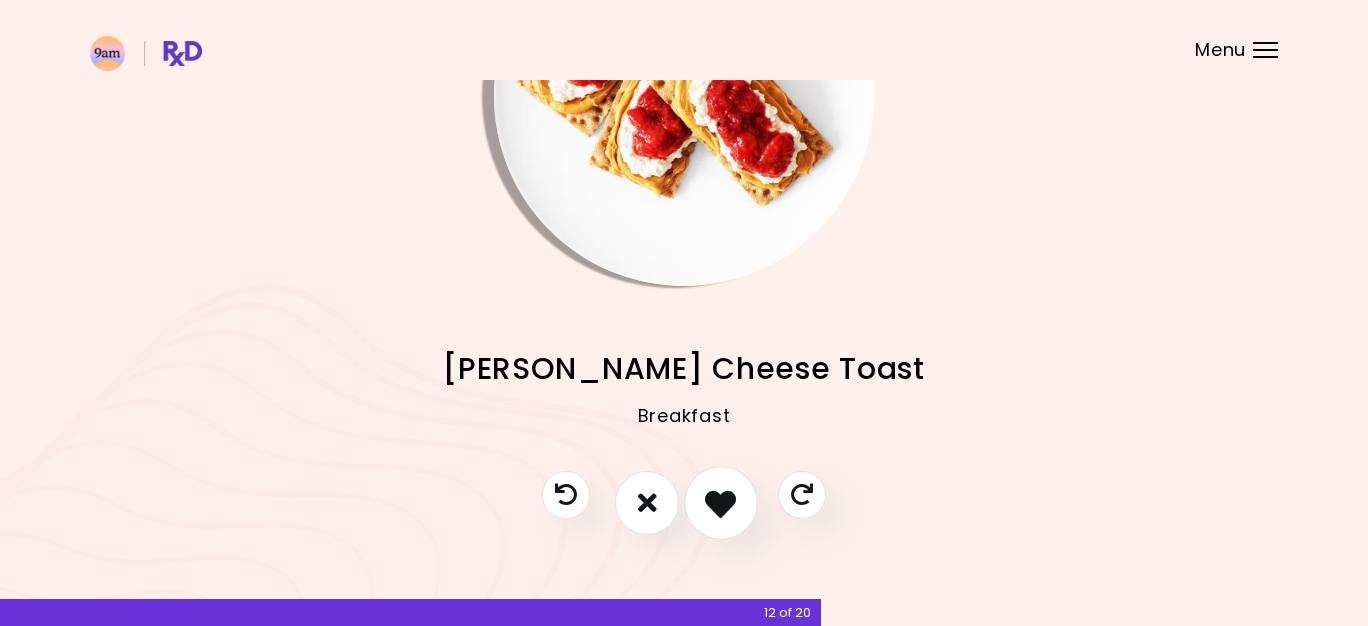 click at bounding box center [720, 502] 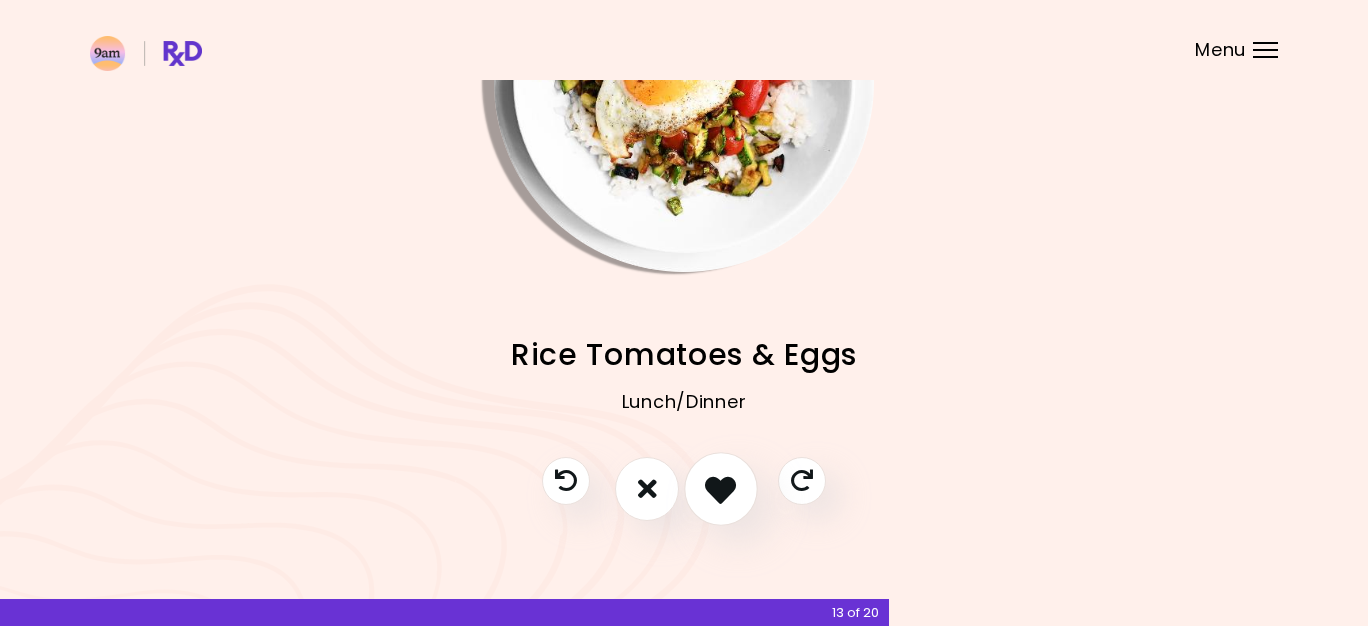 scroll, scrollTop: 192, scrollLeft: 0, axis: vertical 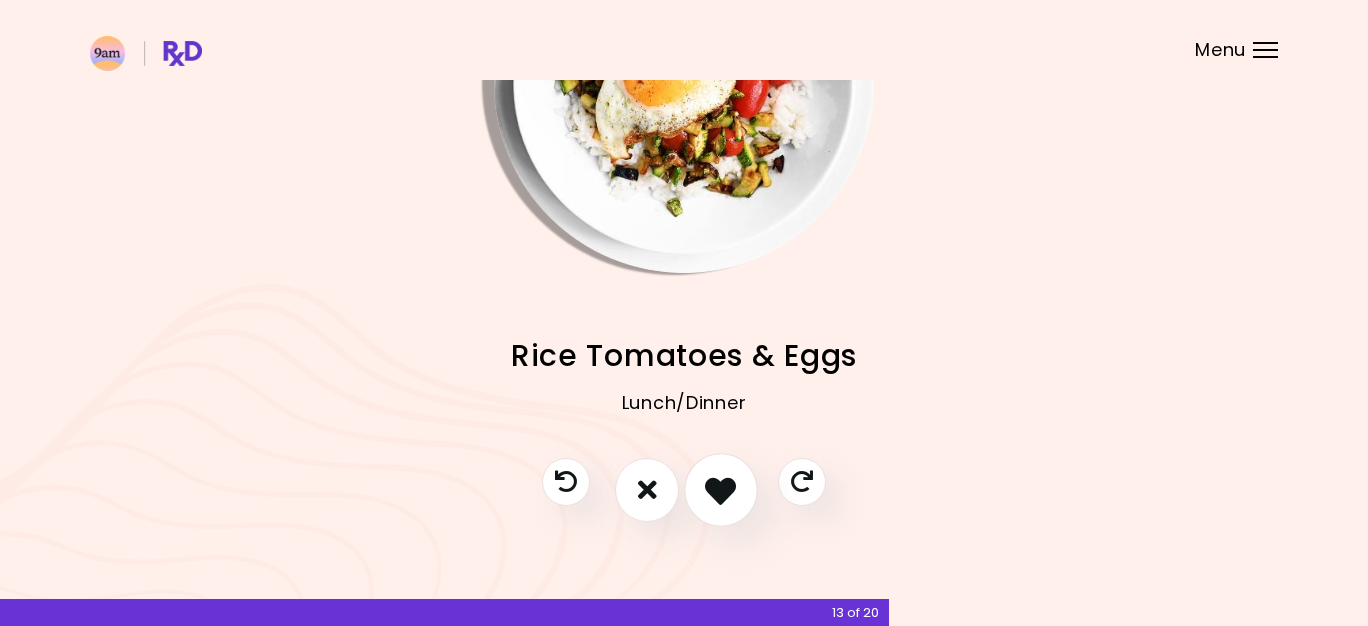 click at bounding box center [720, 489] 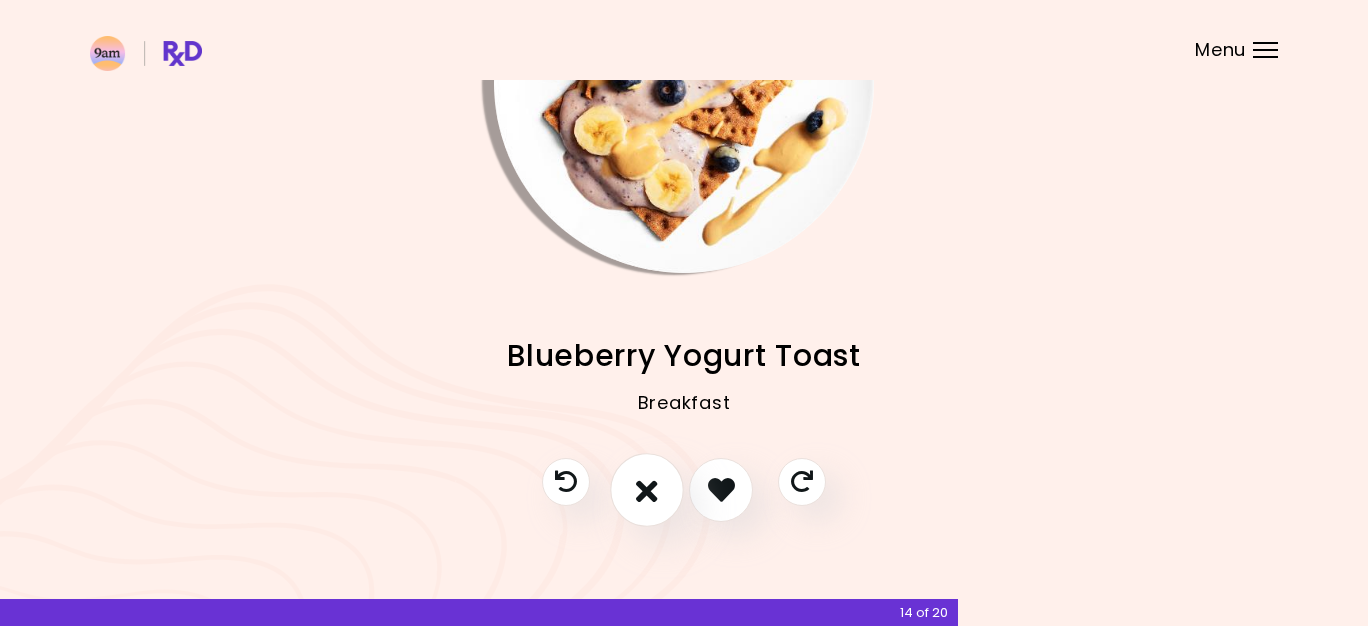 click at bounding box center [647, 490] 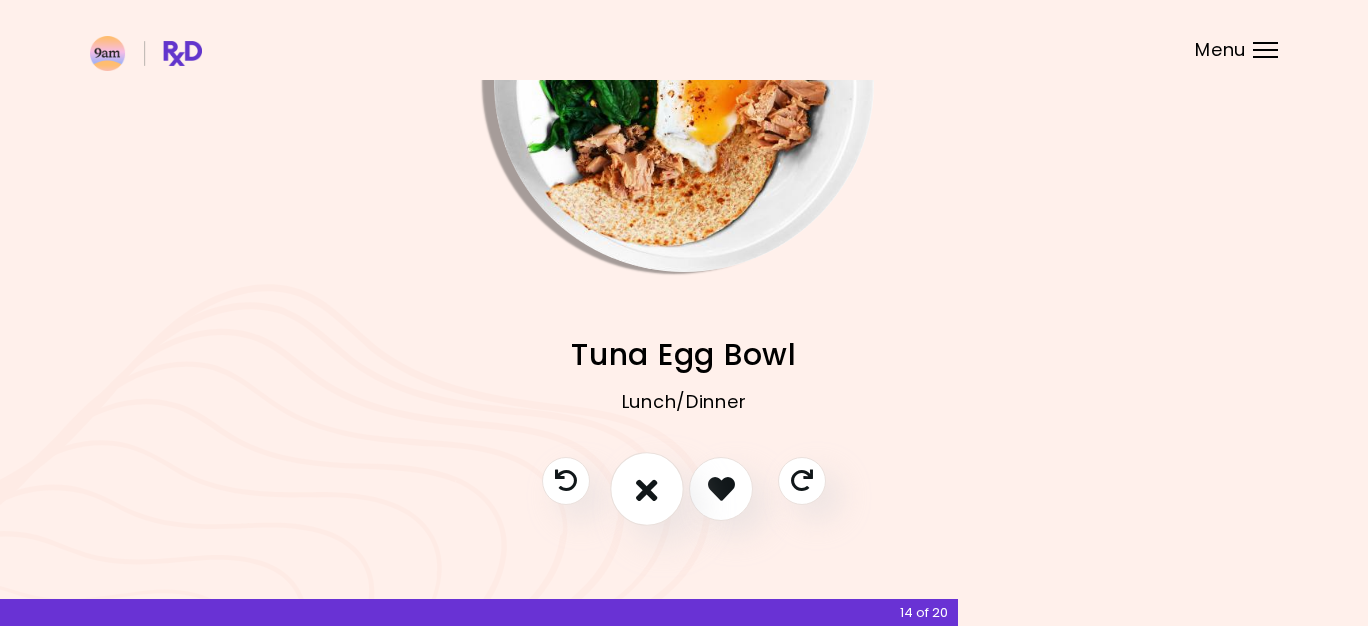 scroll, scrollTop: 192, scrollLeft: 0, axis: vertical 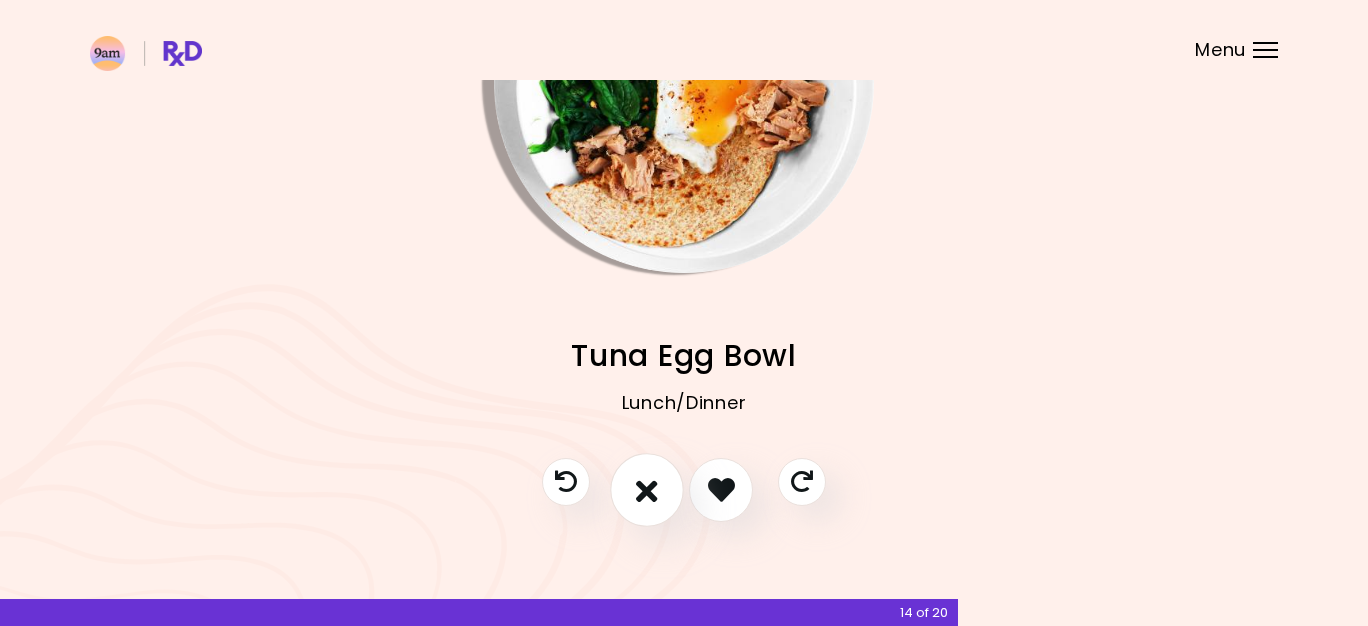 click at bounding box center [647, 489] 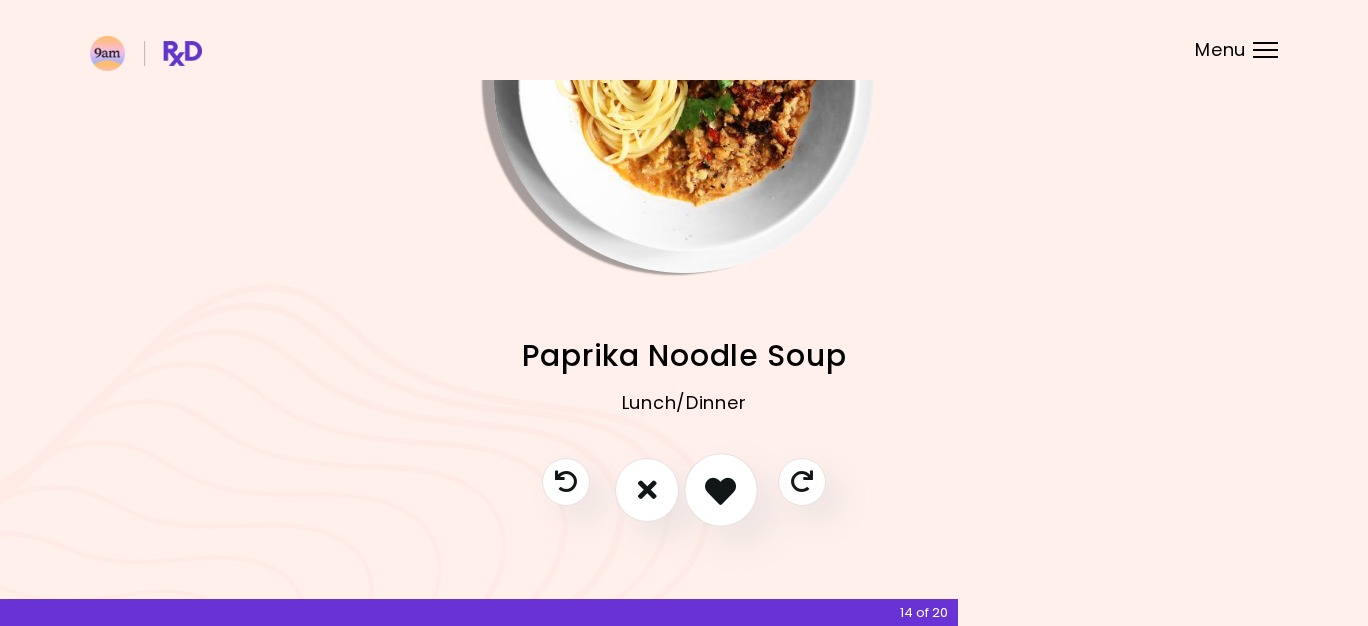 click at bounding box center [720, 489] 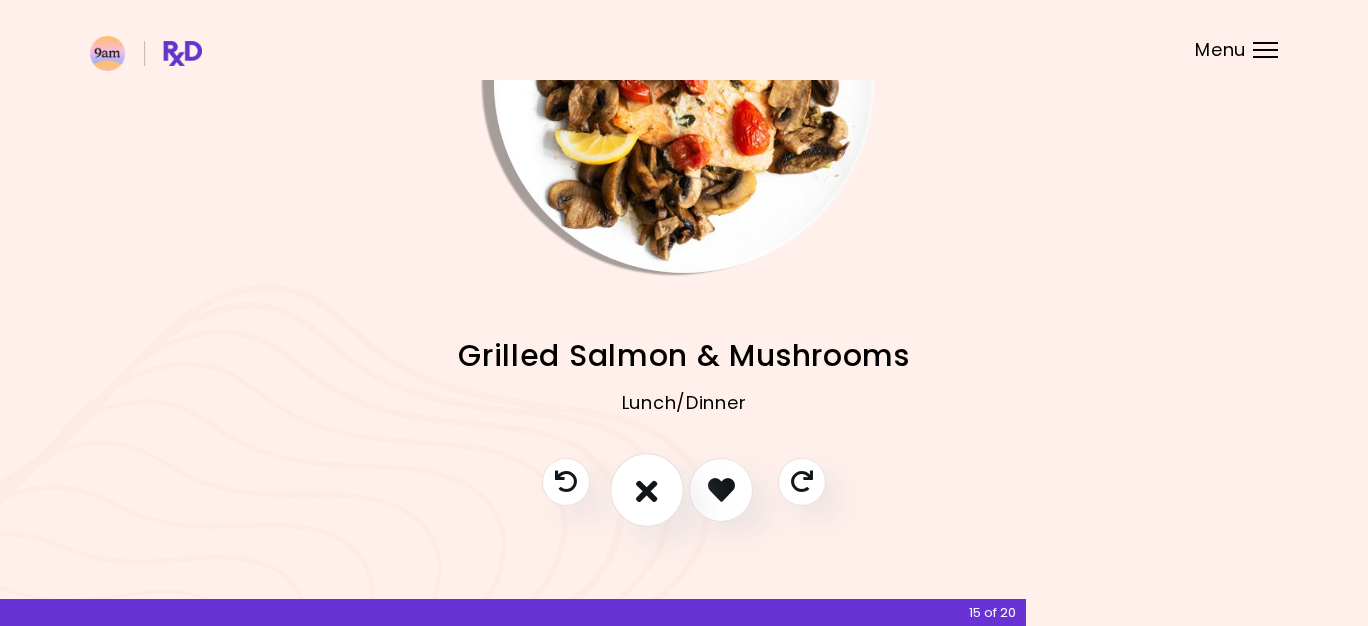 click at bounding box center (647, 489) 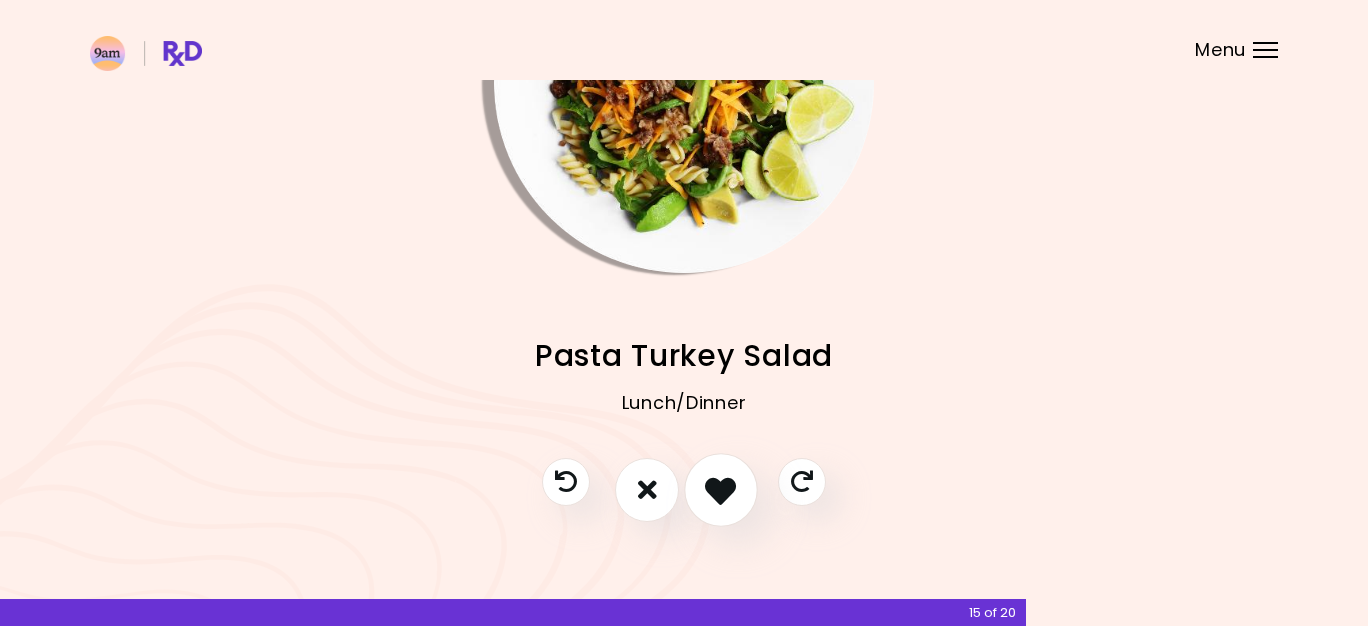 click at bounding box center (720, 489) 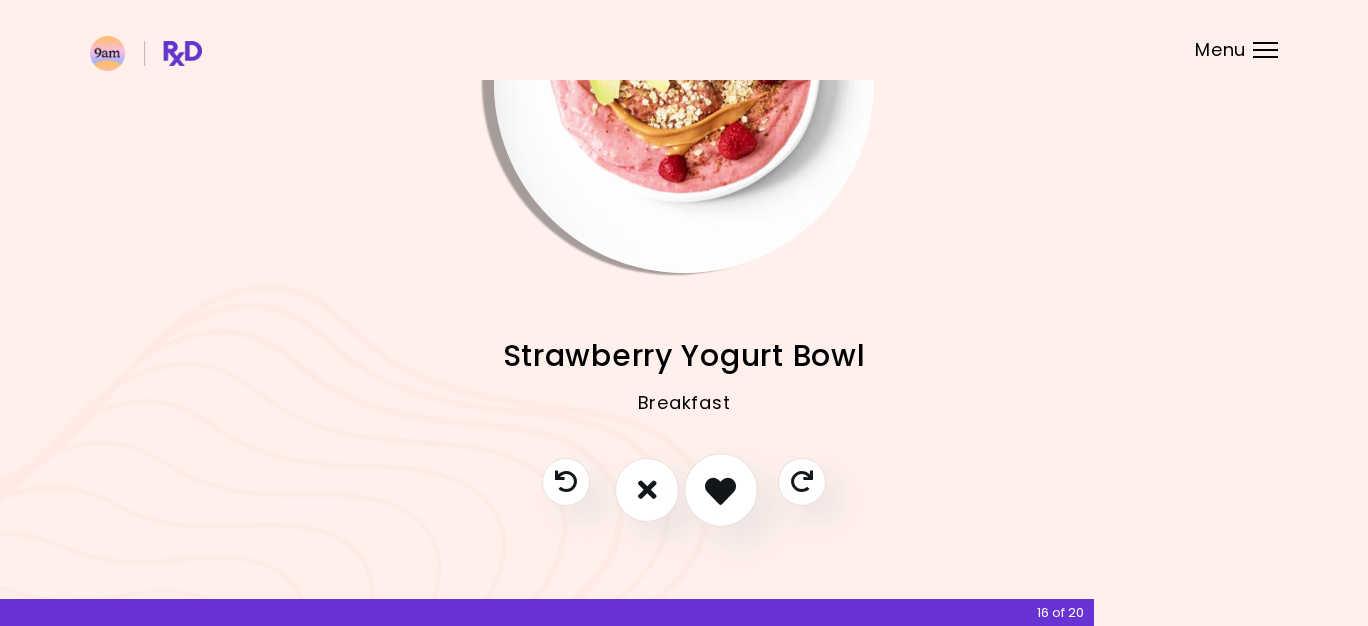 click at bounding box center (720, 489) 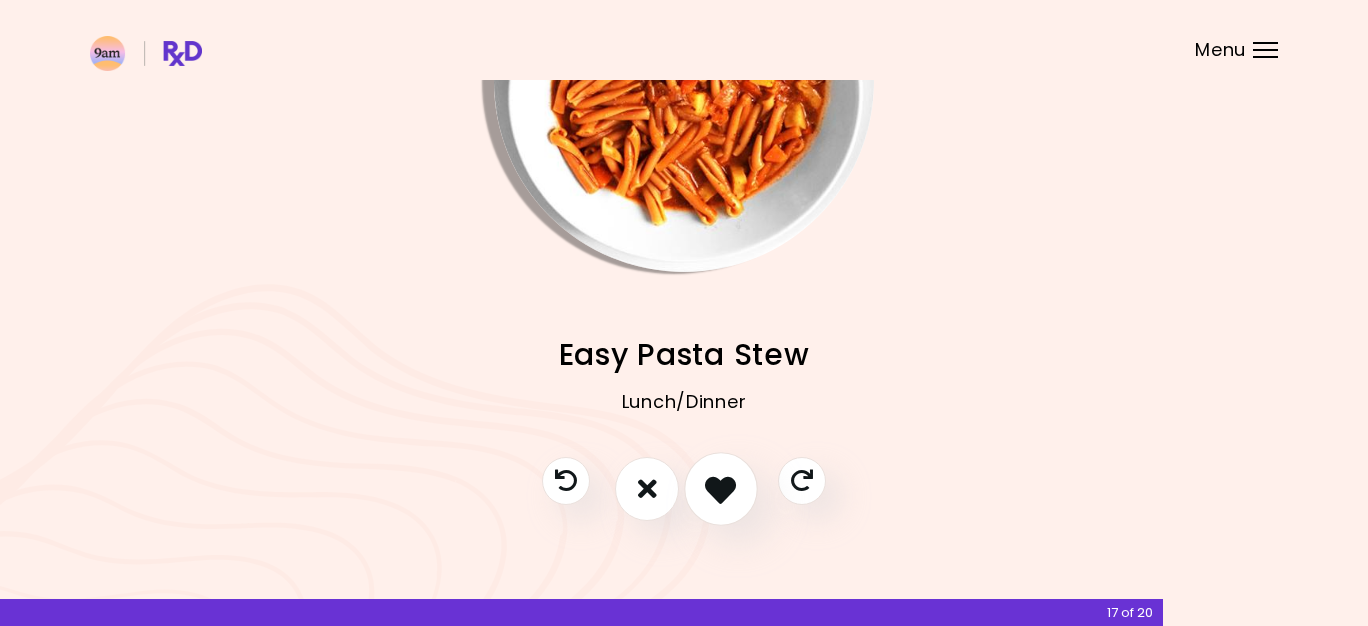 scroll, scrollTop: 192, scrollLeft: 0, axis: vertical 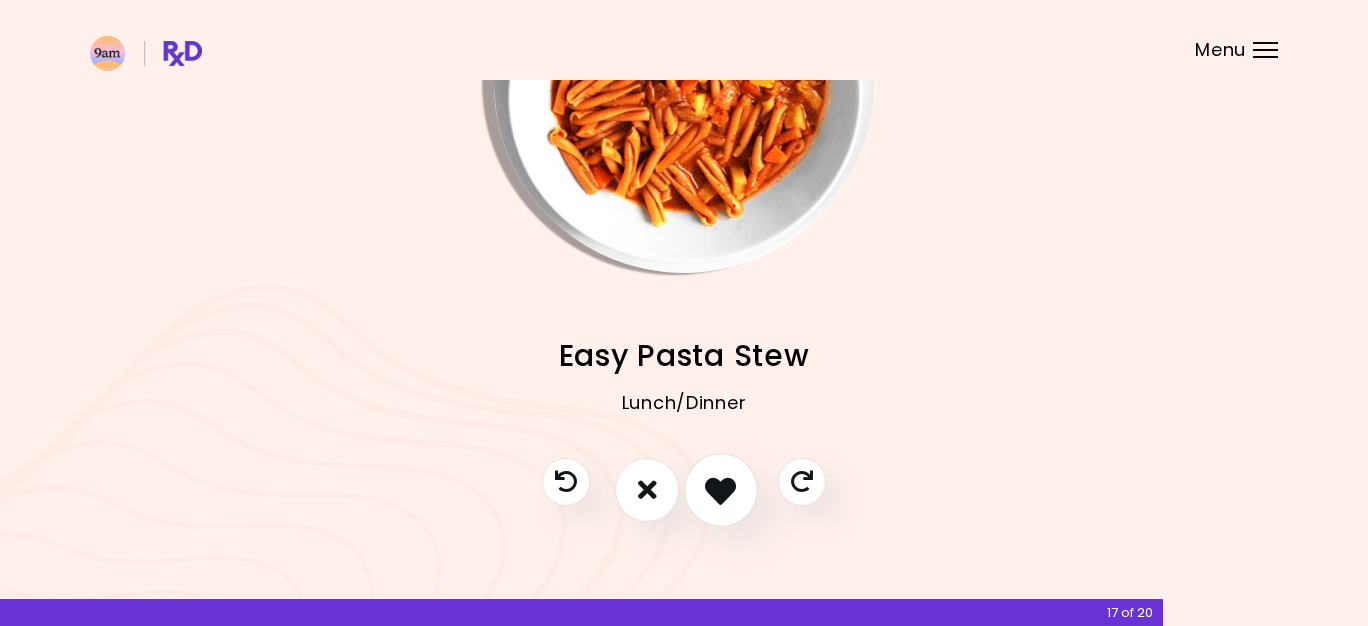 click at bounding box center [720, 489] 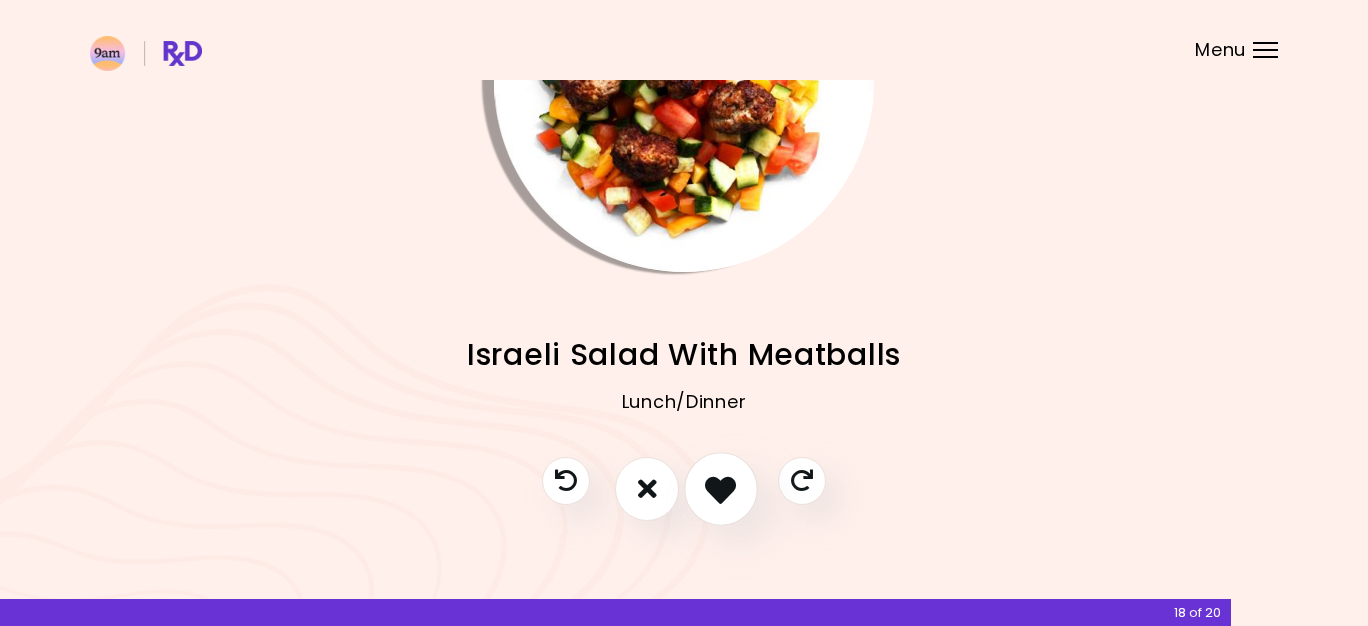 scroll, scrollTop: 192, scrollLeft: 0, axis: vertical 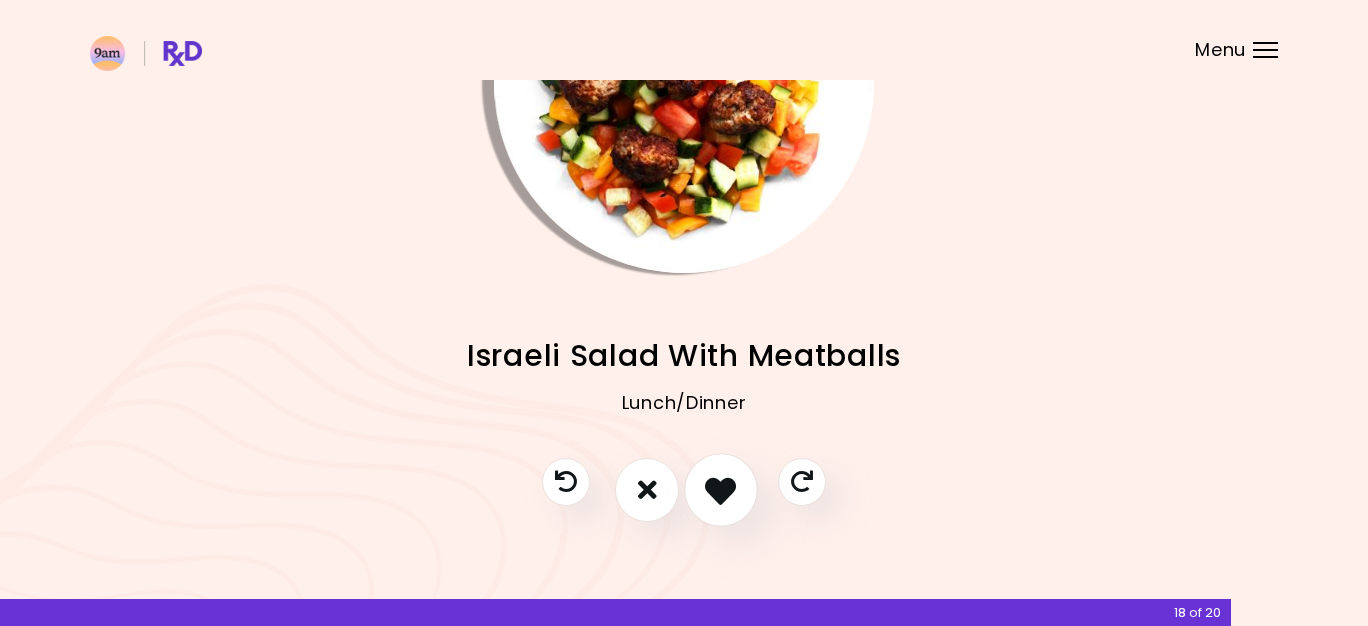 click at bounding box center (720, 489) 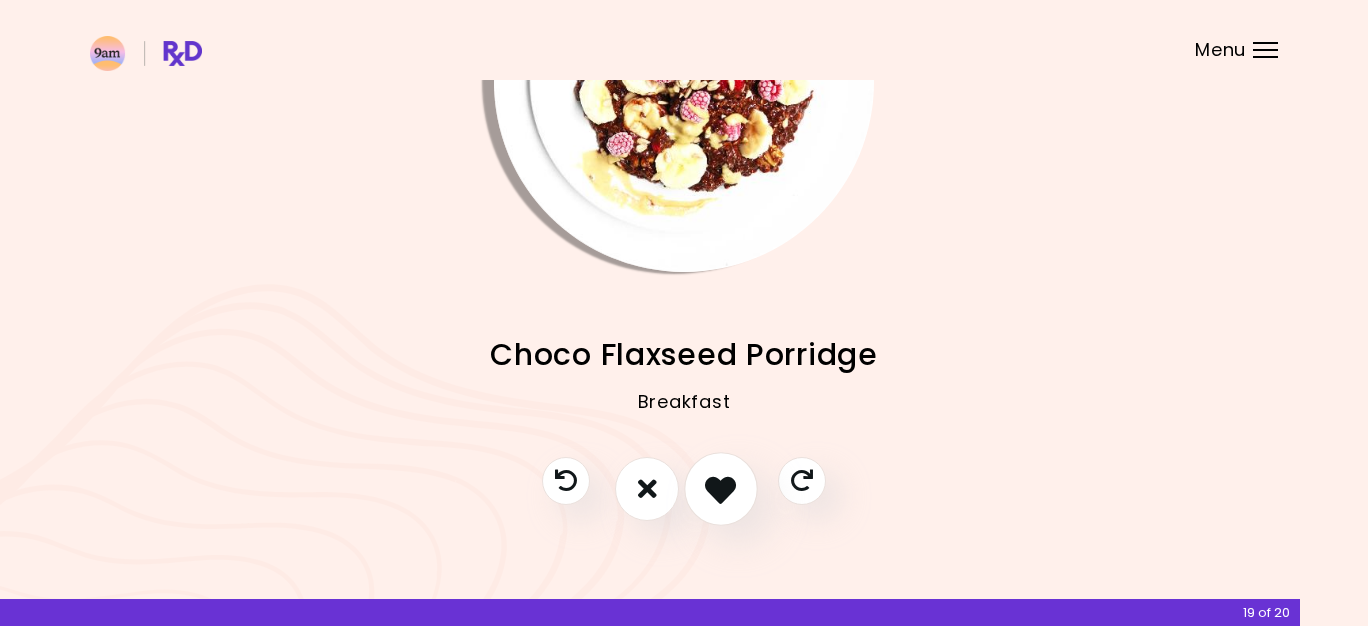 scroll, scrollTop: 192, scrollLeft: 0, axis: vertical 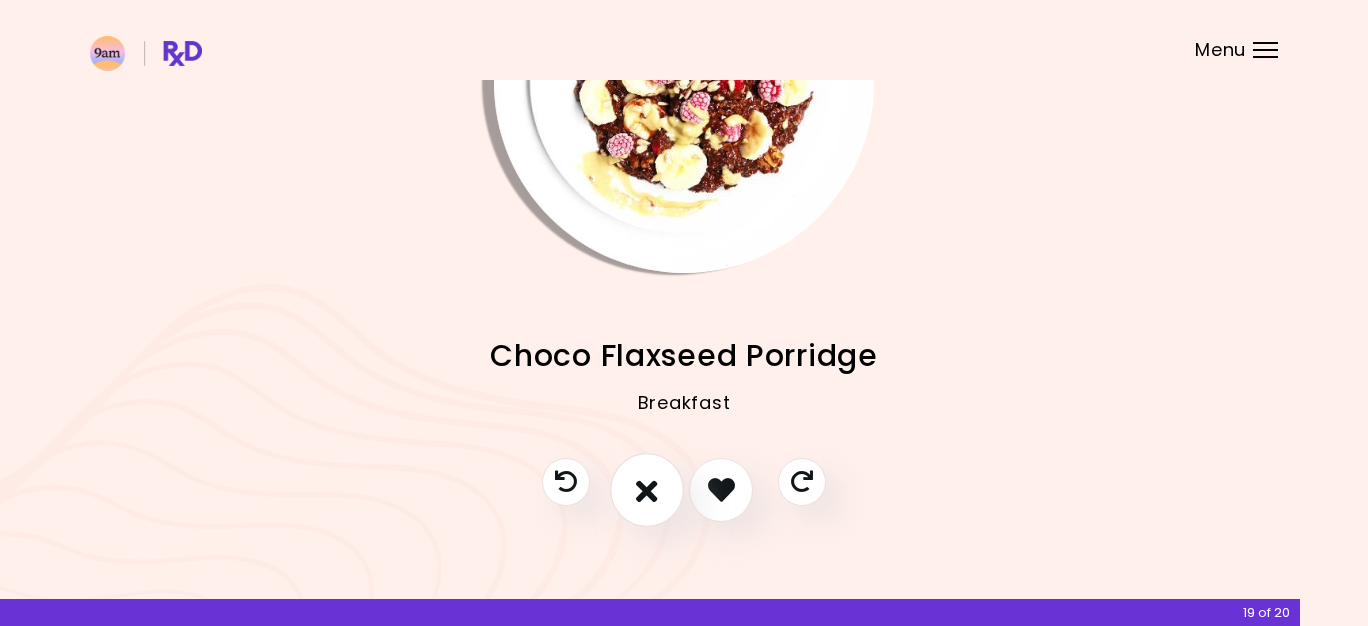 click at bounding box center [647, 489] 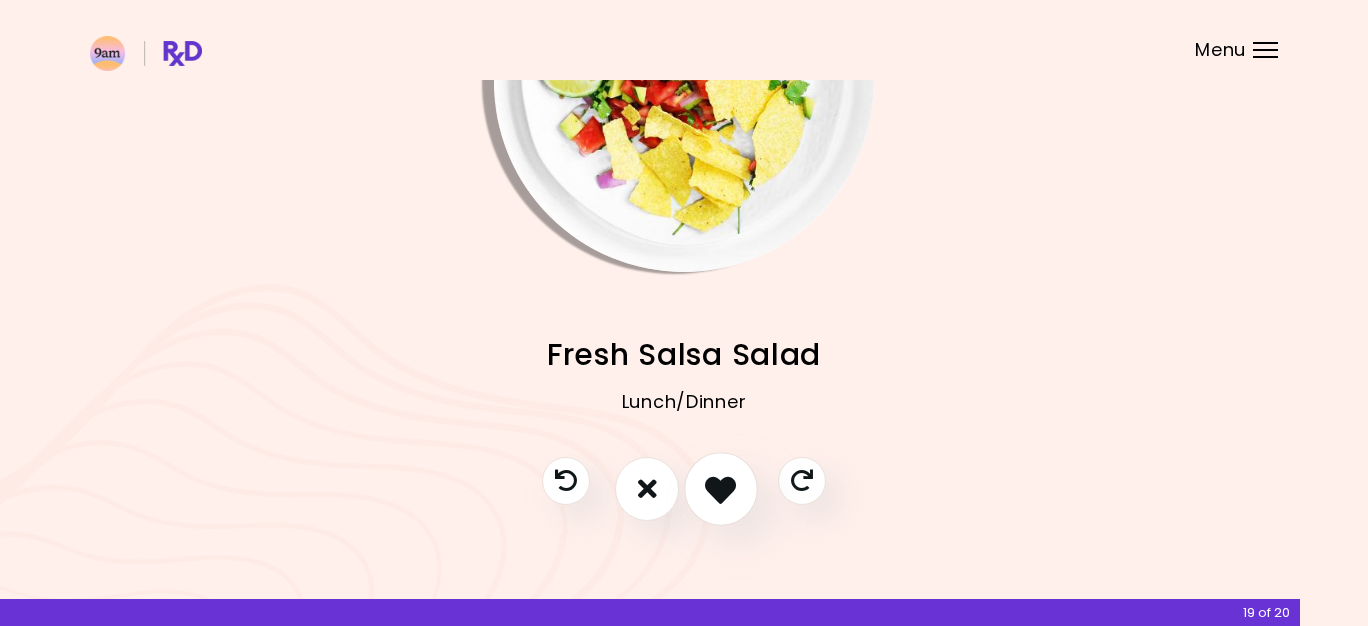 scroll, scrollTop: 192, scrollLeft: 0, axis: vertical 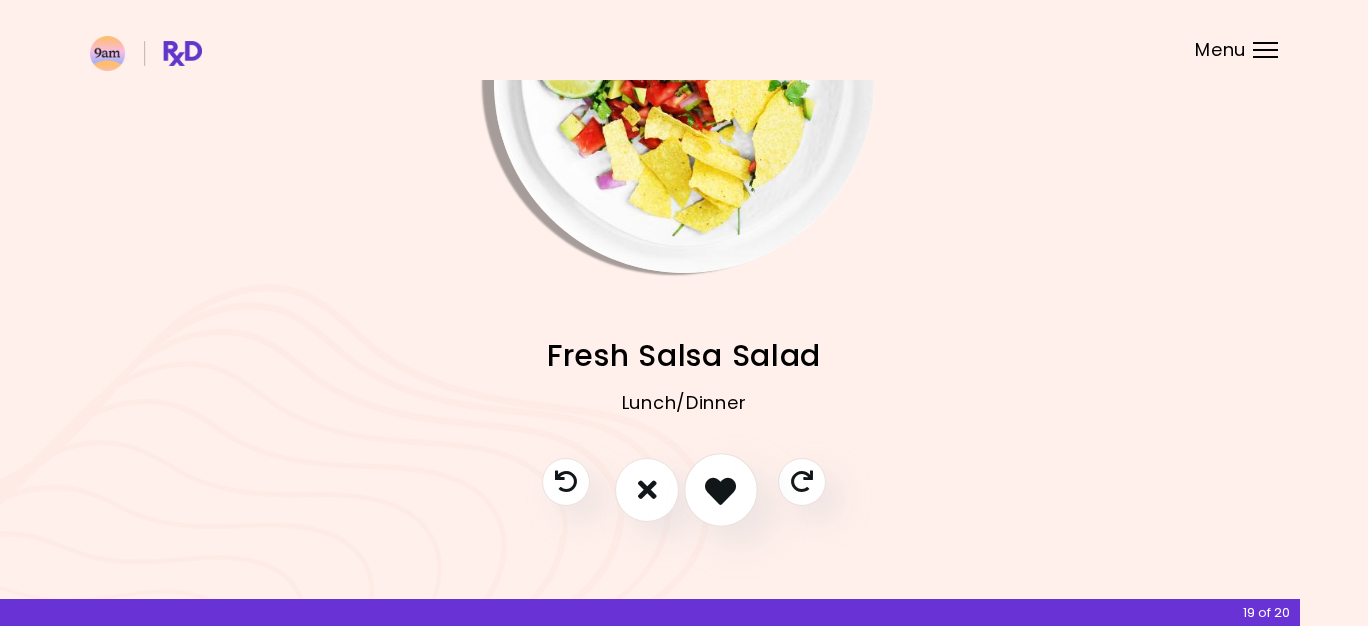 click at bounding box center (720, 489) 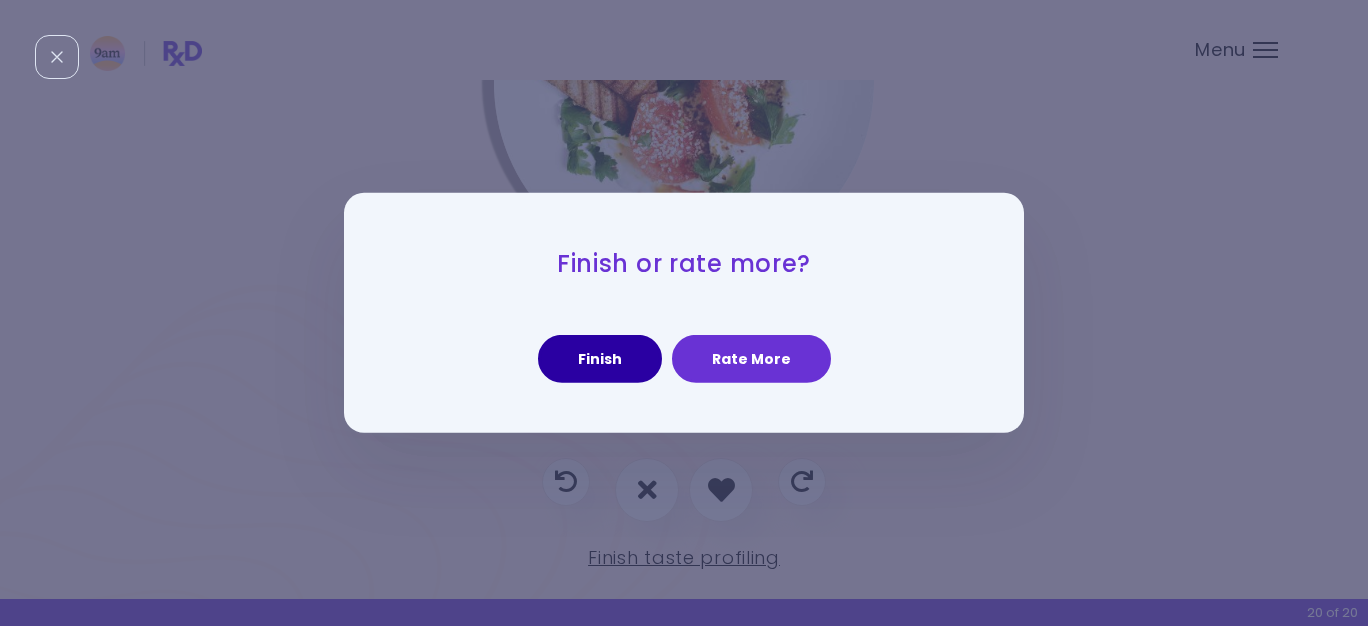 click on "Finish" at bounding box center (600, 359) 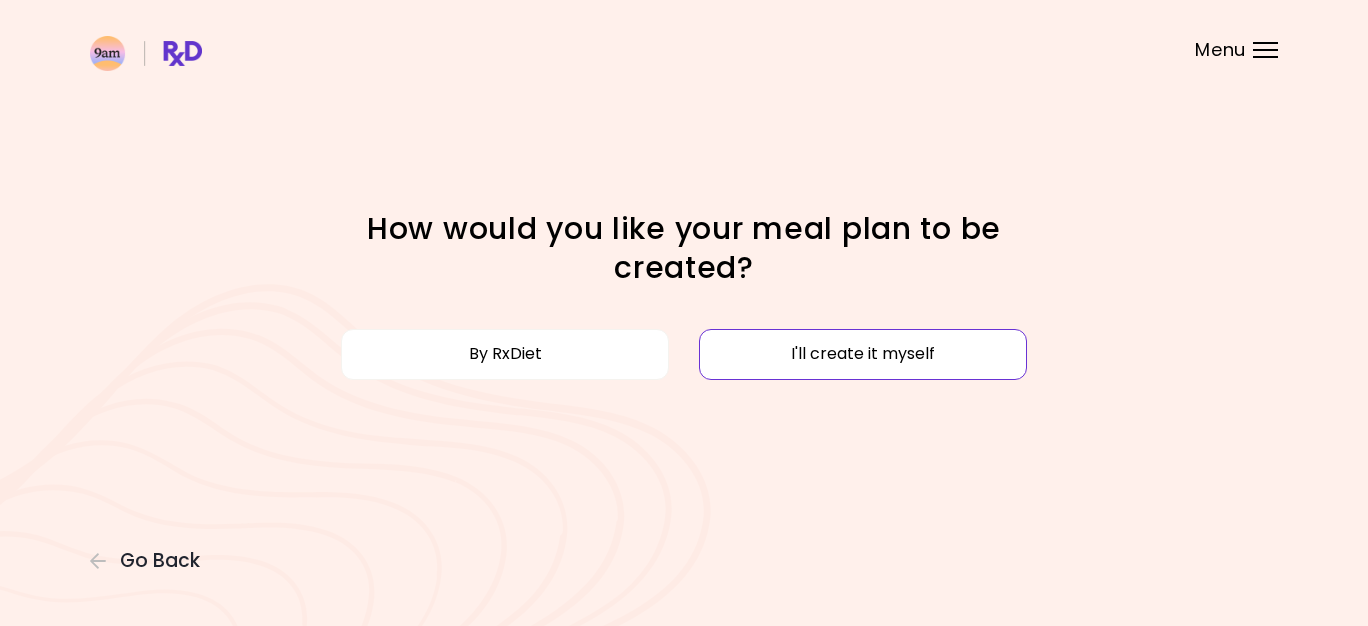 click on "I'll create it myself" at bounding box center [863, 354] 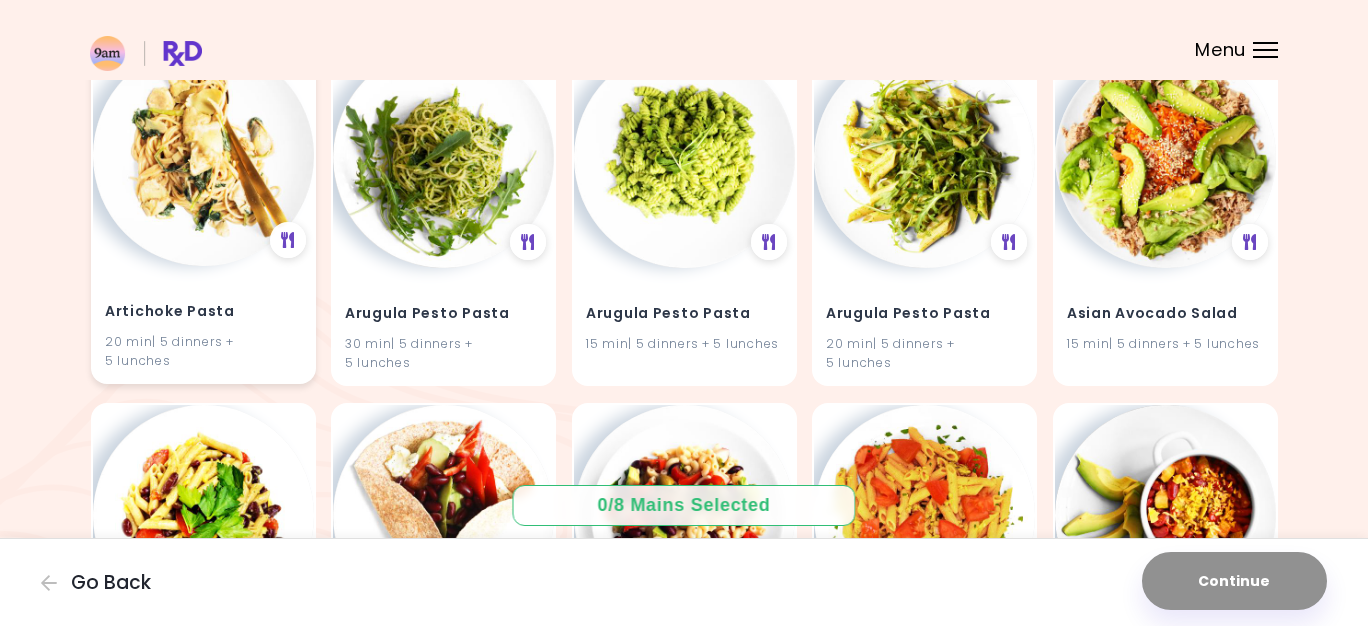 scroll, scrollTop: 604, scrollLeft: 0, axis: vertical 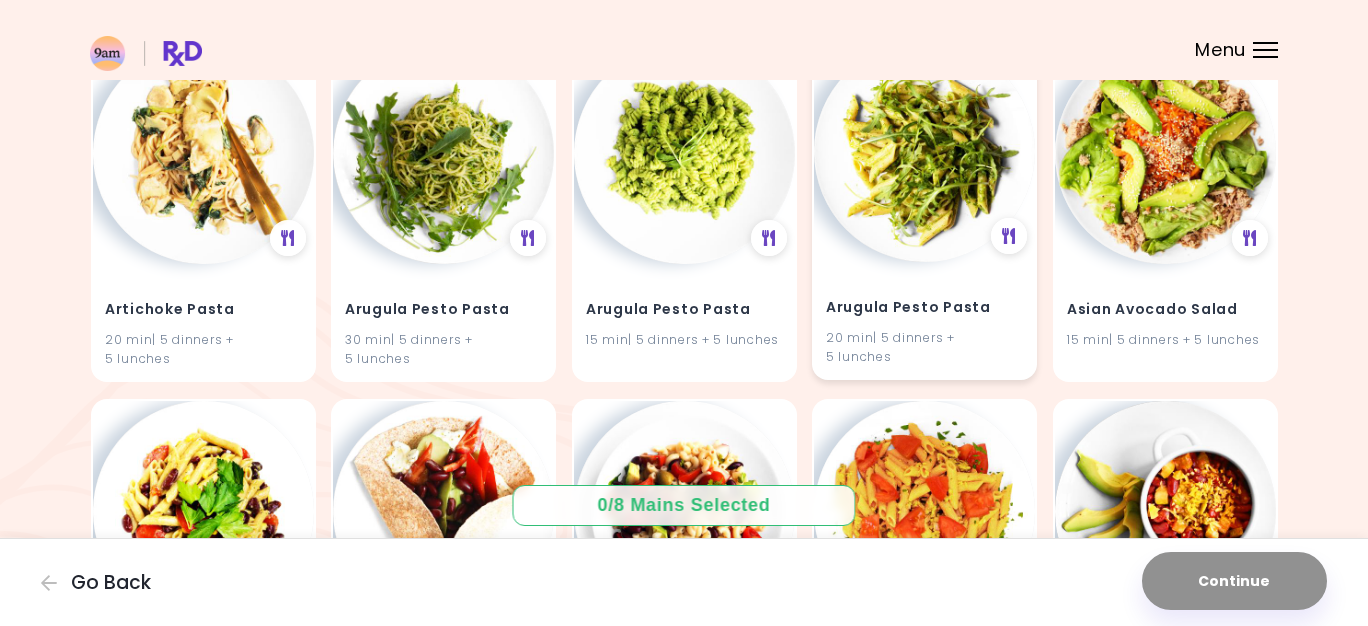 click at bounding box center [924, 151] 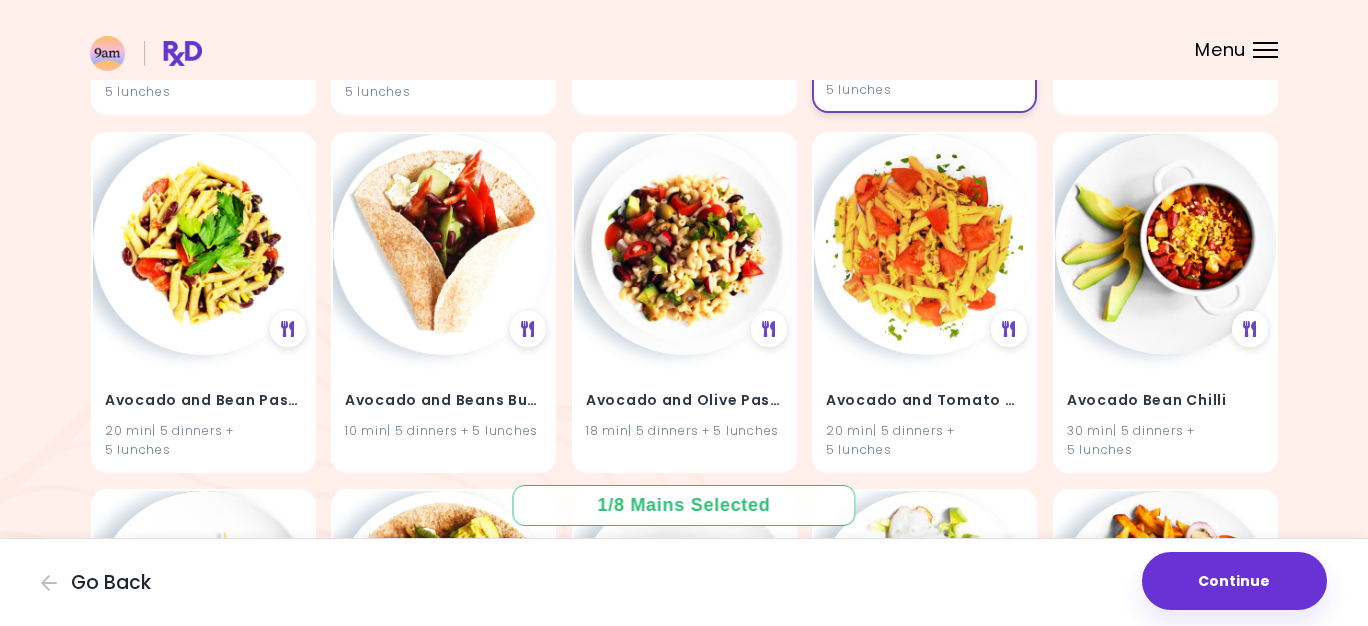 scroll, scrollTop: 876, scrollLeft: 0, axis: vertical 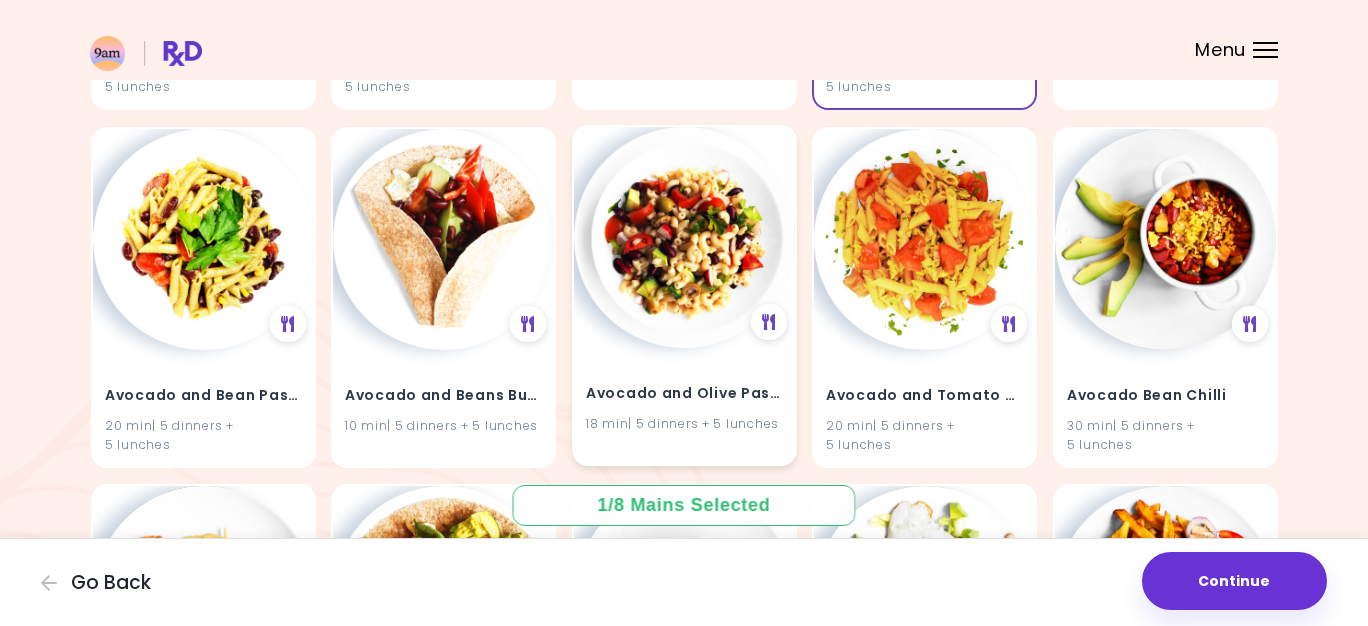click at bounding box center [684, 237] 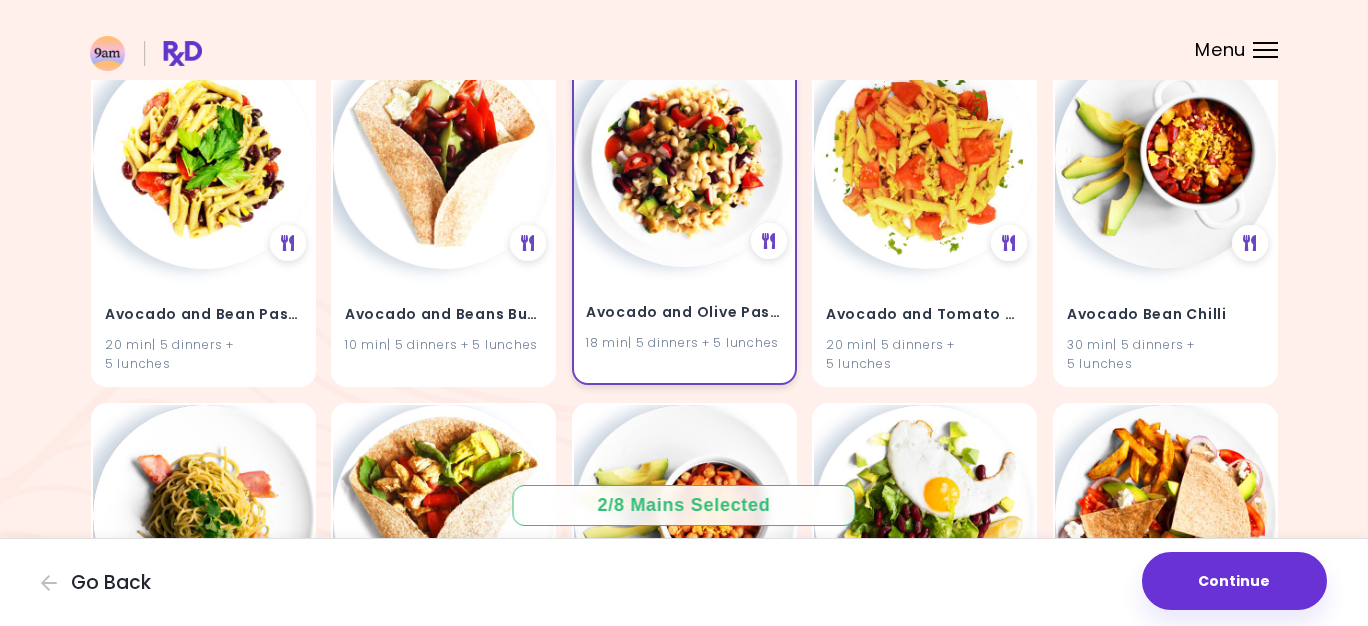 scroll, scrollTop: 958, scrollLeft: 0, axis: vertical 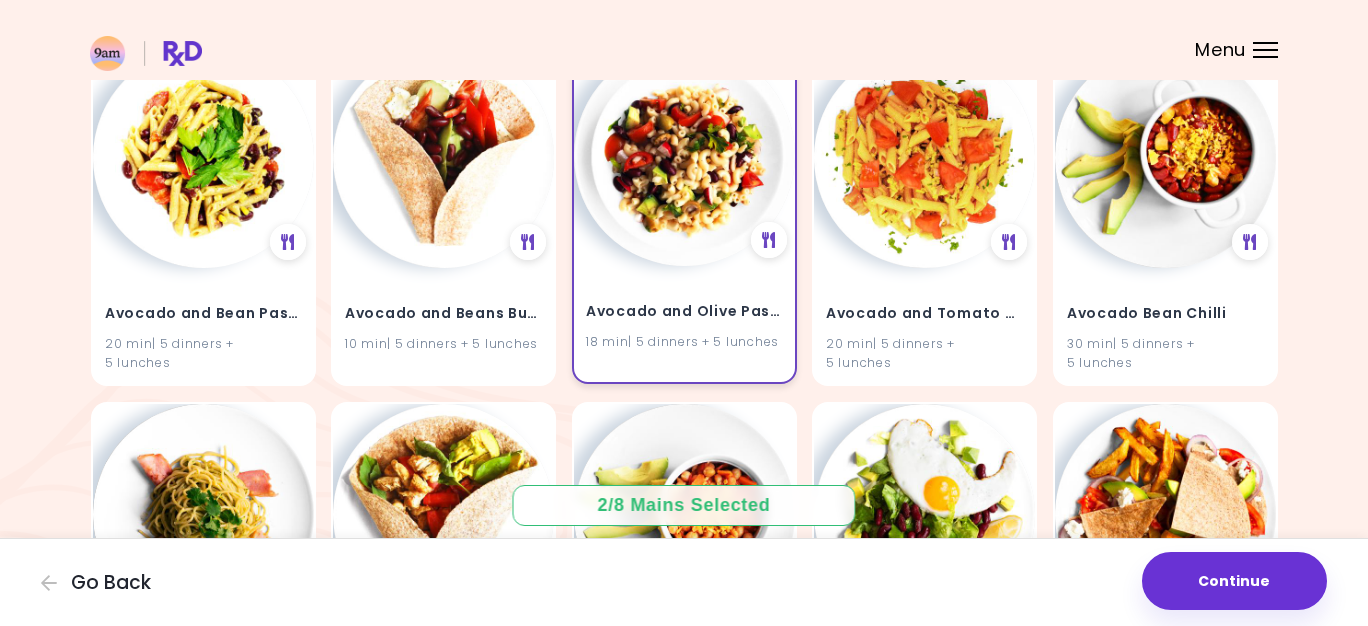 click at bounding box center (684, 155) 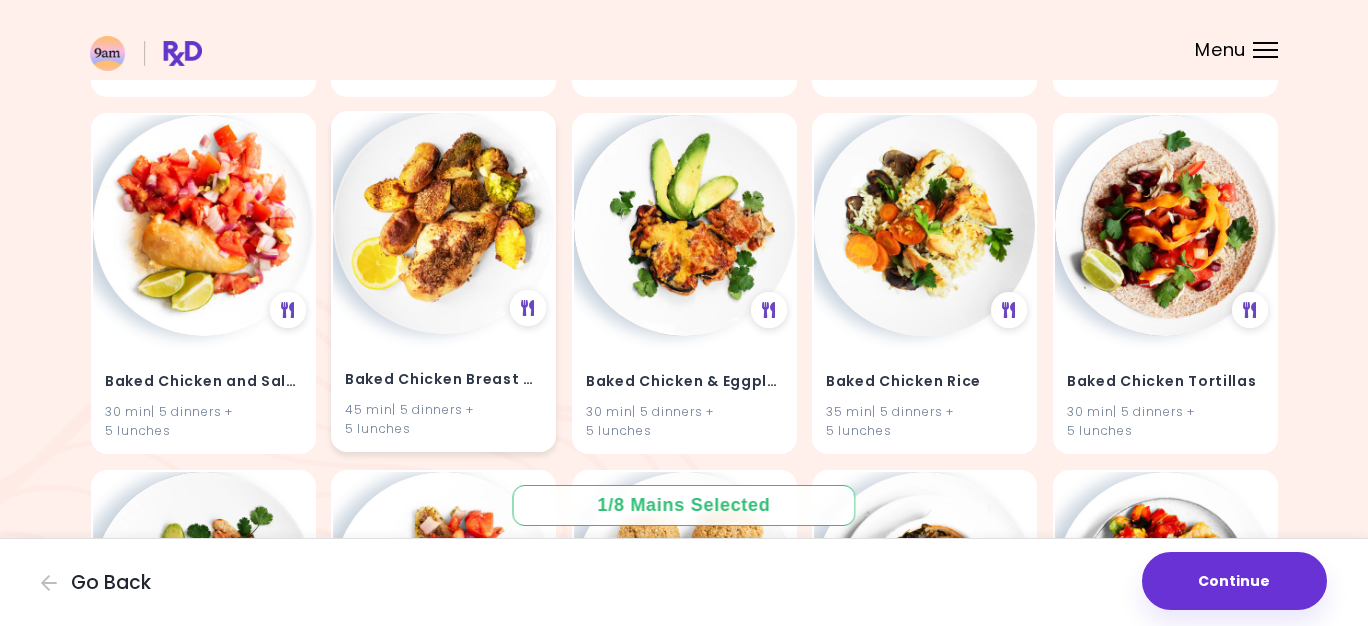 scroll, scrollTop: 3396, scrollLeft: 0, axis: vertical 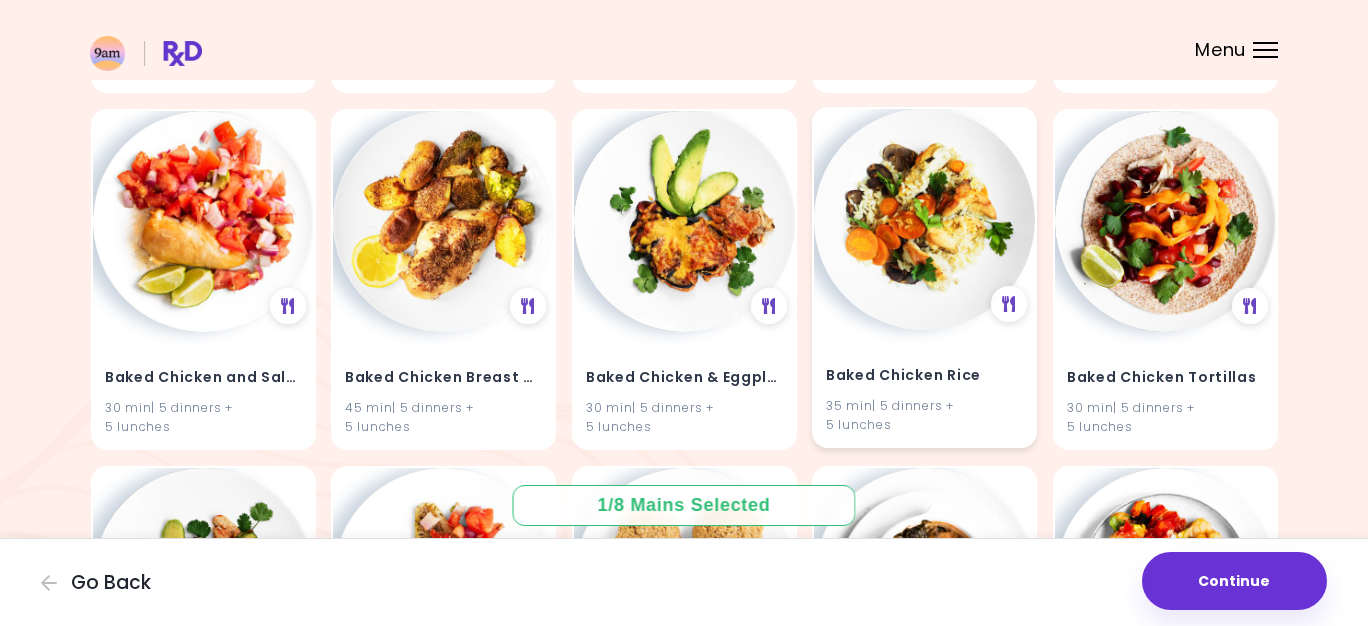 click at bounding box center [924, 219] 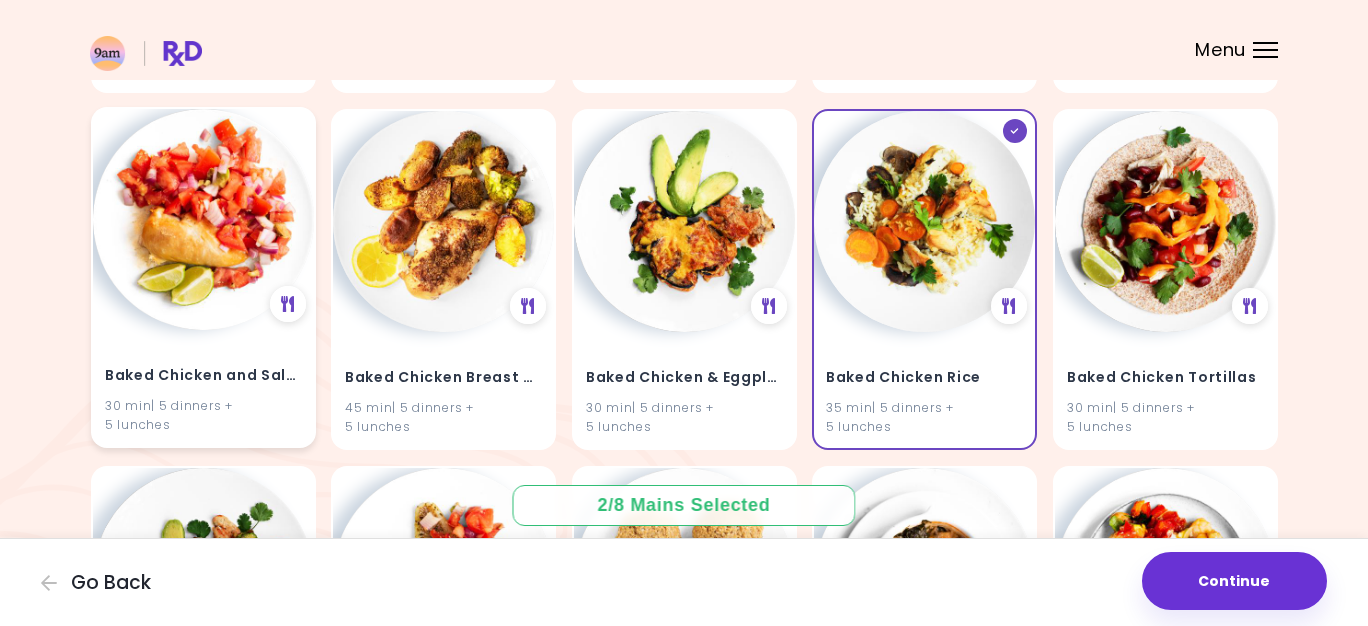 click at bounding box center [203, 219] 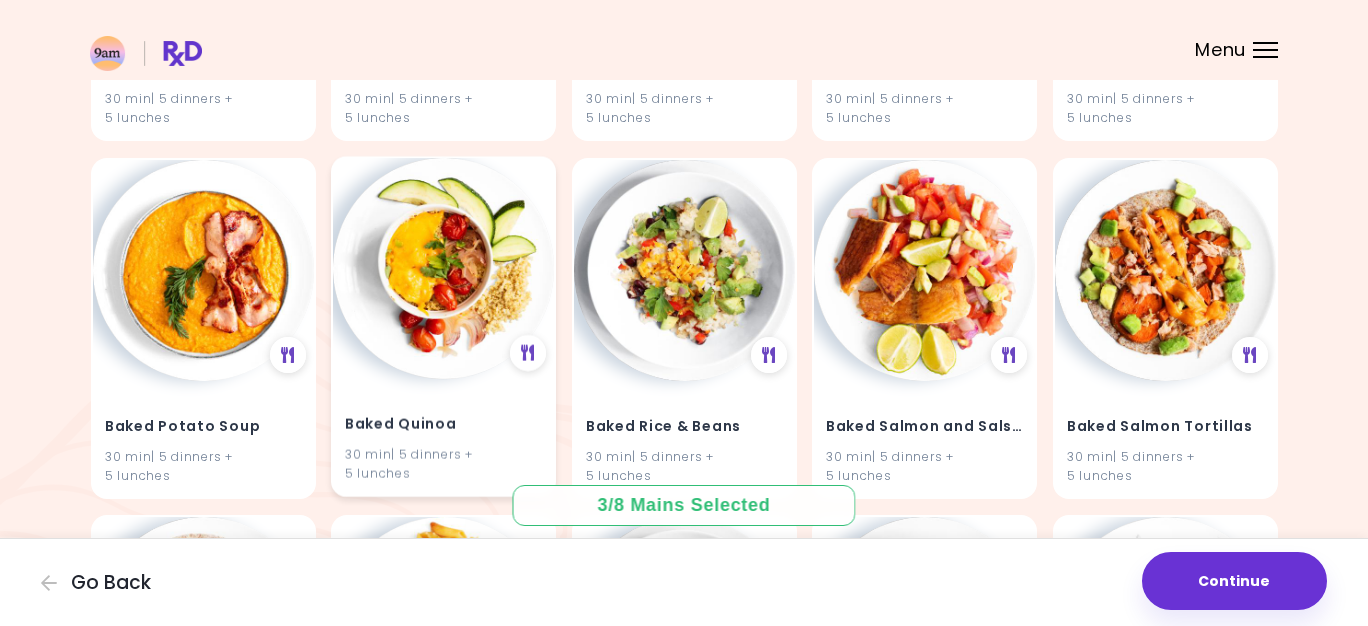 scroll, scrollTop: 4064, scrollLeft: 0, axis: vertical 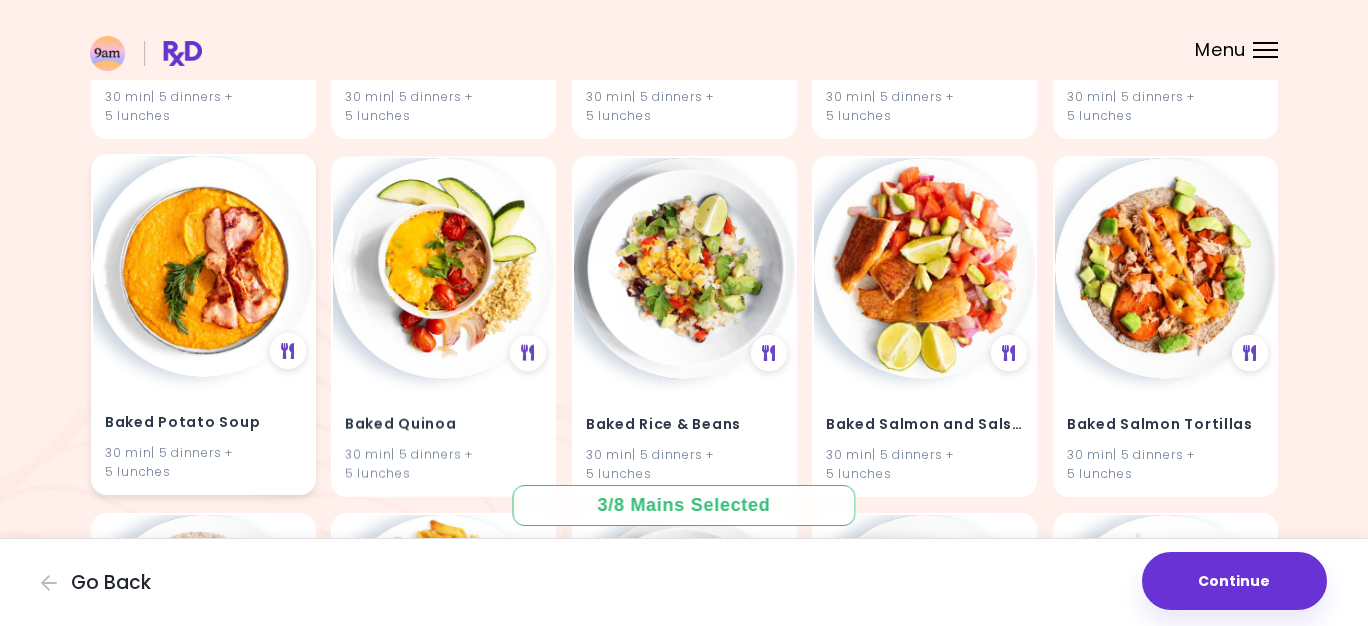 click at bounding box center (203, 266) 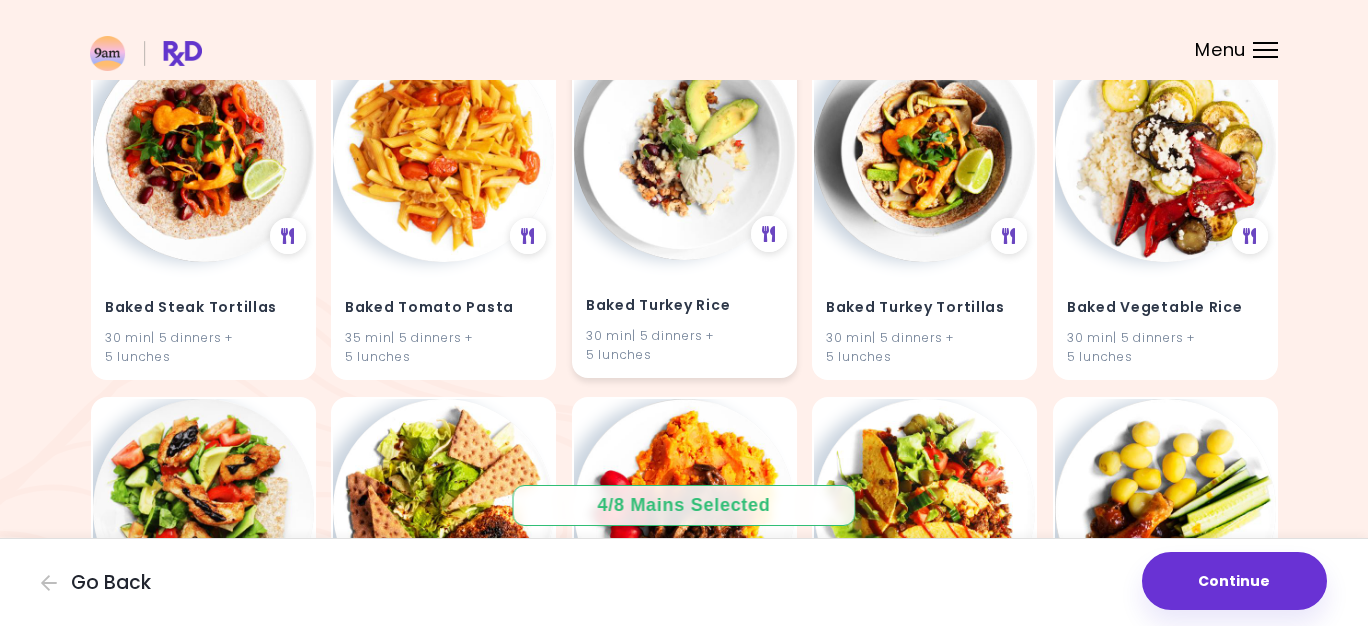 scroll, scrollTop: 4552, scrollLeft: 0, axis: vertical 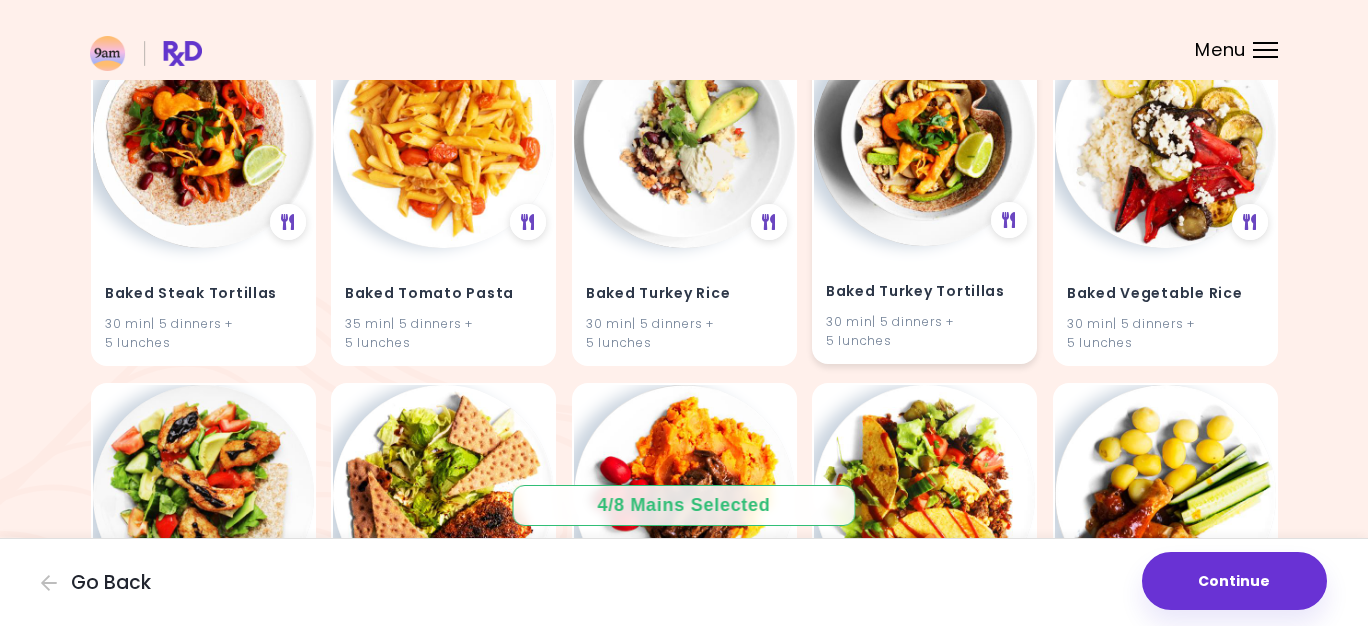 click at bounding box center (924, 135) 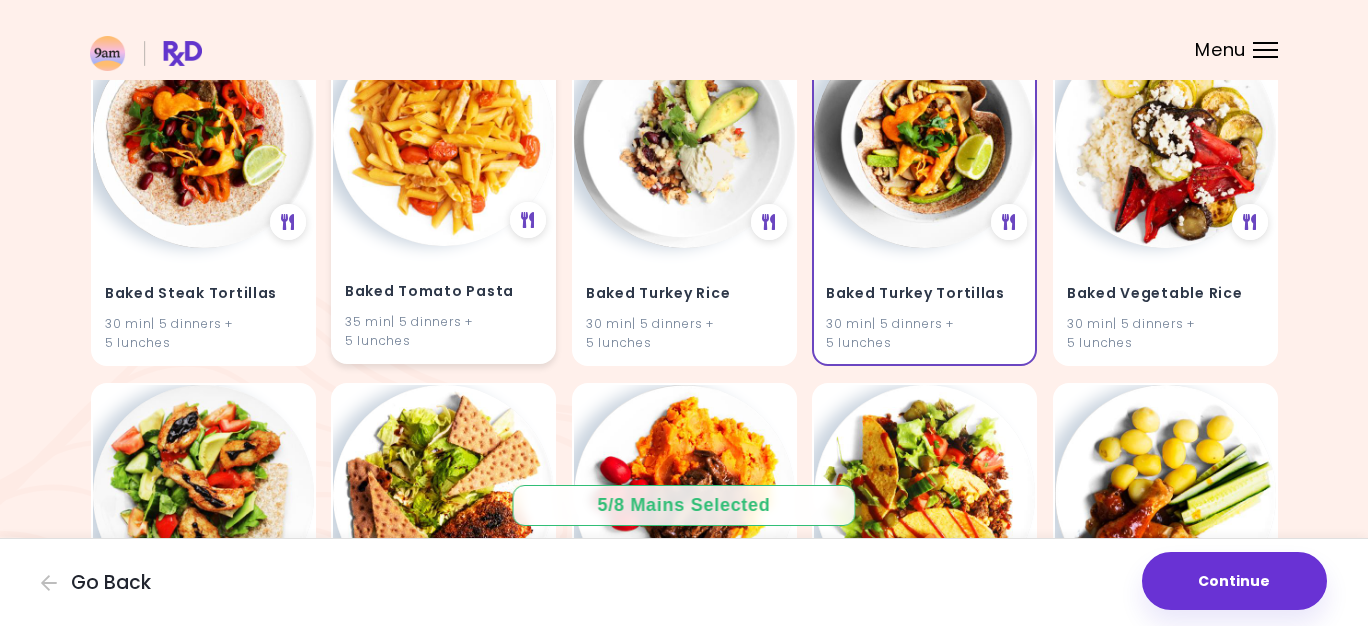 click at bounding box center (443, 135) 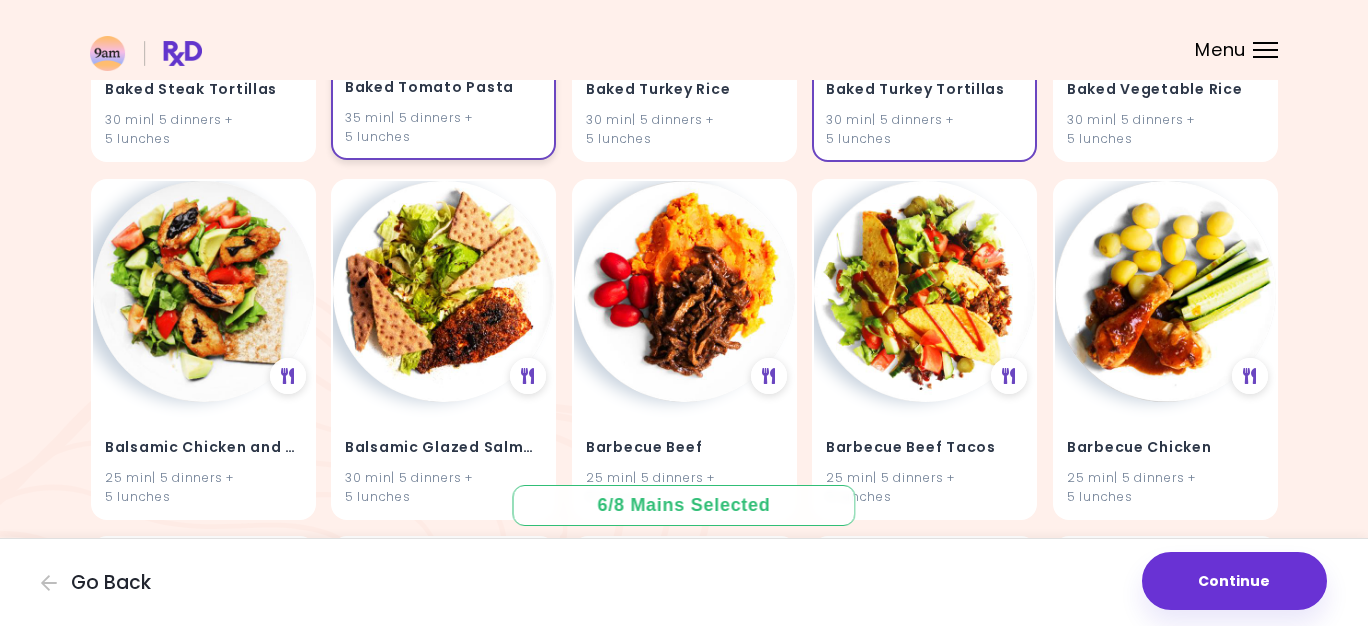 scroll, scrollTop: 4760, scrollLeft: 0, axis: vertical 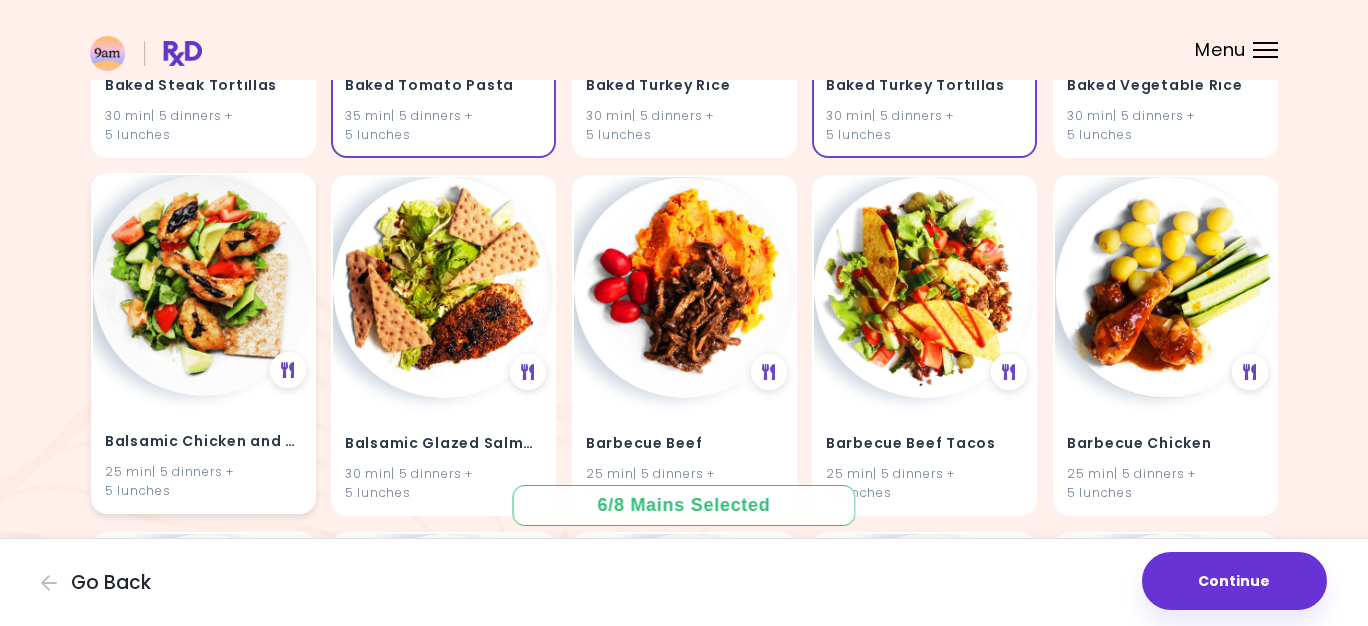 click at bounding box center (203, 285) 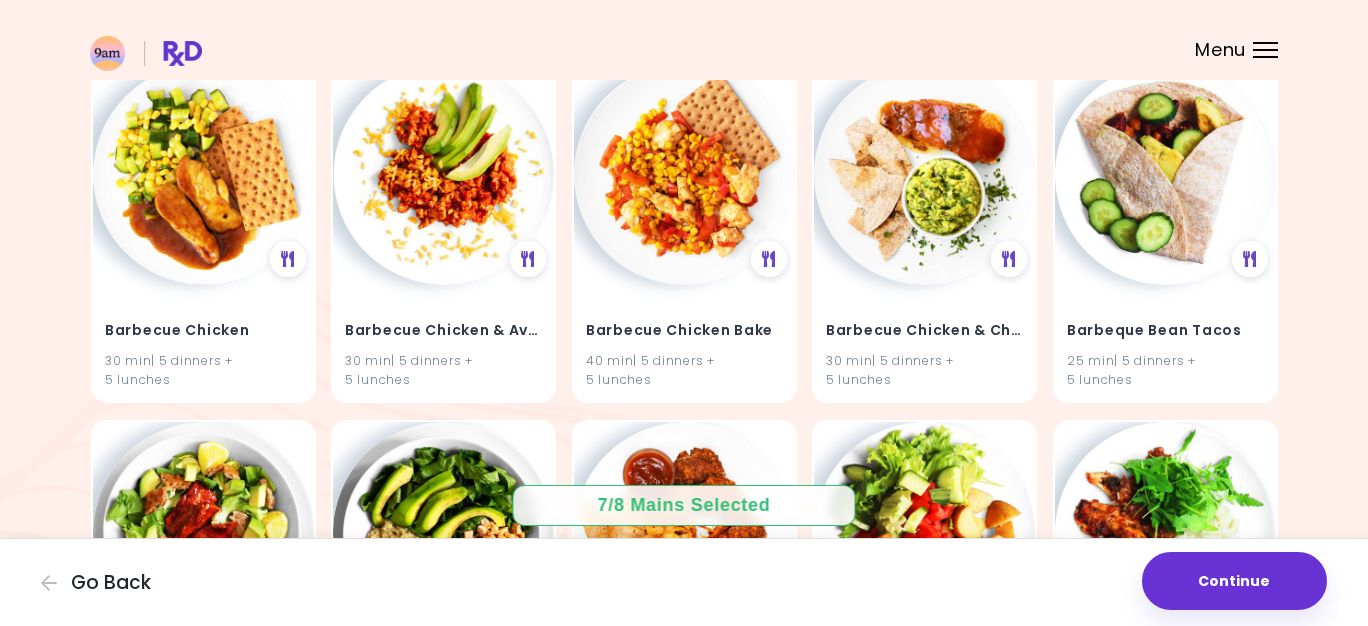 scroll, scrollTop: 5237, scrollLeft: 0, axis: vertical 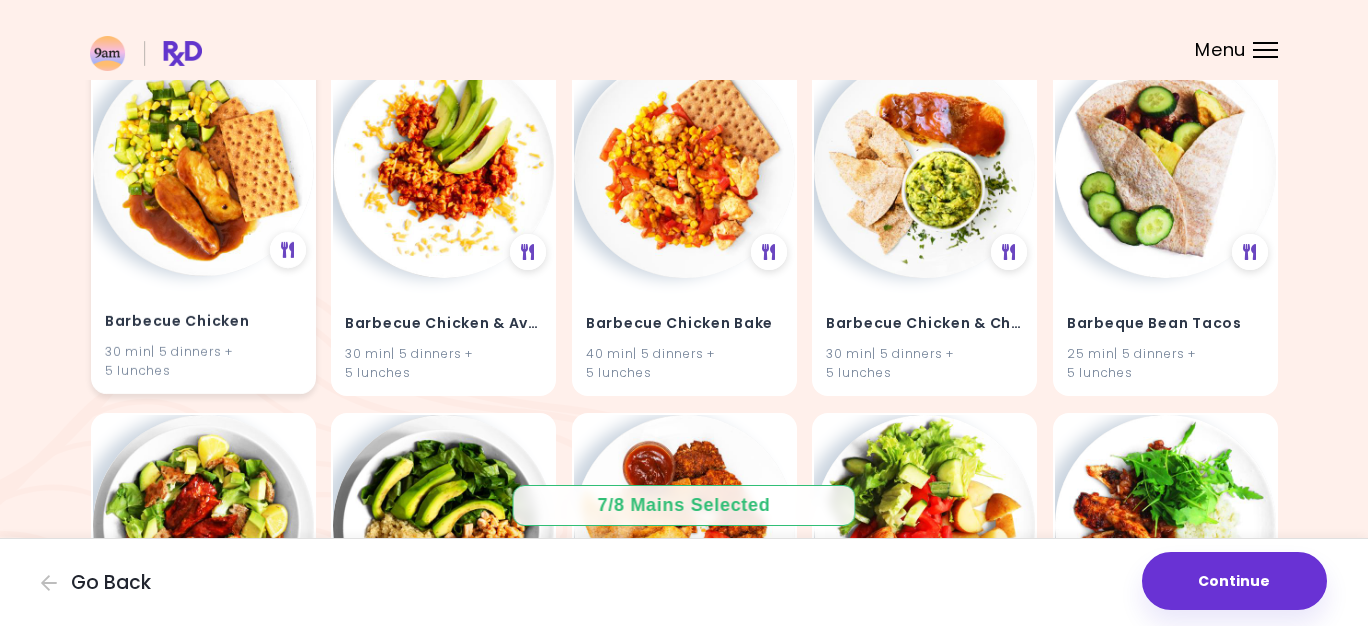 click at bounding box center [203, 165] 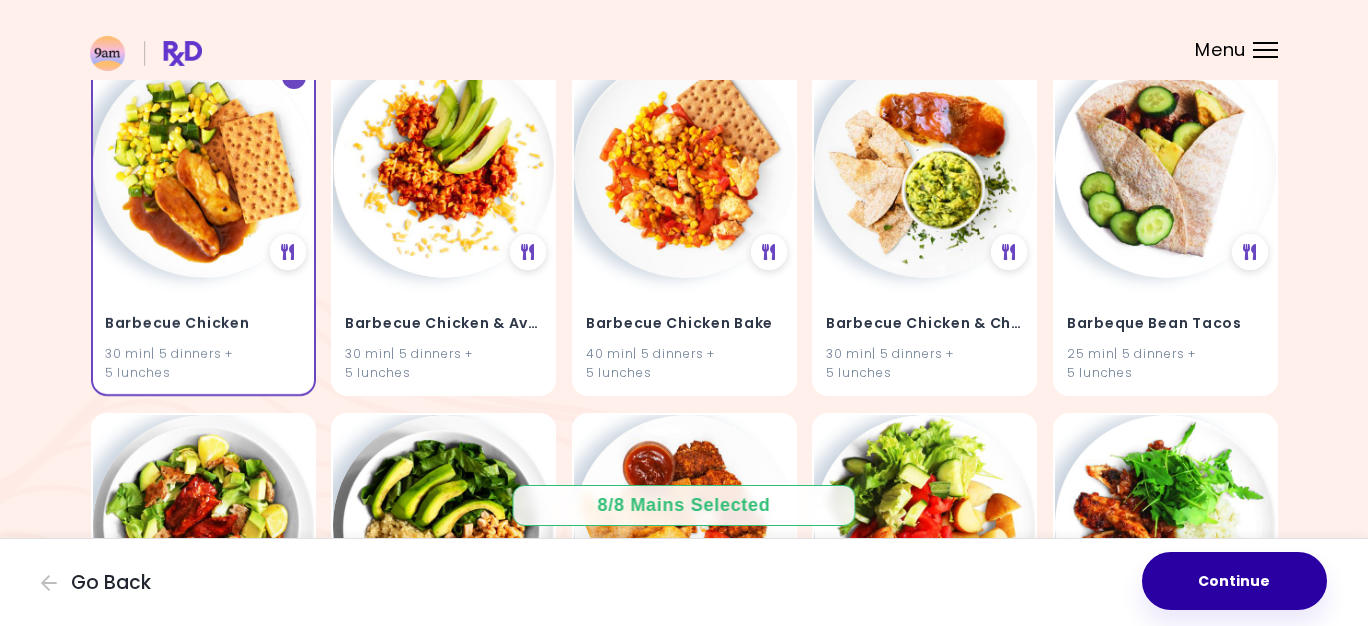 click on "Continue" at bounding box center [1234, 581] 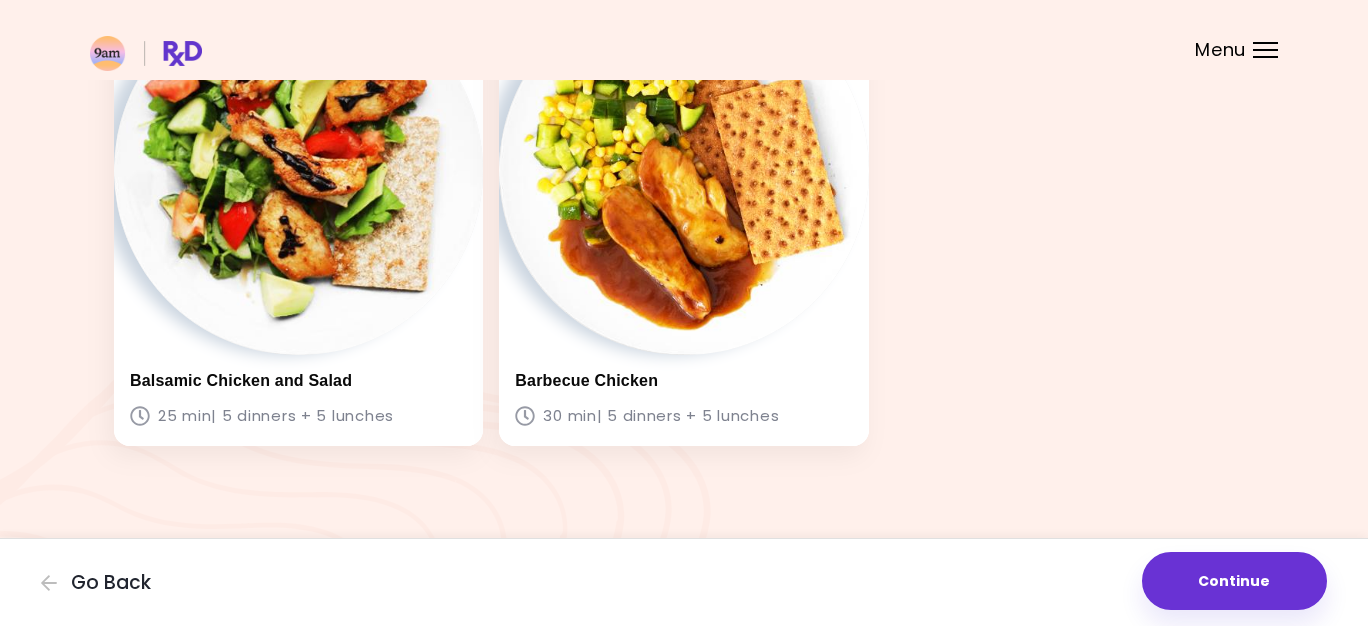 scroll, scrollTop: 1157, scrollLeft: 0, axis: vertical 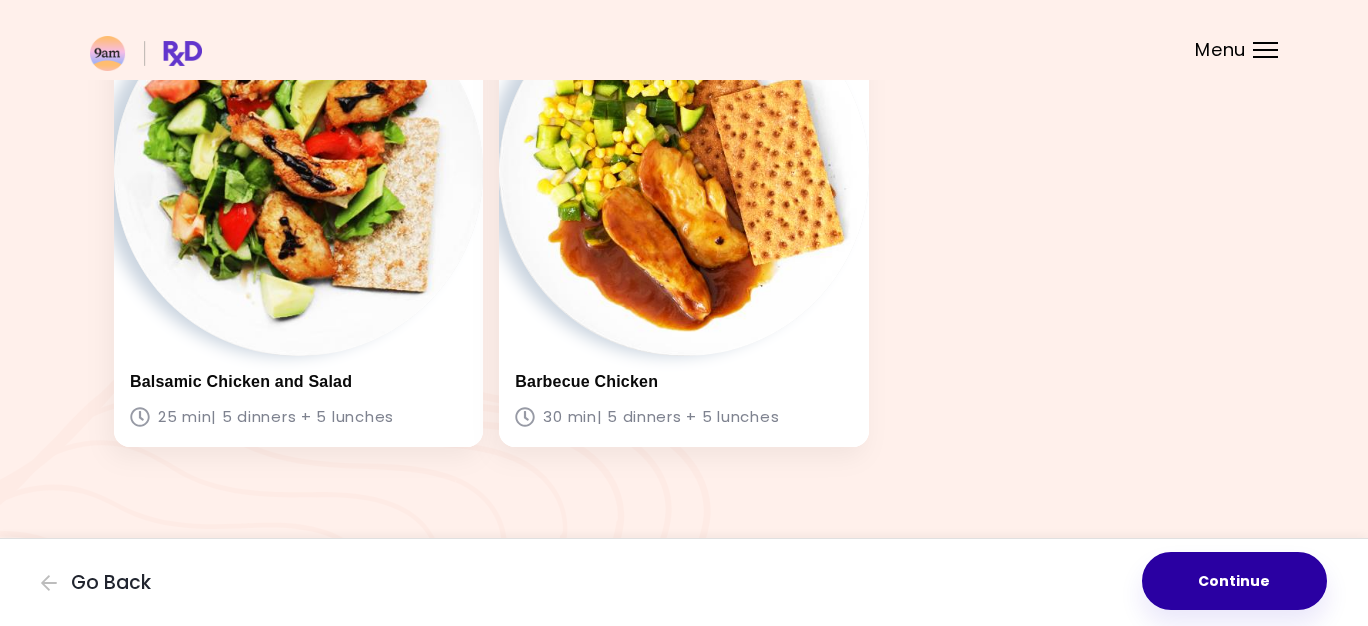 click on "Continue" at bounding box center (1234, 581) 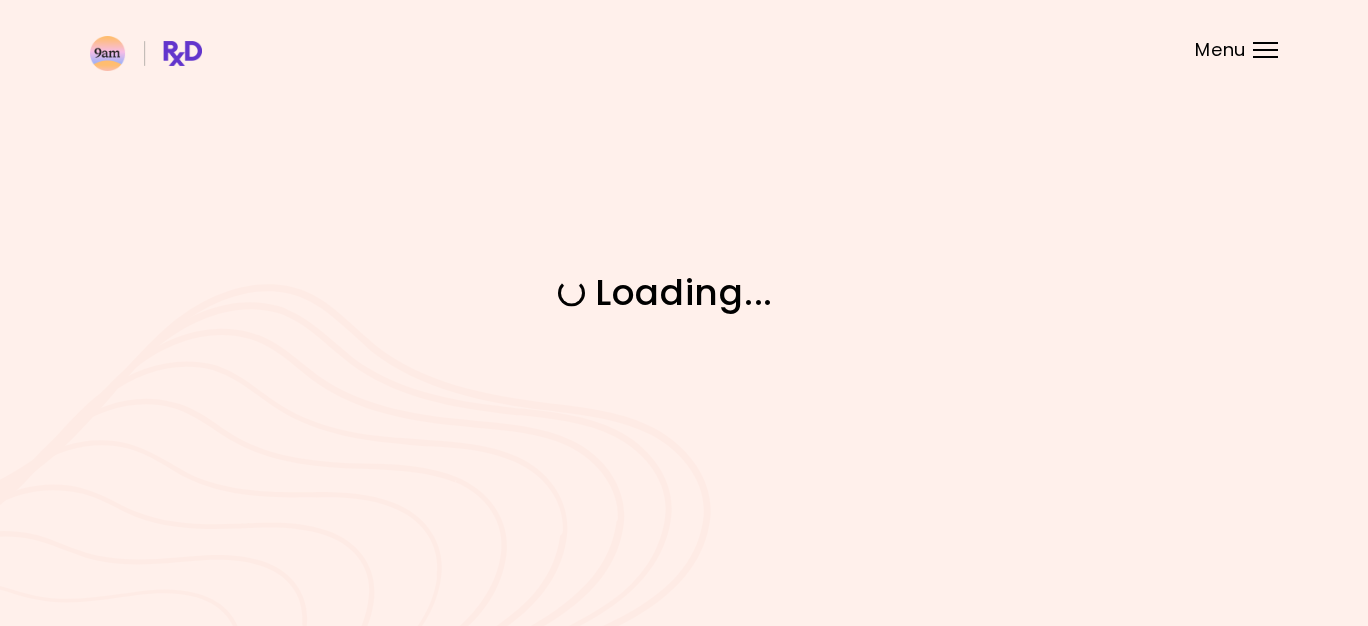 scroll, scrollTop: 0, scrollLeft: 0, axis: both 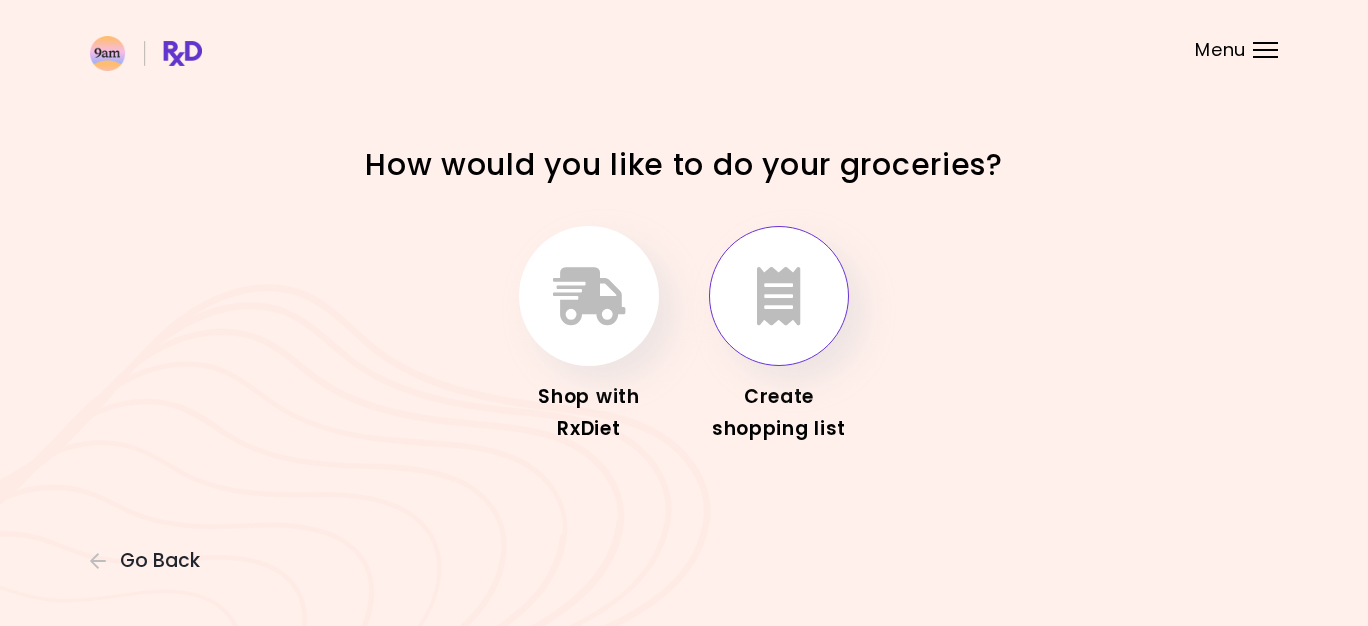 click at bounding box center [779, 296] 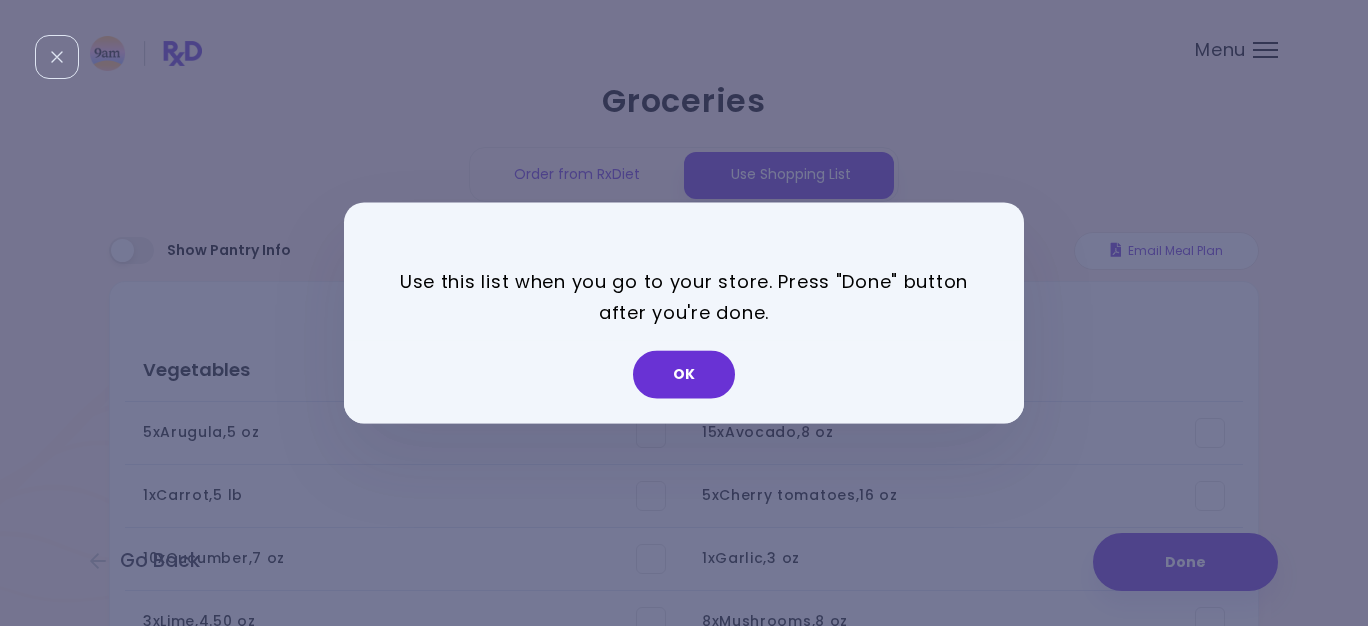 click on "OK" at bounding box center (684, 375) 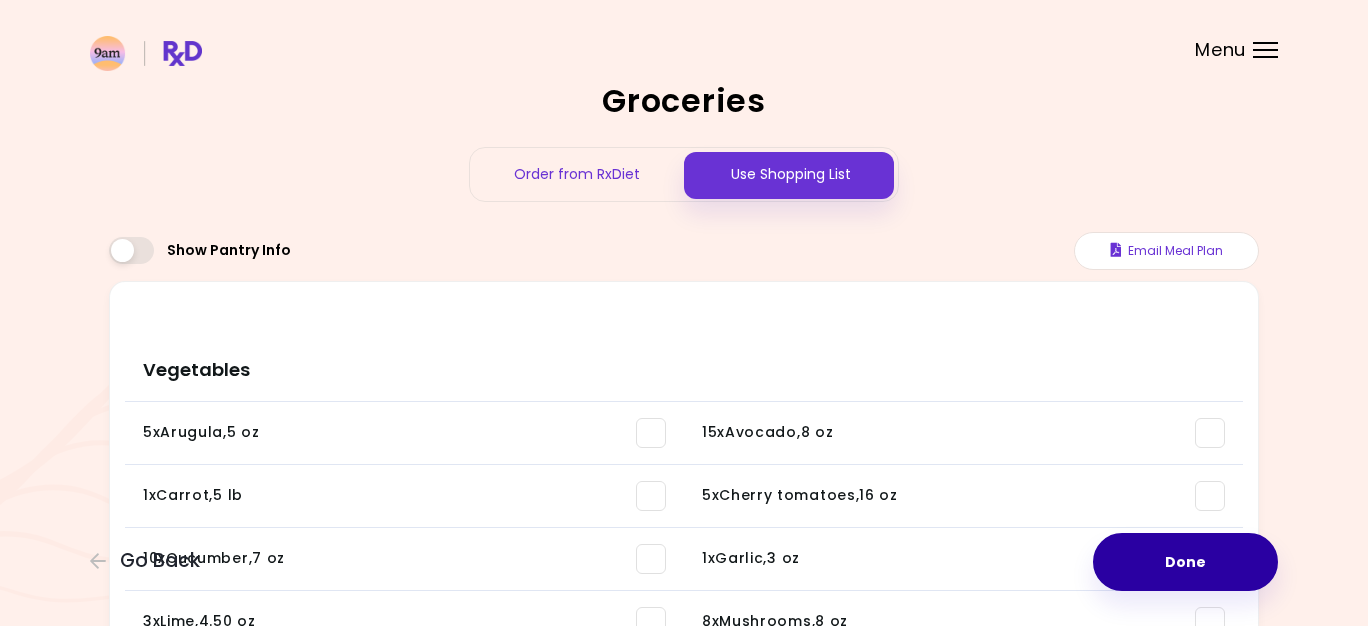 click on "Done" at bounding box center [1185, 562] 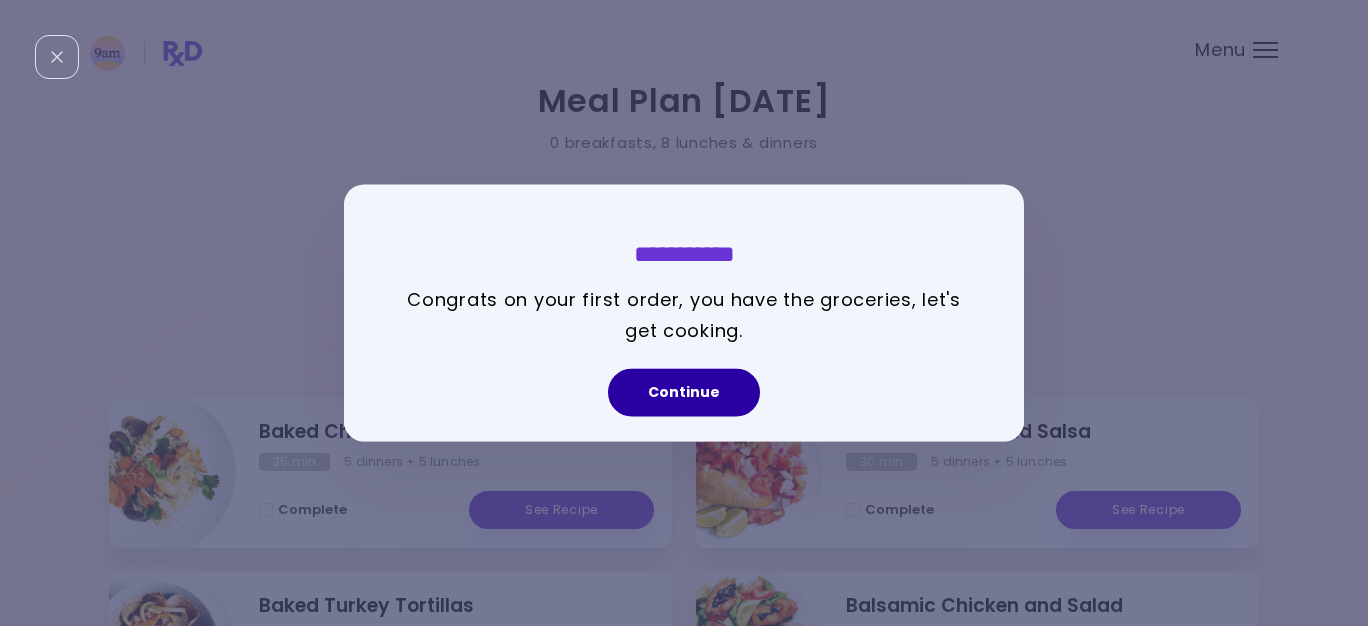click on "Continue" at bounding box center (684, 393) 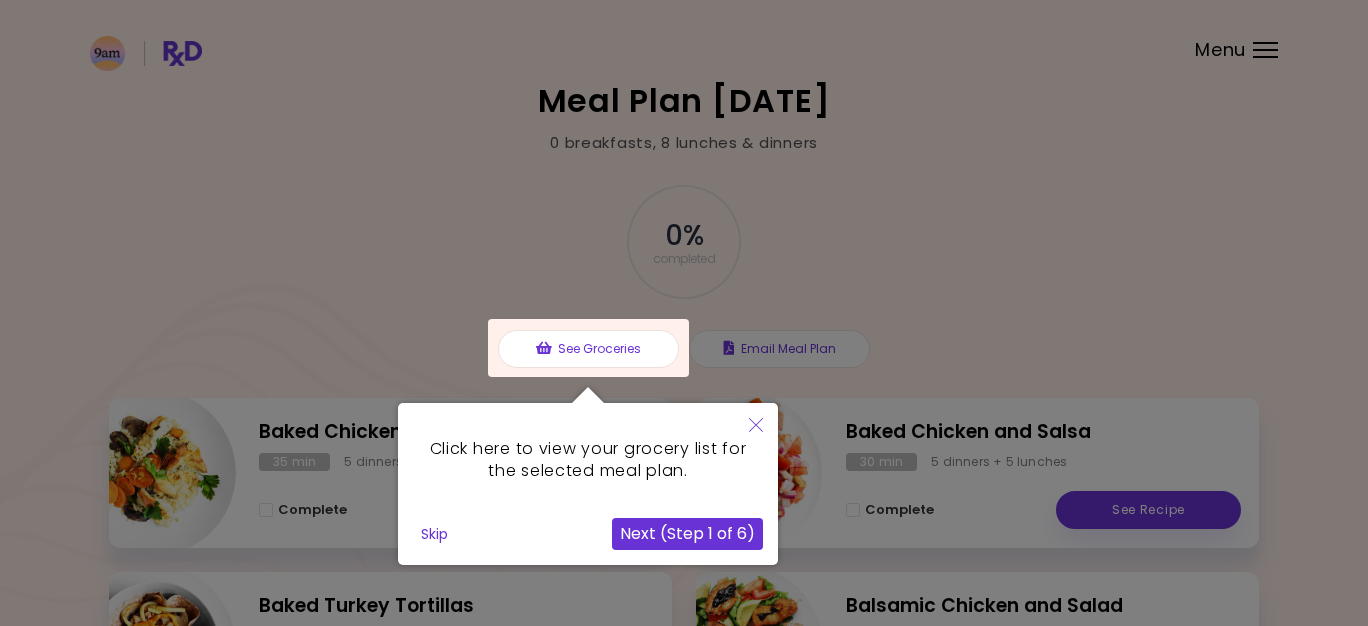 click on "Next (Step 1 of 6)" at bounding box center (687, 534) 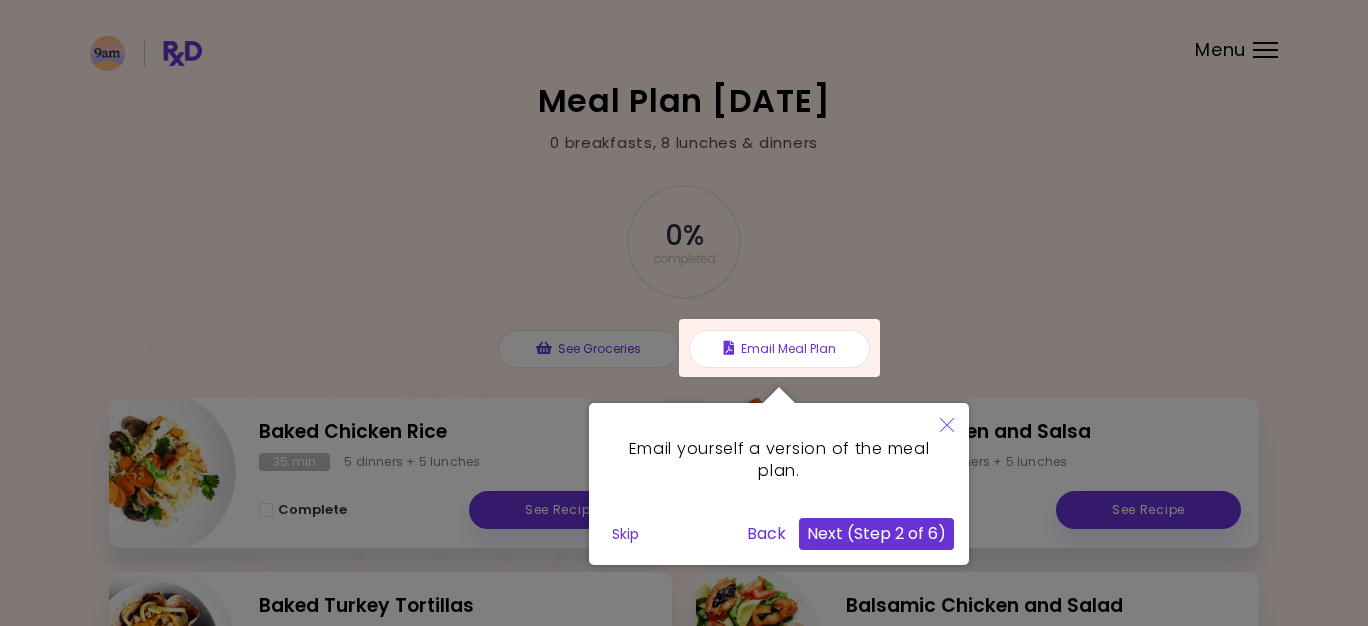 click on "Next (Step 2 of 6)" at bounding box center (876, 534) 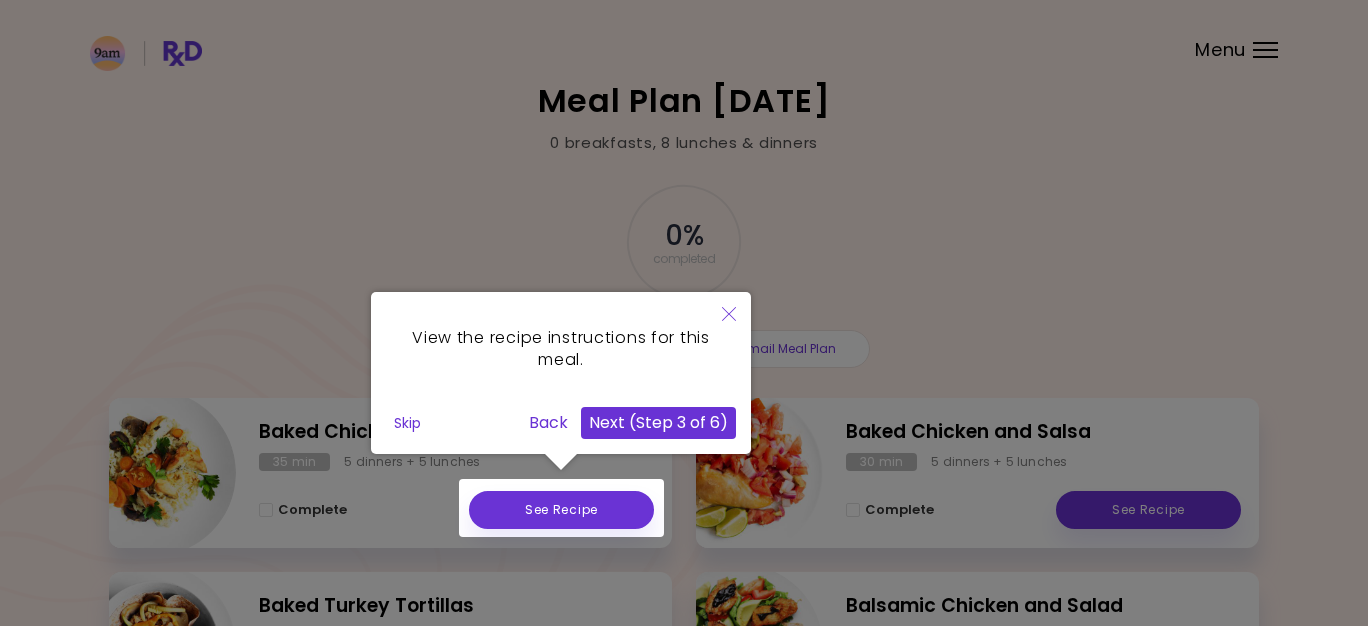 click on "Next (Step 3 of 6)" at bounding box center (658, 423) 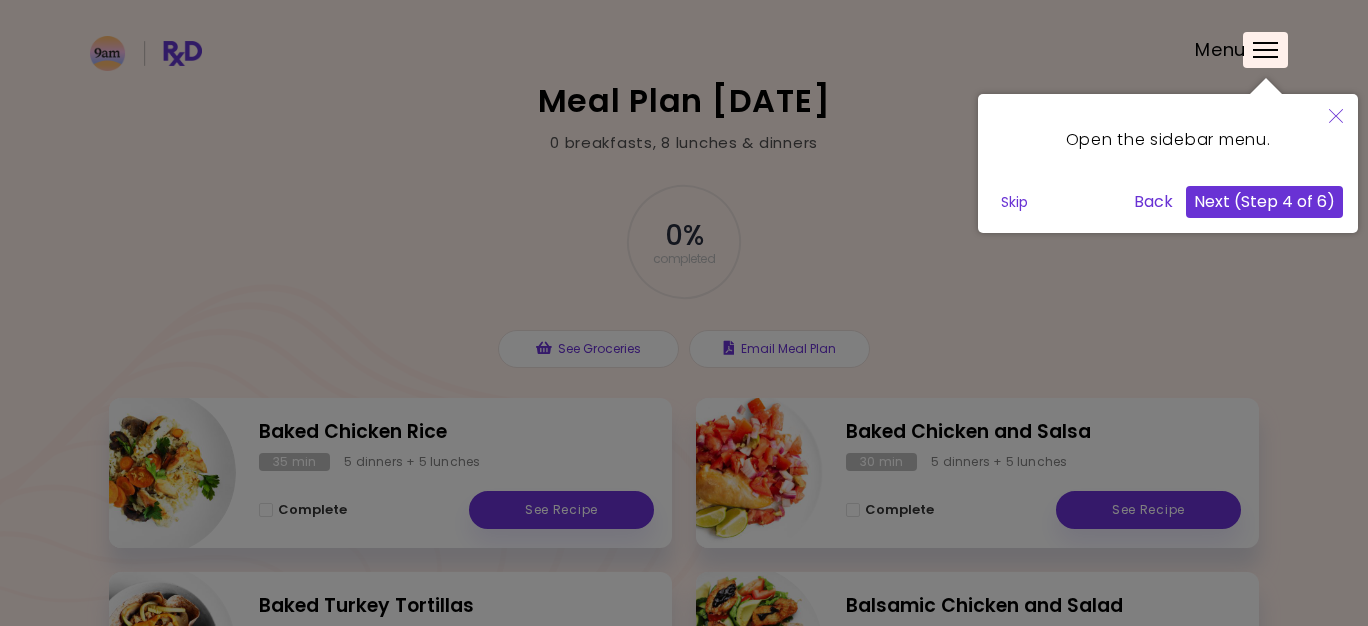 click on "Next (Step 4 of 6)" at bounding box center (1264, 202) 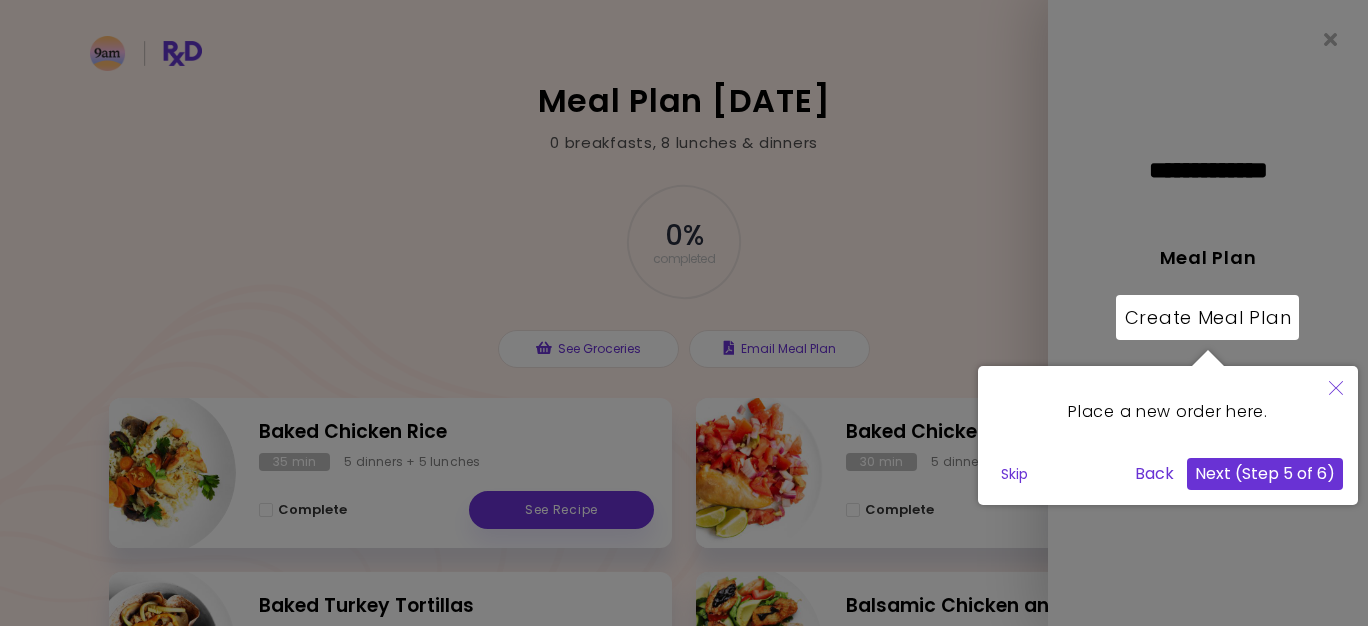 click on "Next (Step 5 of 6)" at bounding box center [1265, 474] 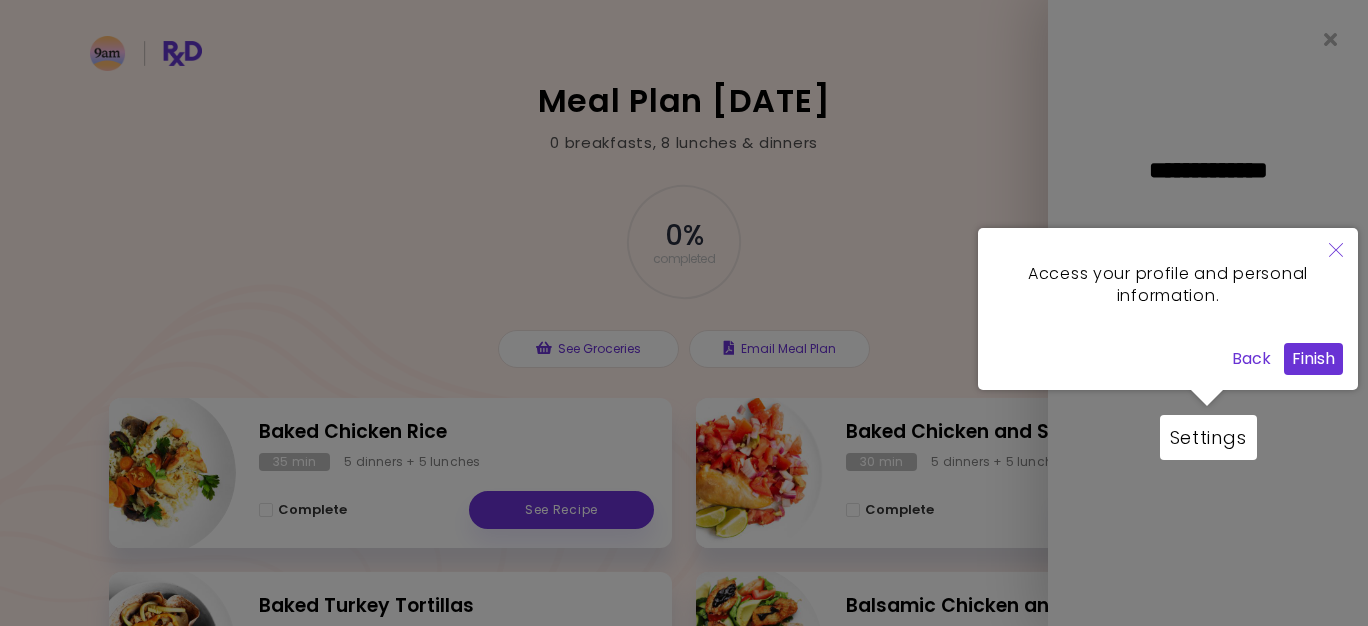 click on "Finish" at bounding box center [1313, 359] 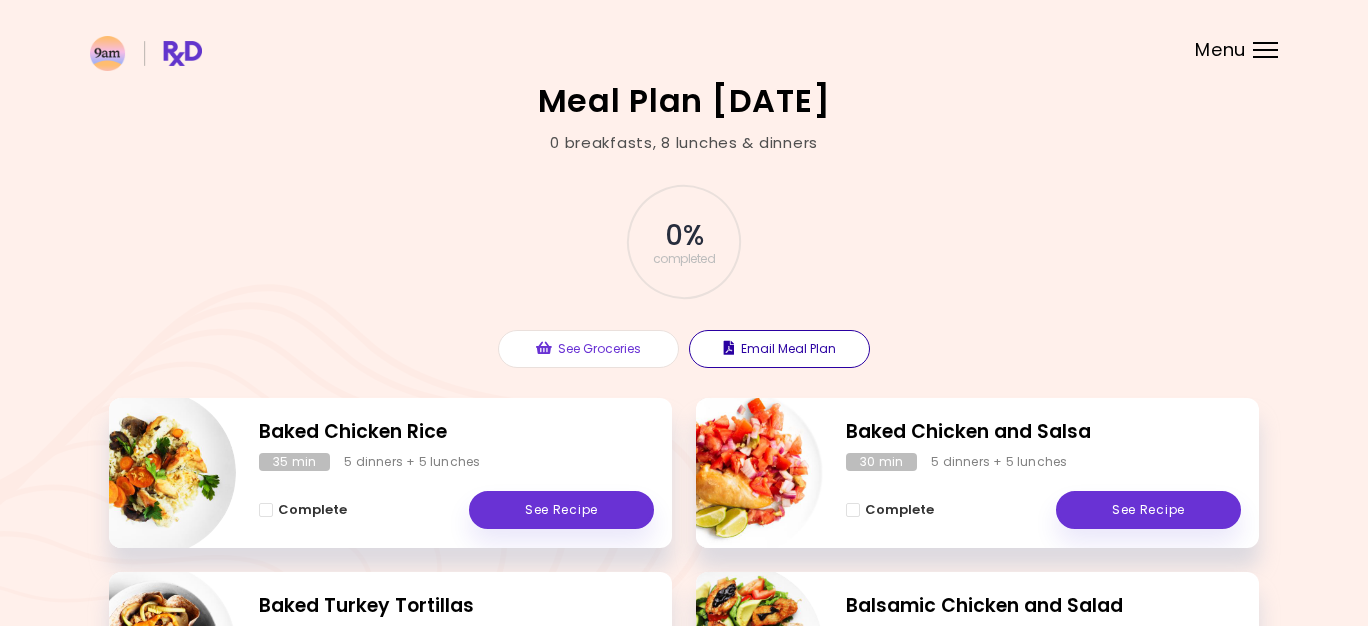 scroll, scrollTop: 0, scrollLeft: 0, axis: both 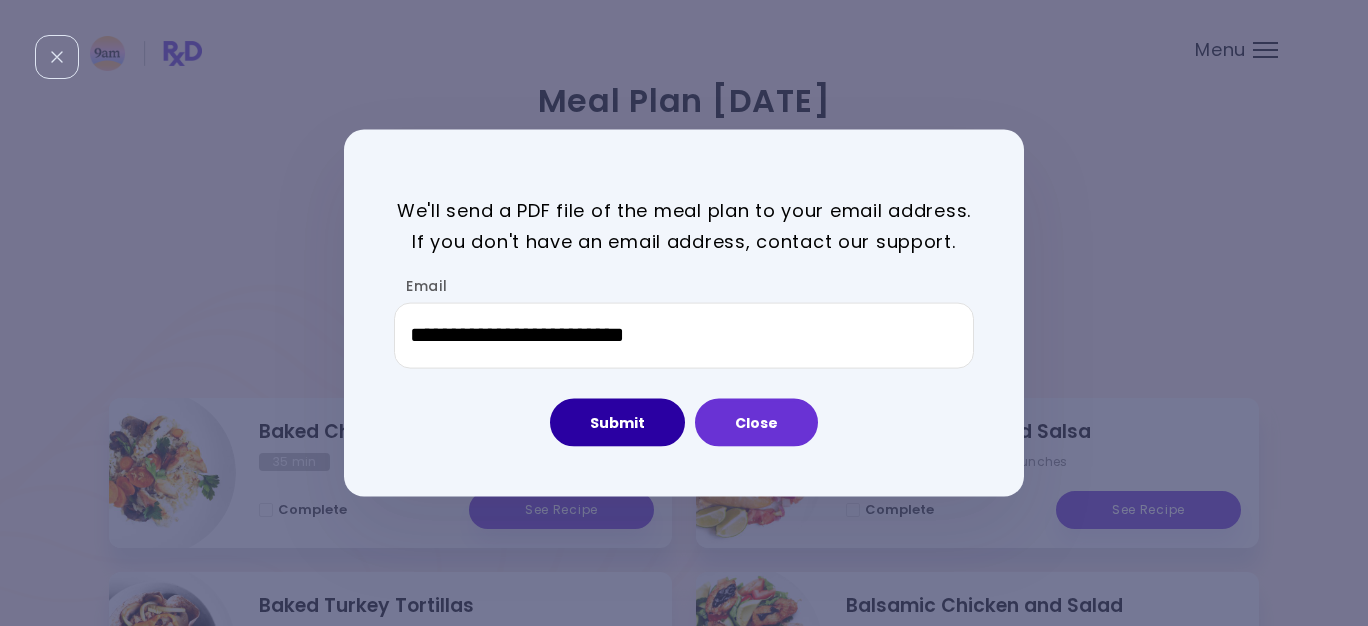 click on "Submit" at bounding box center [617, 422] 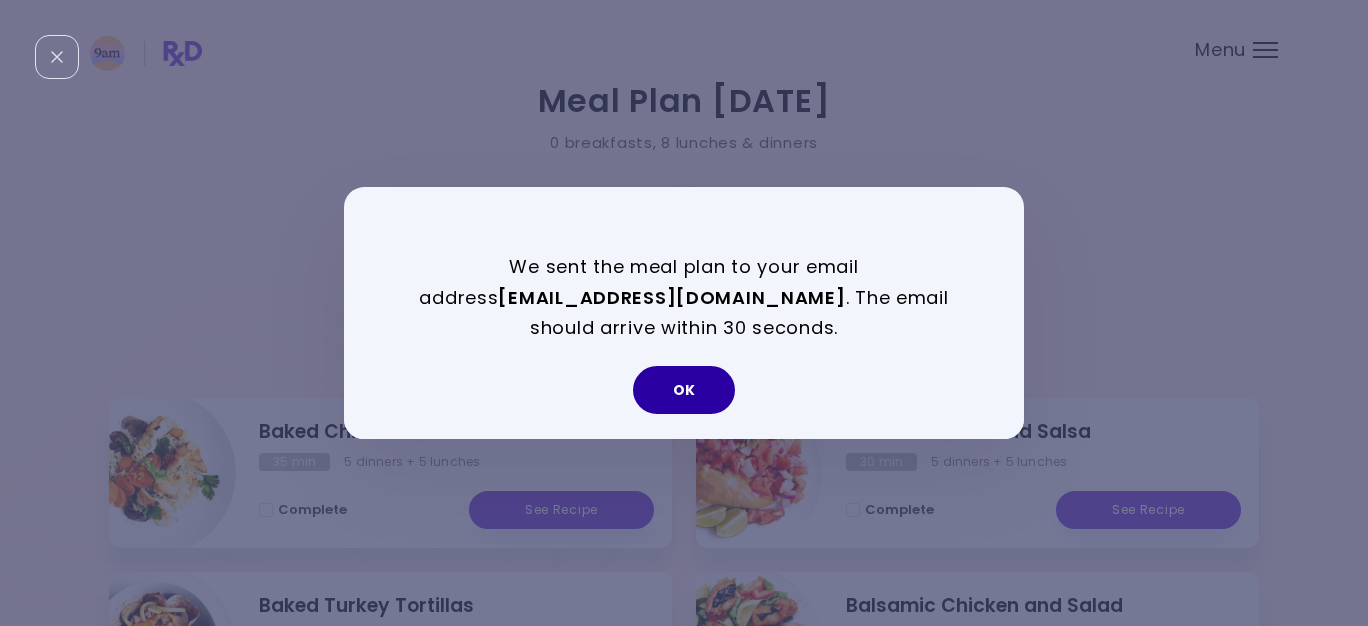 click on "OK" at bounding box center [684, 390] 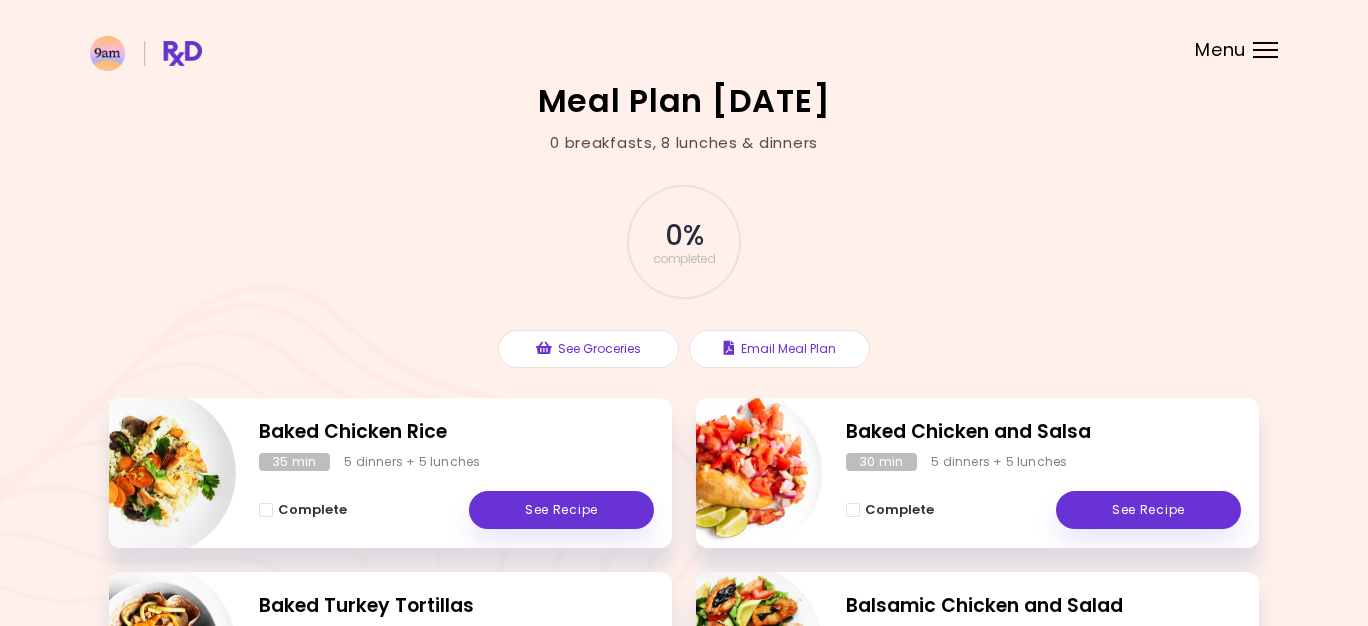 scroll, scrollTop: 0, scrollLeft: 0, axis: both 